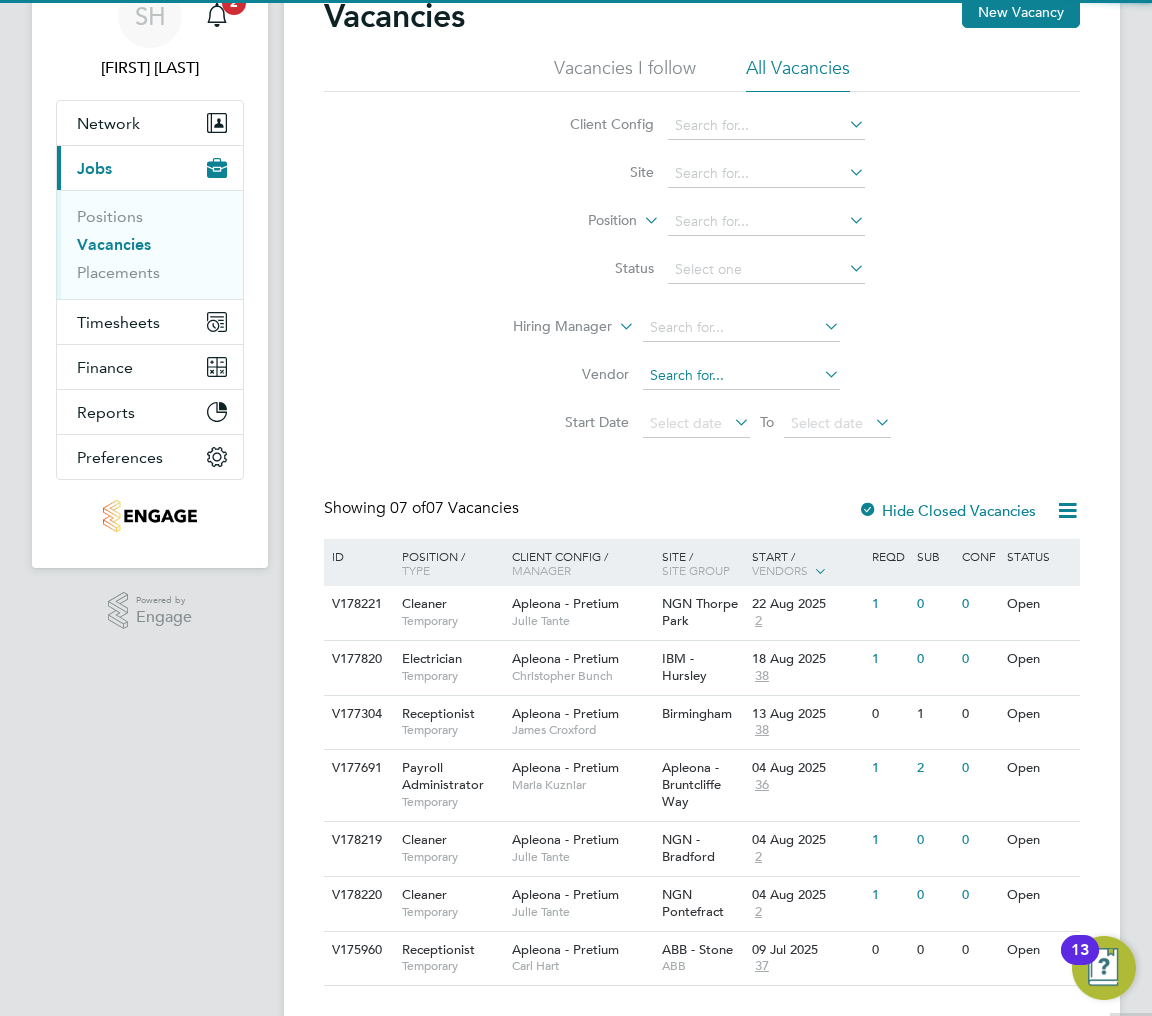 scroll, scrollTop: 137, scrollLeft: 0, axis: vertical 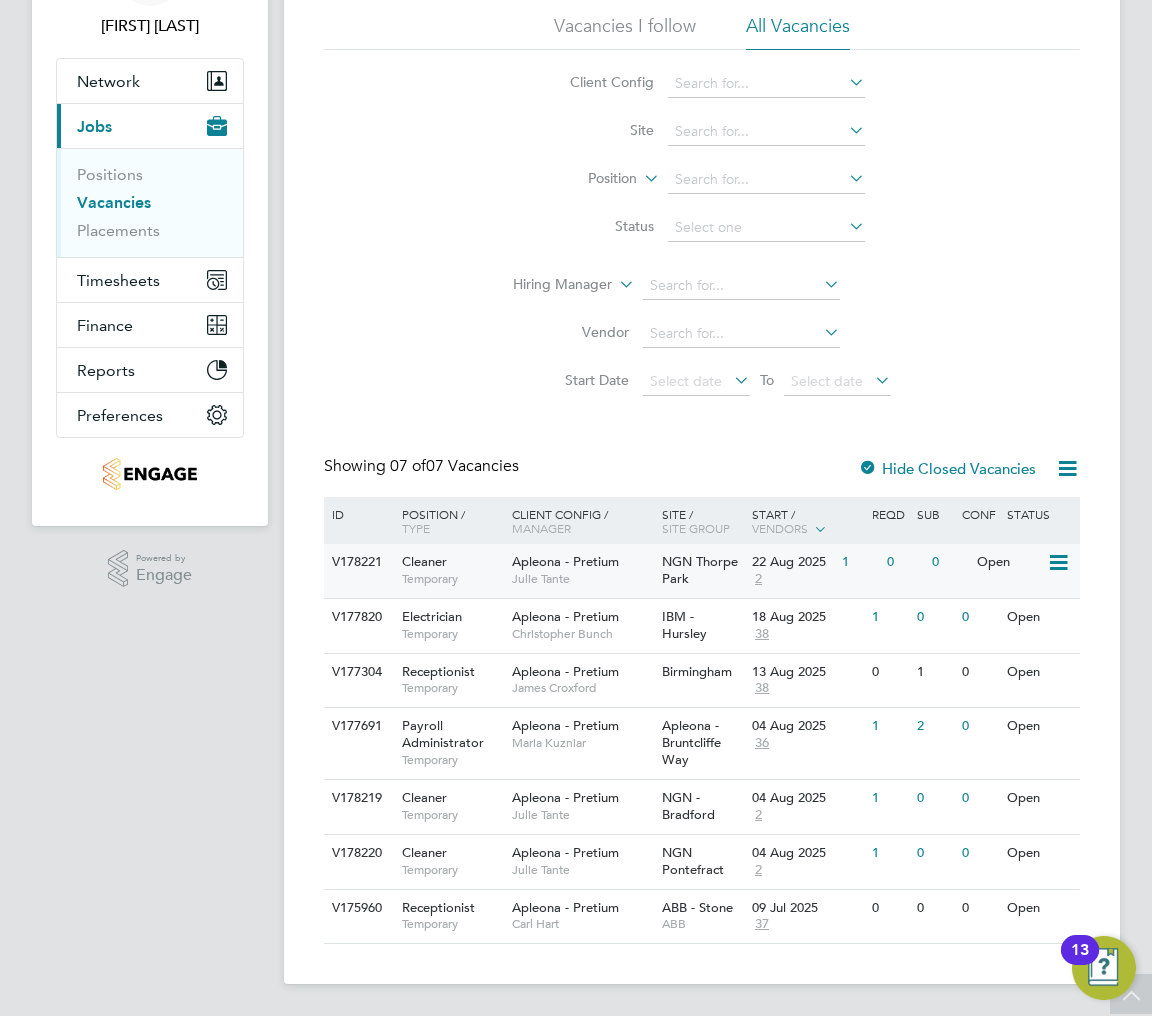 click on "NGN Thorpe Park" 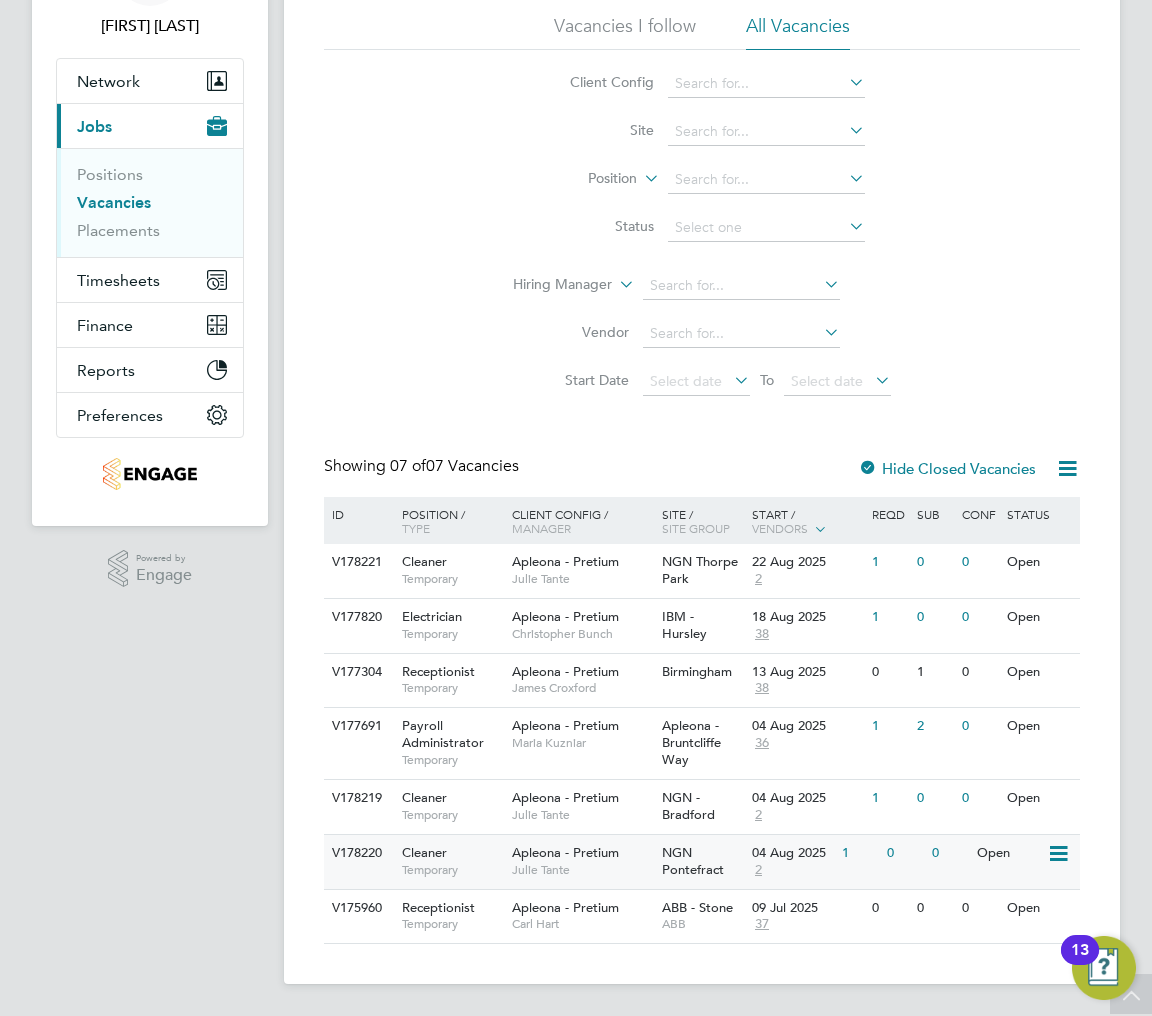 click on "NGN Pontefract" 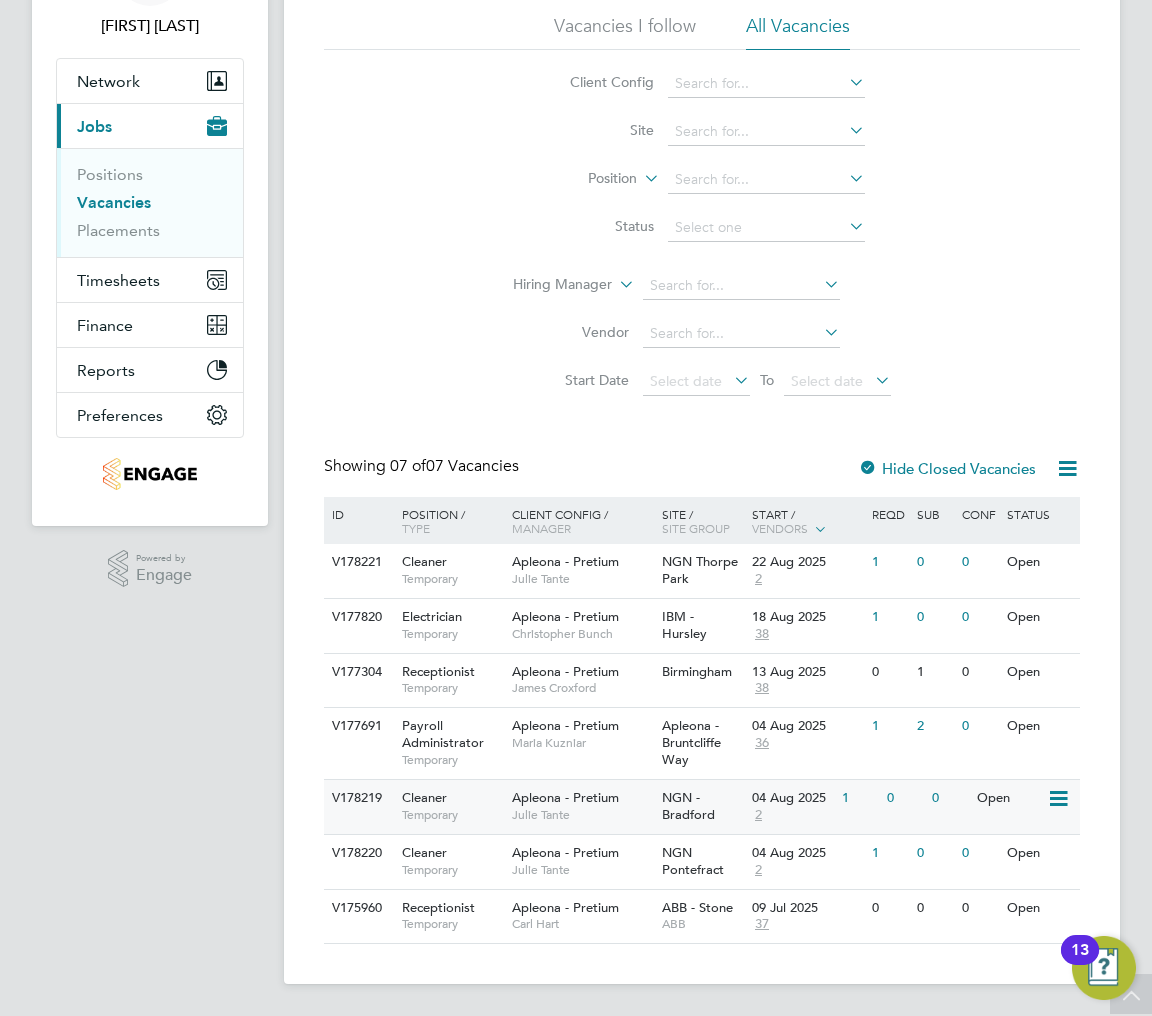 click on "NGN - Bradford" 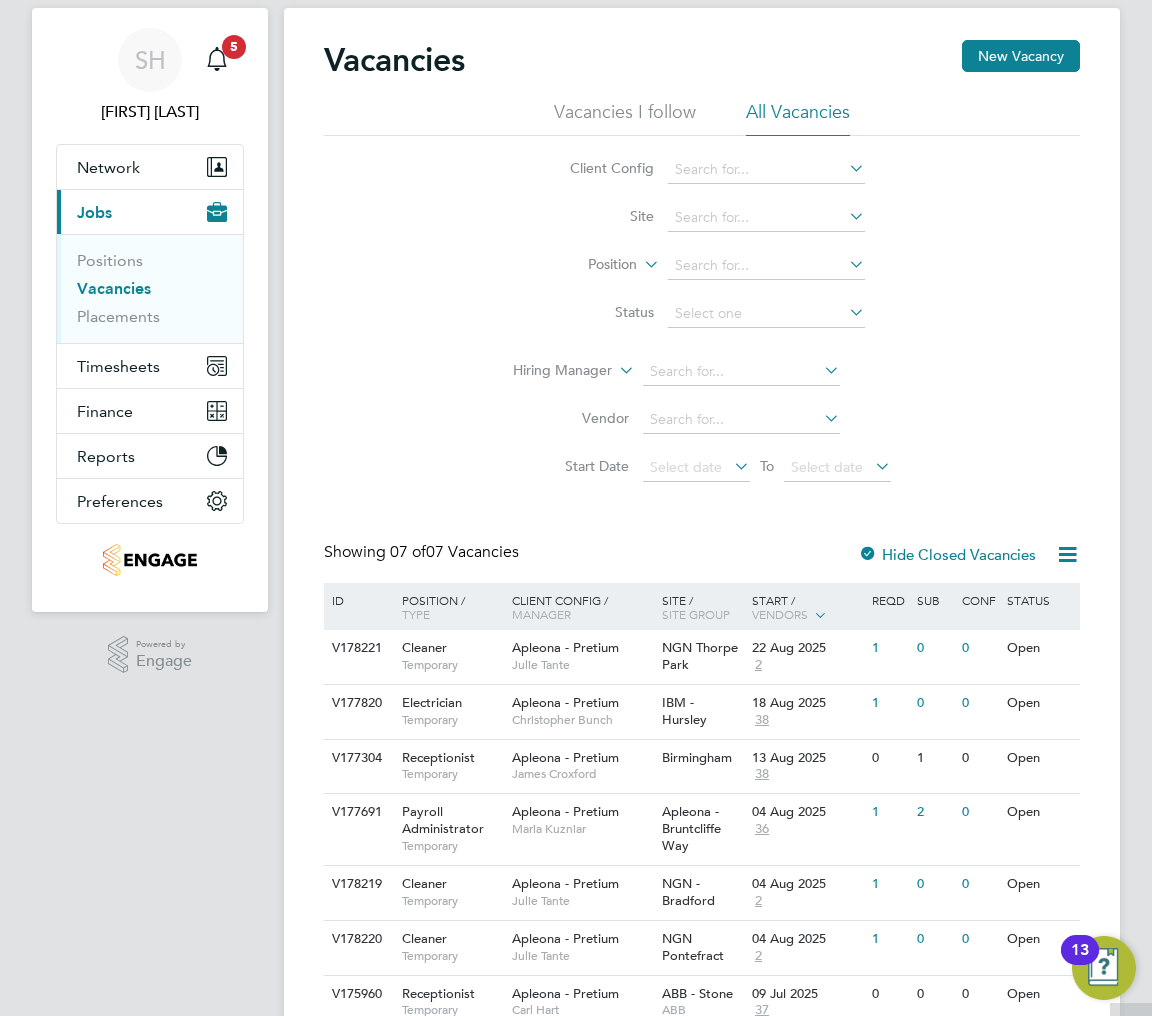 scroll, scrollTop: 0, scrollLeft: 0, axis: both 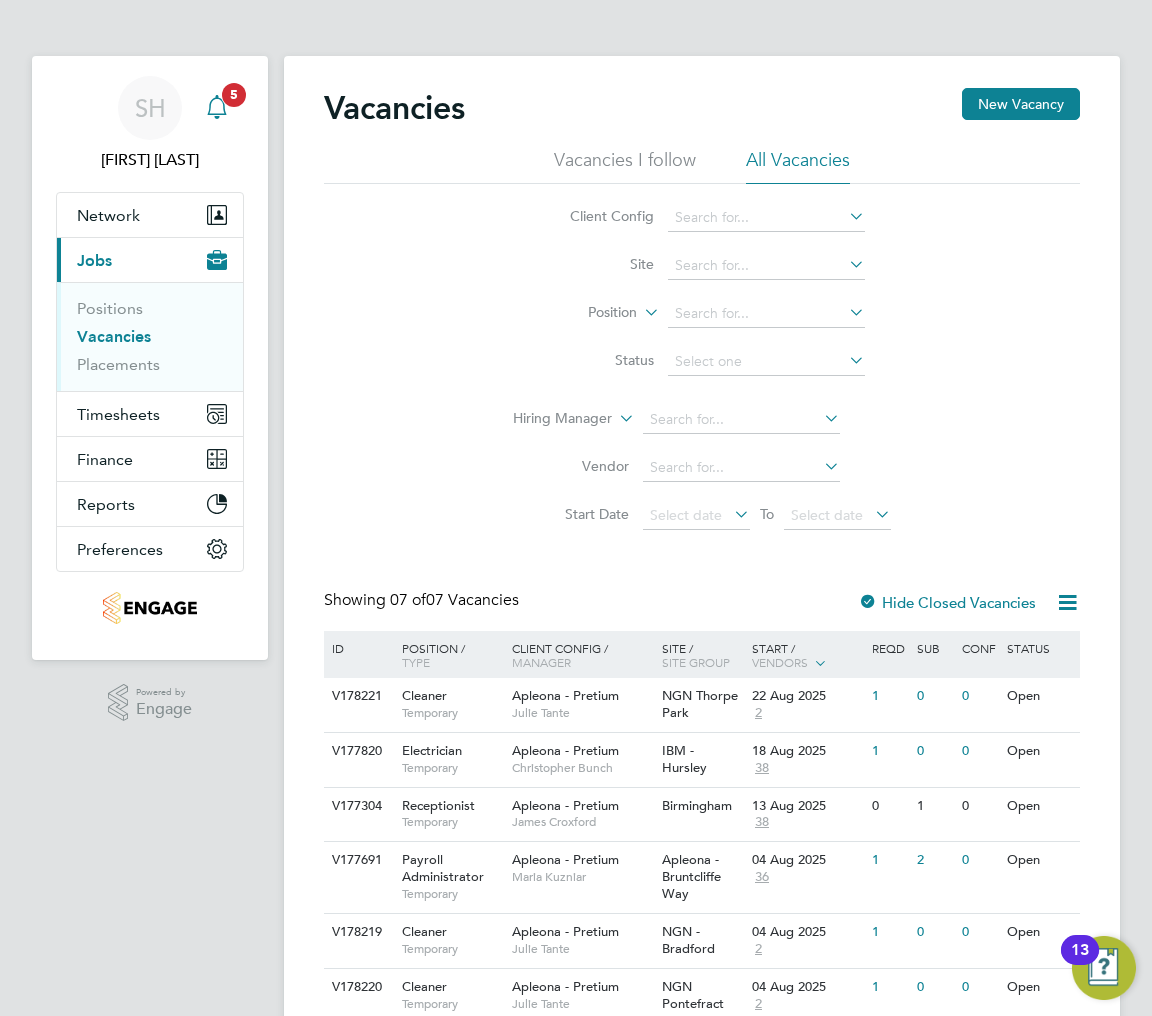 click on "5" at bounding box center (234, 94) 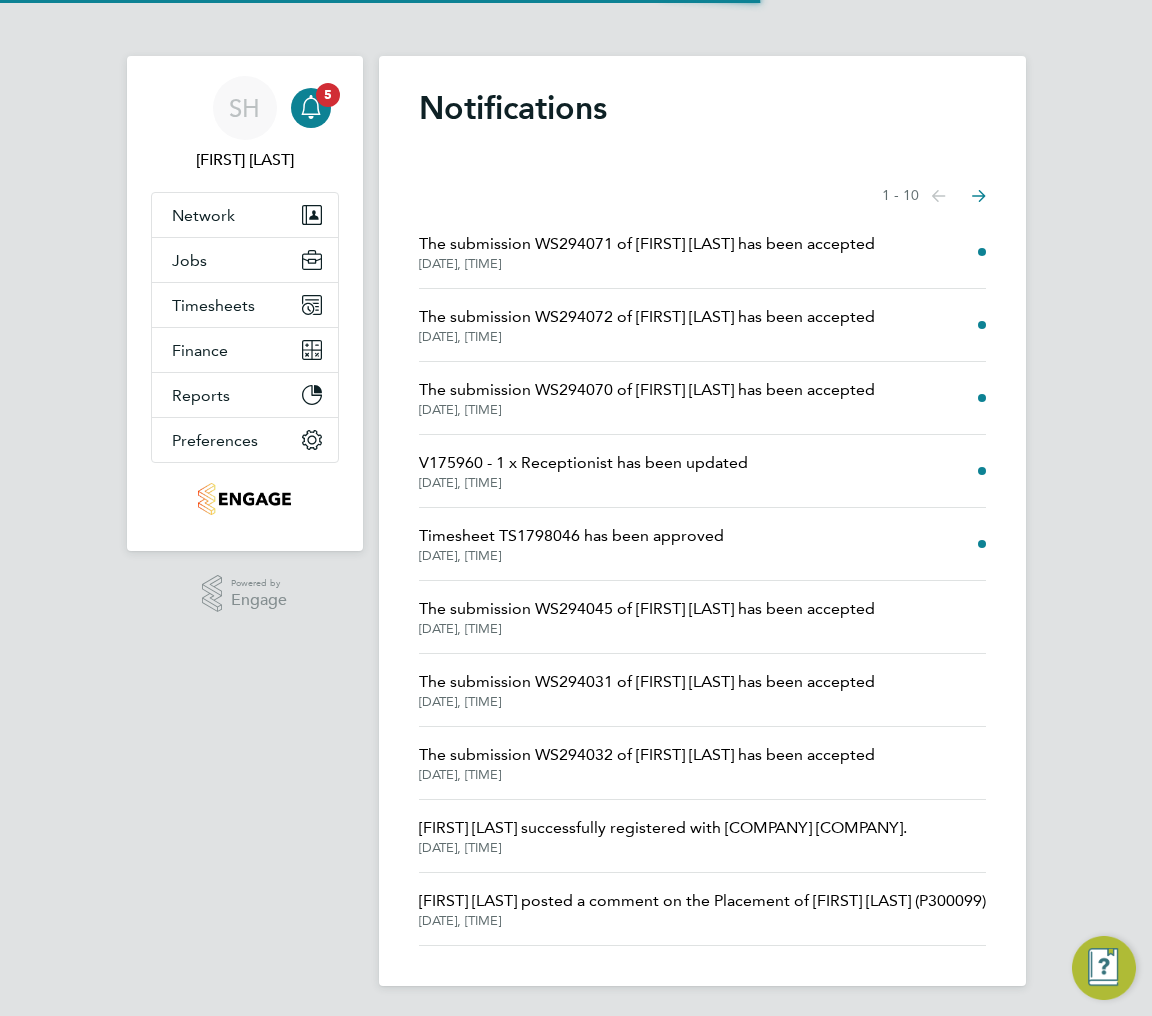 click on "The submission WS294071 of [FIRST] [LAST] has been
accepted" 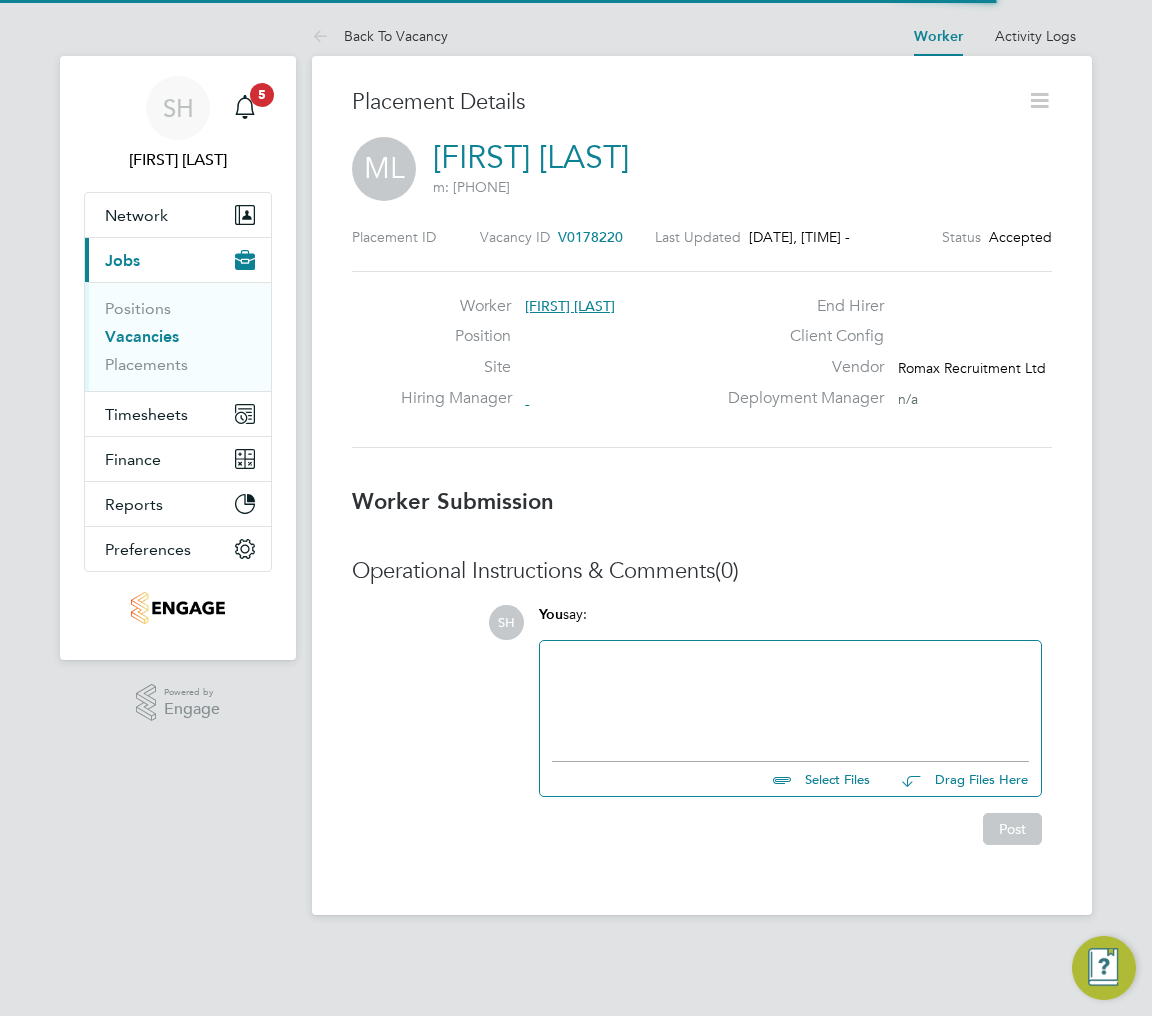 scroll, scrollTop: 10, scrollLeft: 10, axis: both 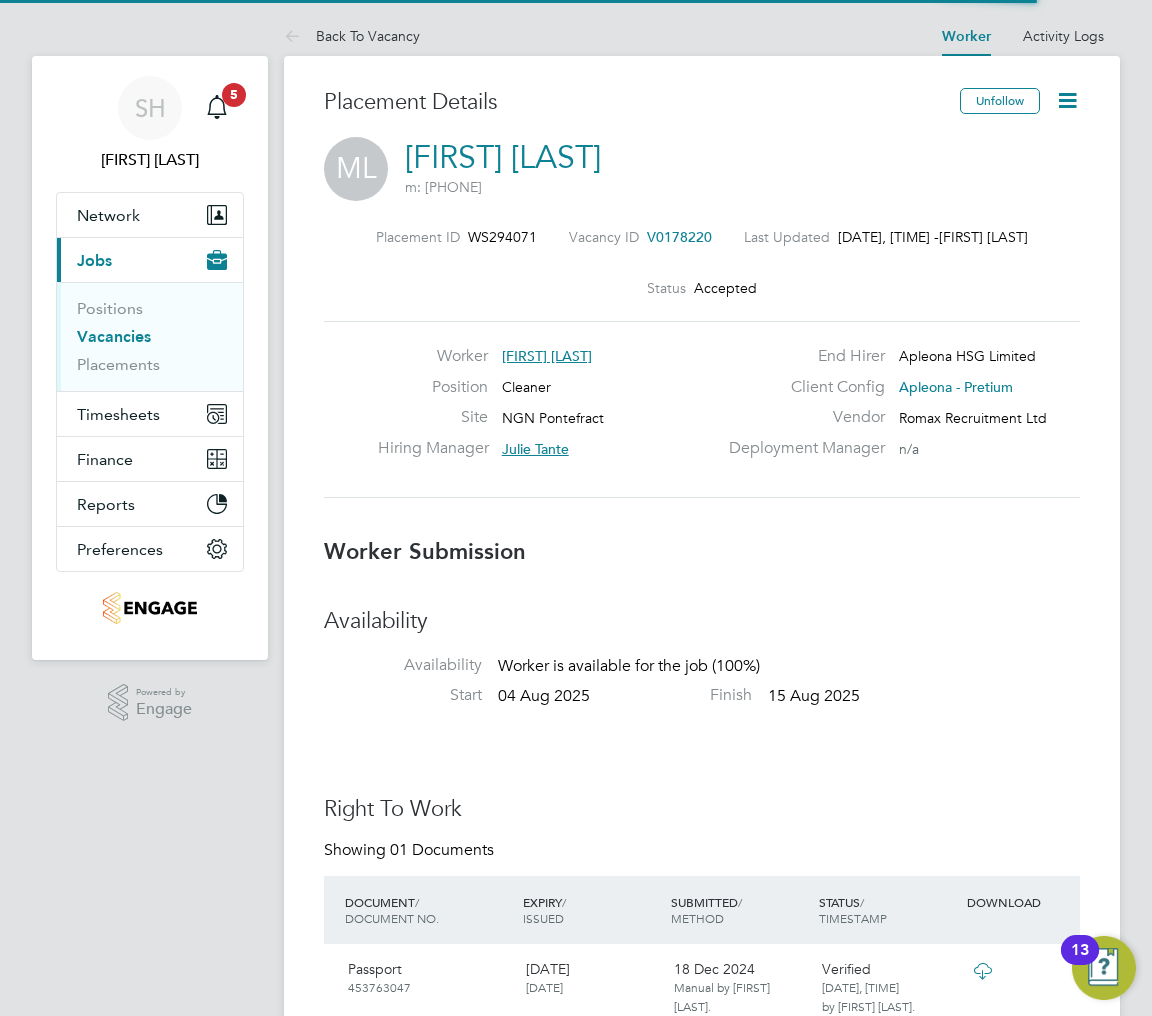 click 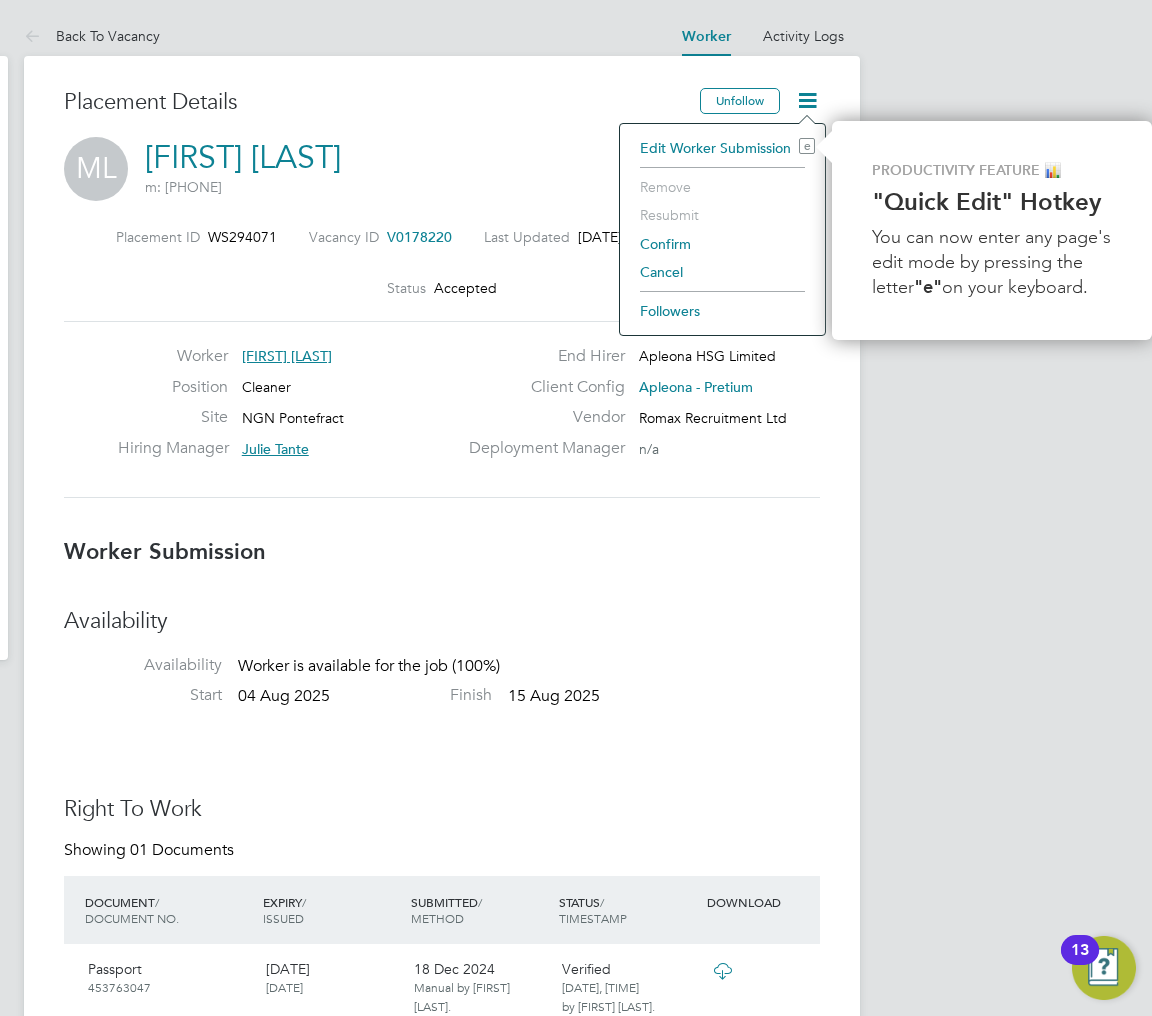 click on "Confirm" 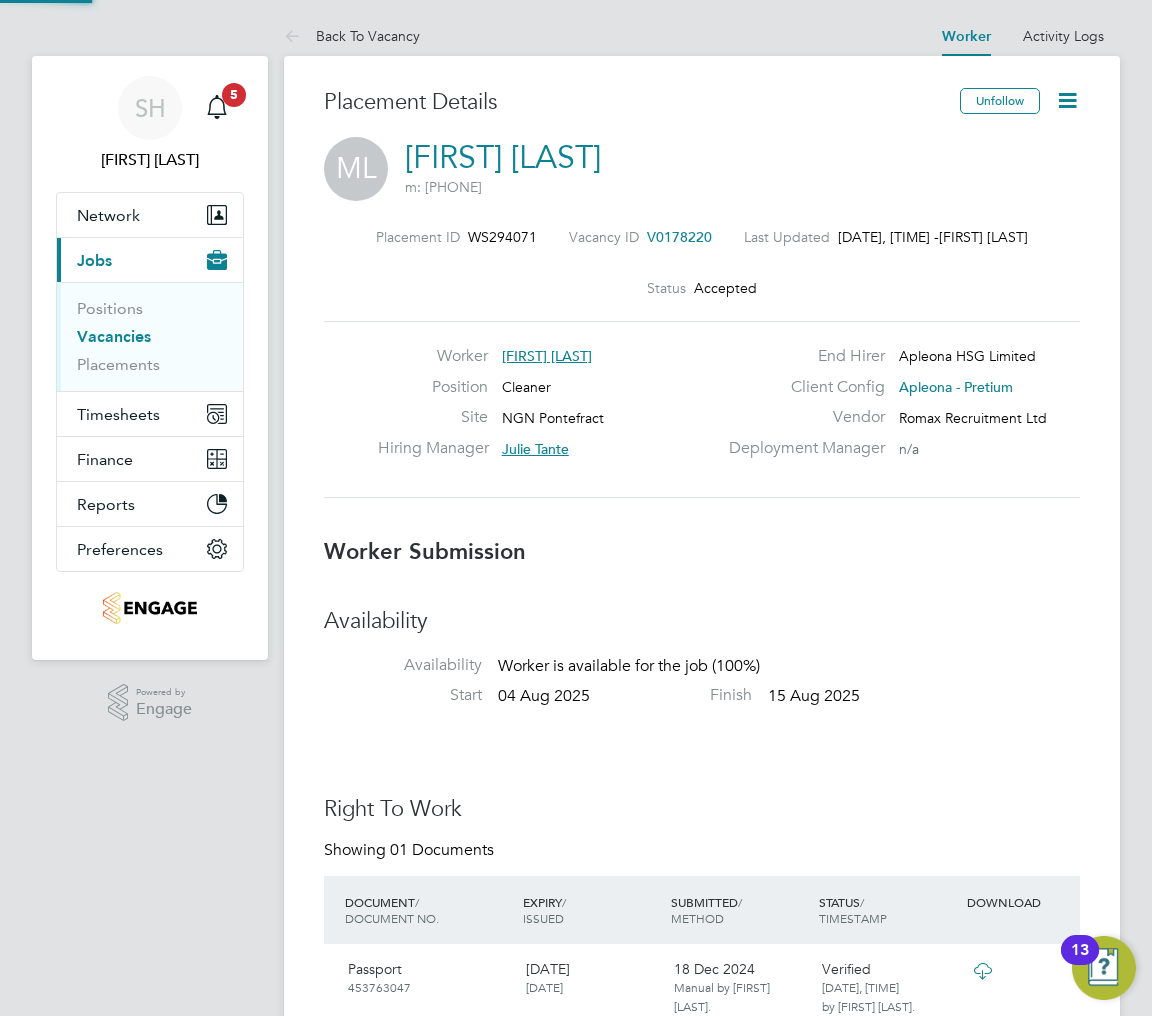 scroll, scrollTop: 0, scrollLeft: 0, axis: both 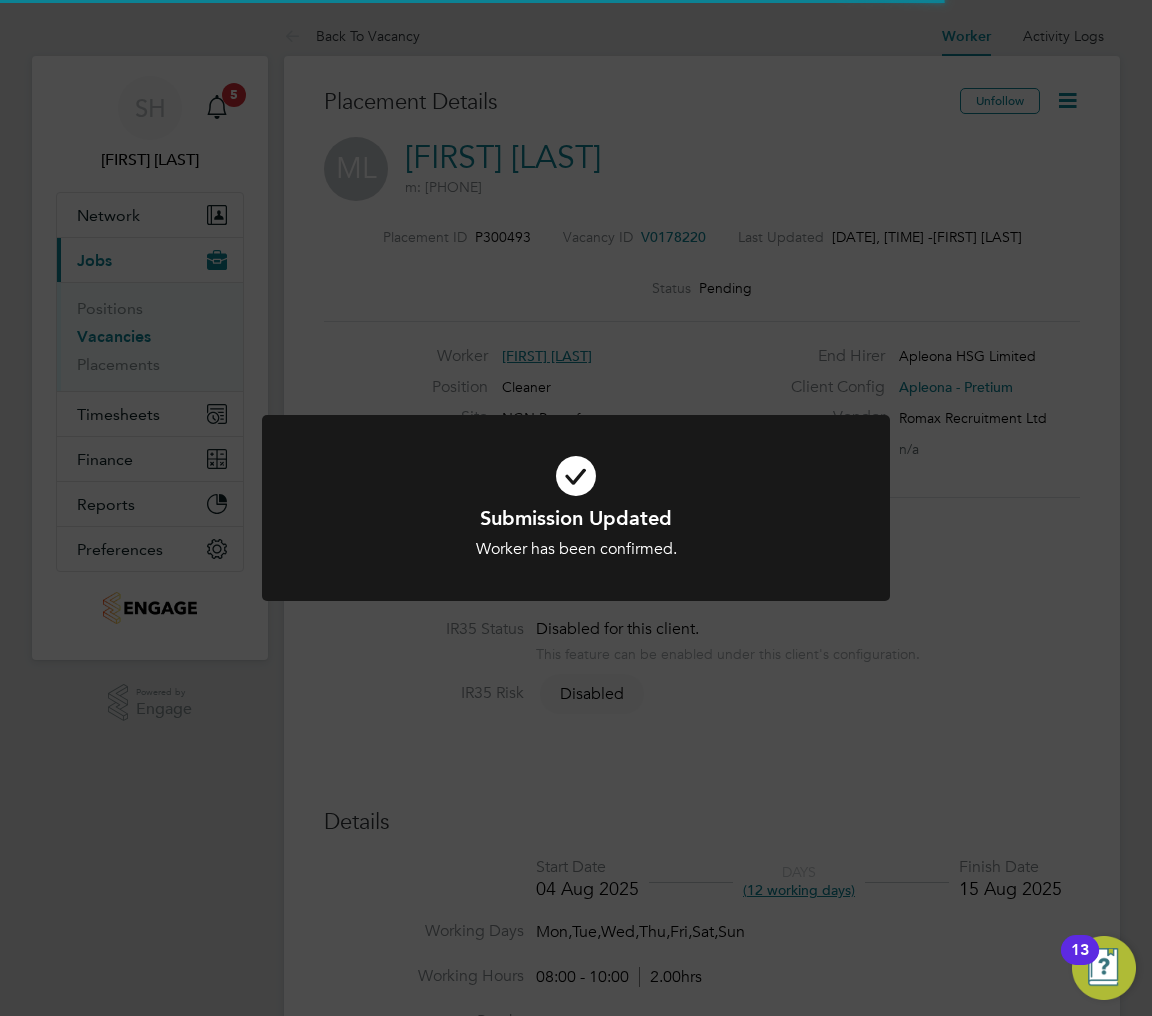drag, startPoint x: 530, startPoint y: 521, endPoint x: 1052, endPoint y: 234, distance: 595.6954 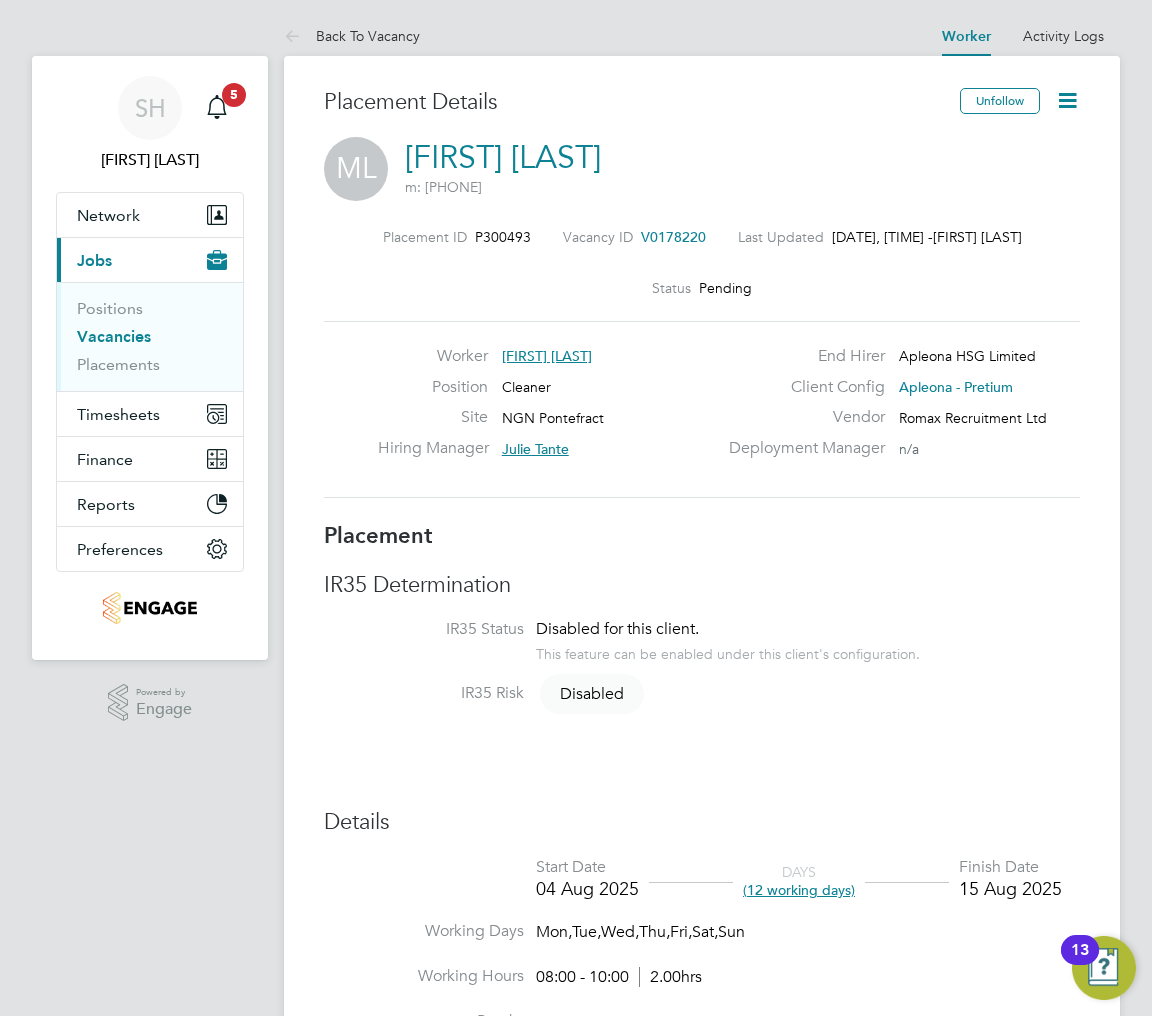 click 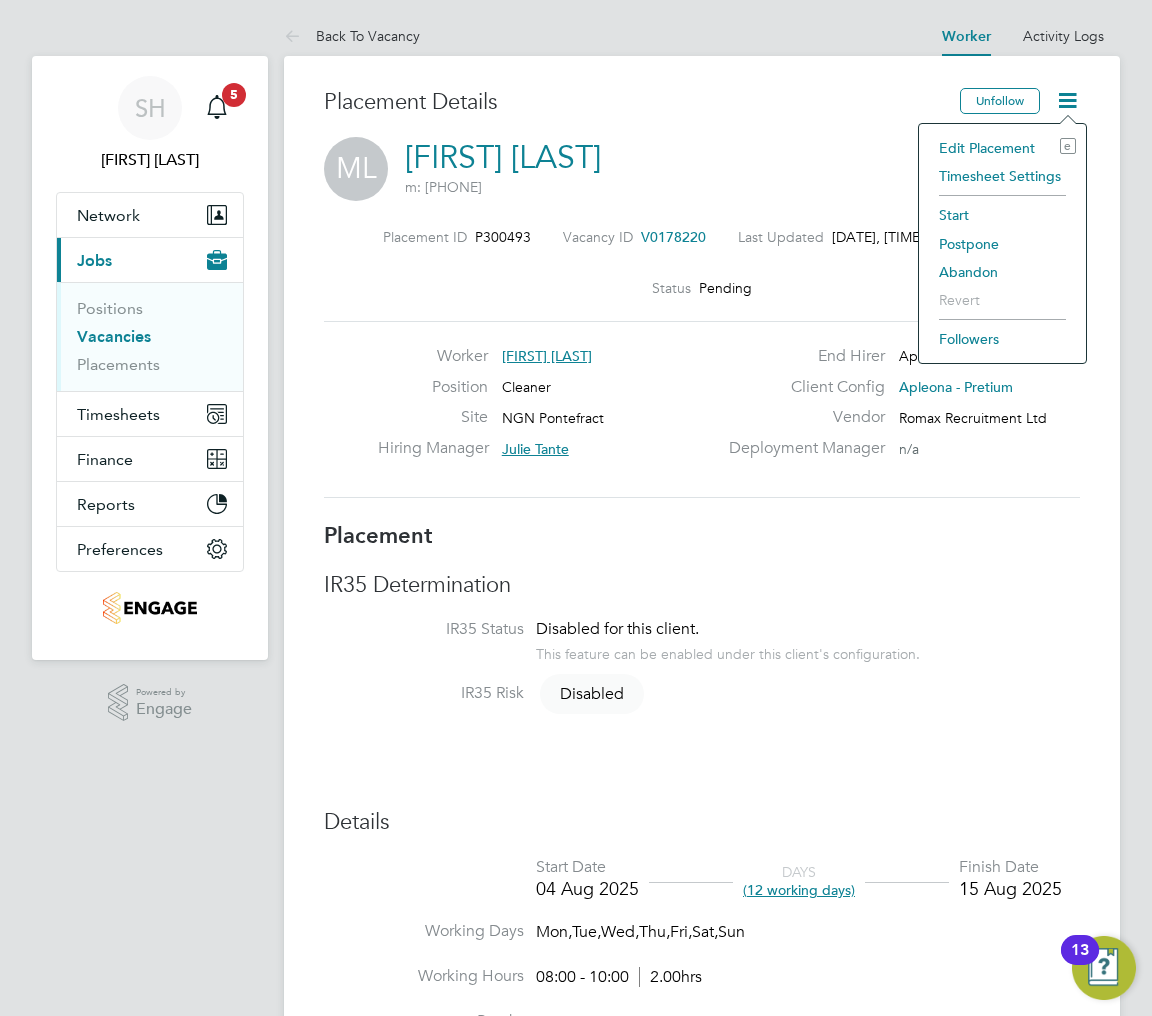 click on "Start" 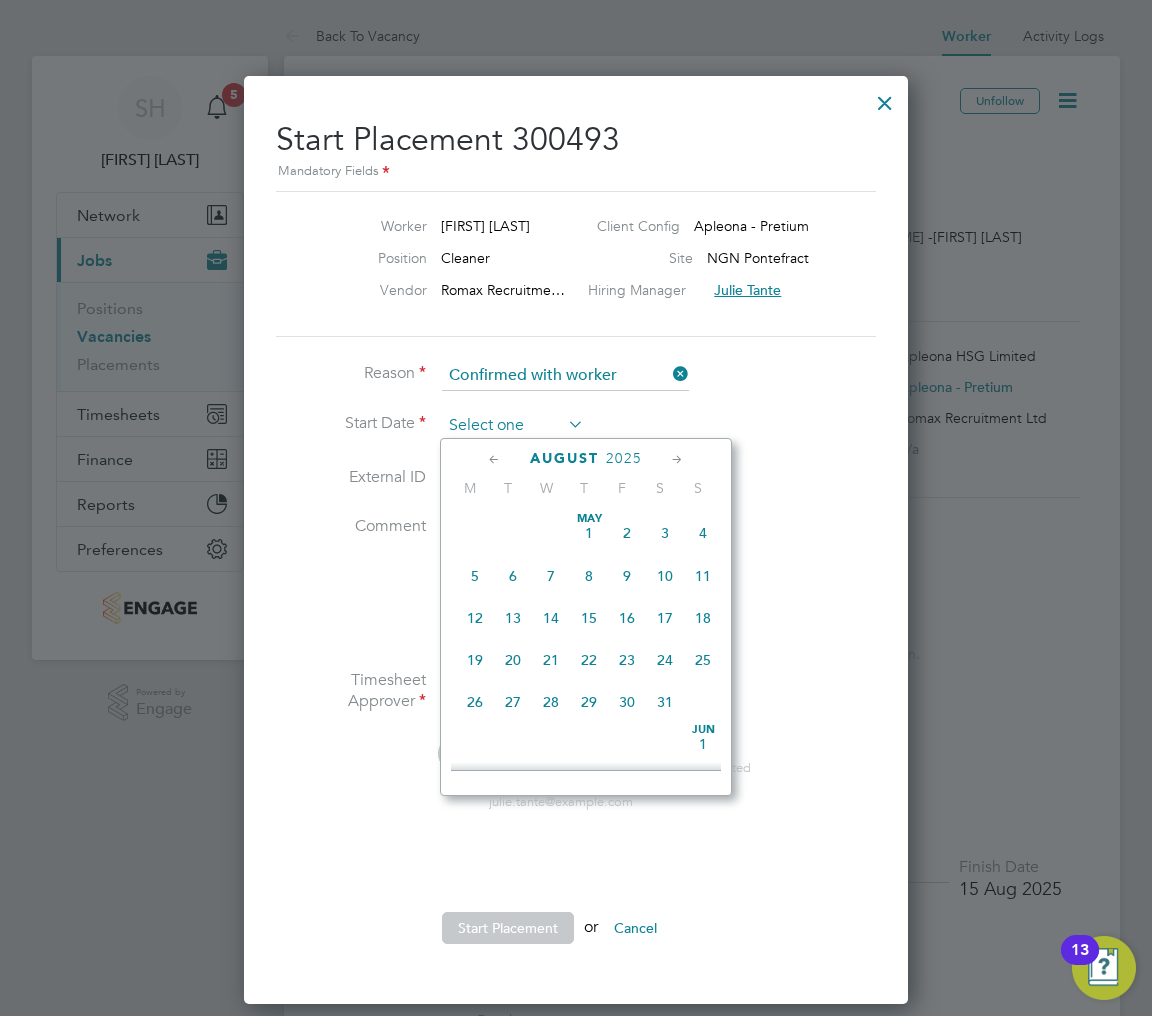 click 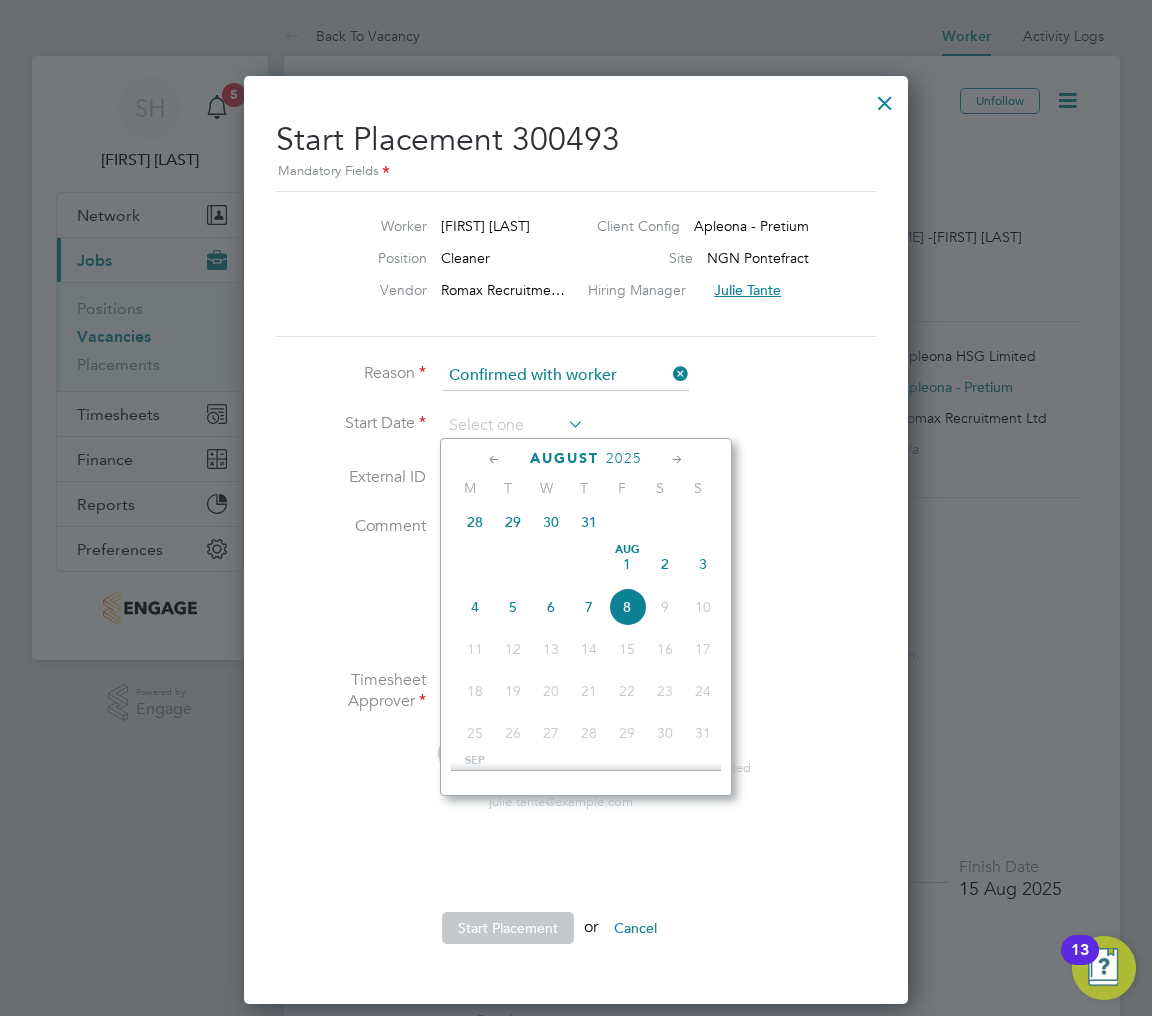 click on "Aug 1 2 3 4 5 6 7 8 9 10 11 12 13 14 15 16 17 18 19 20 21 22 23 24 25 26 27 28 29 30 31" 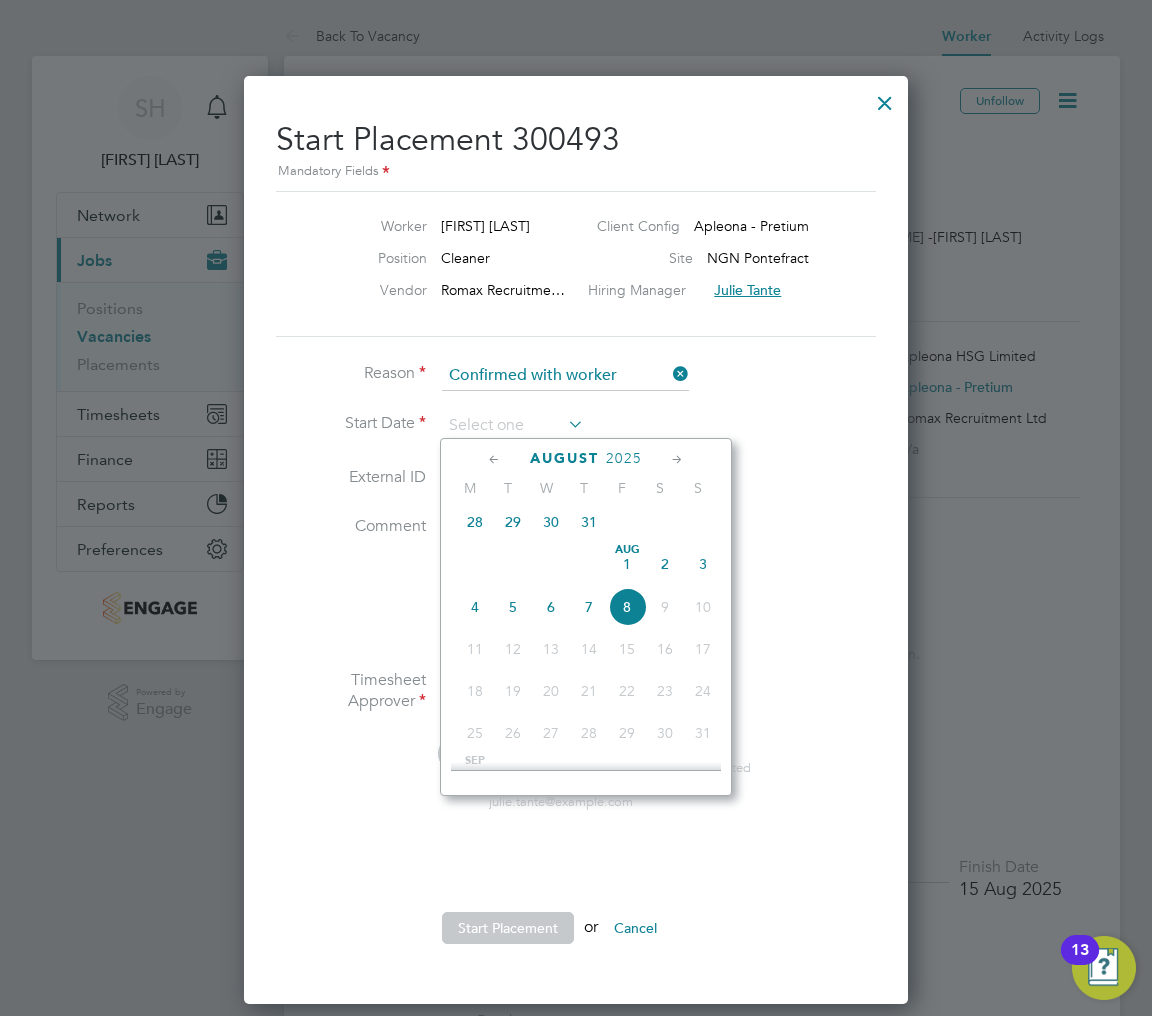 click on "4" 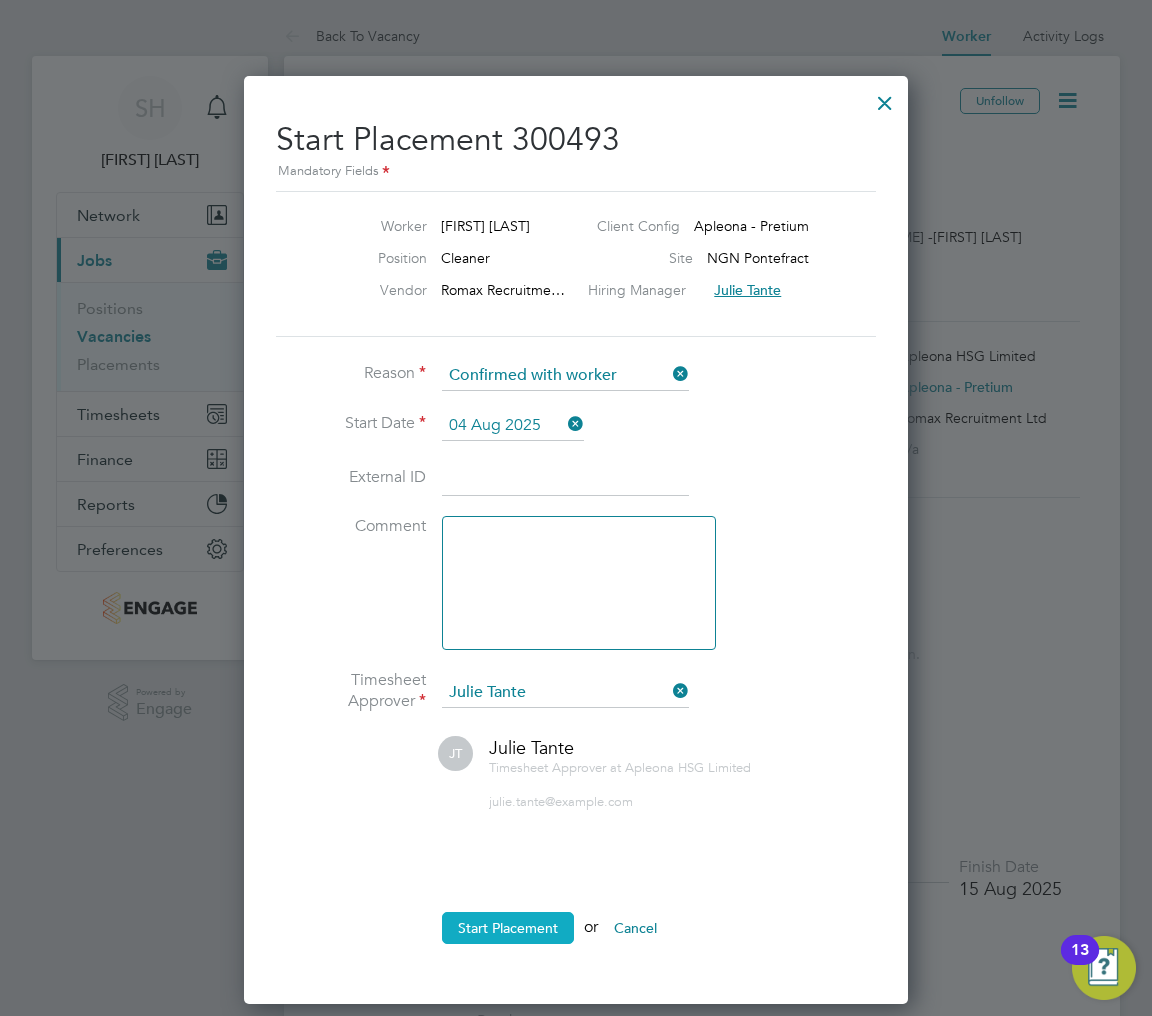 click on "Start Placement" 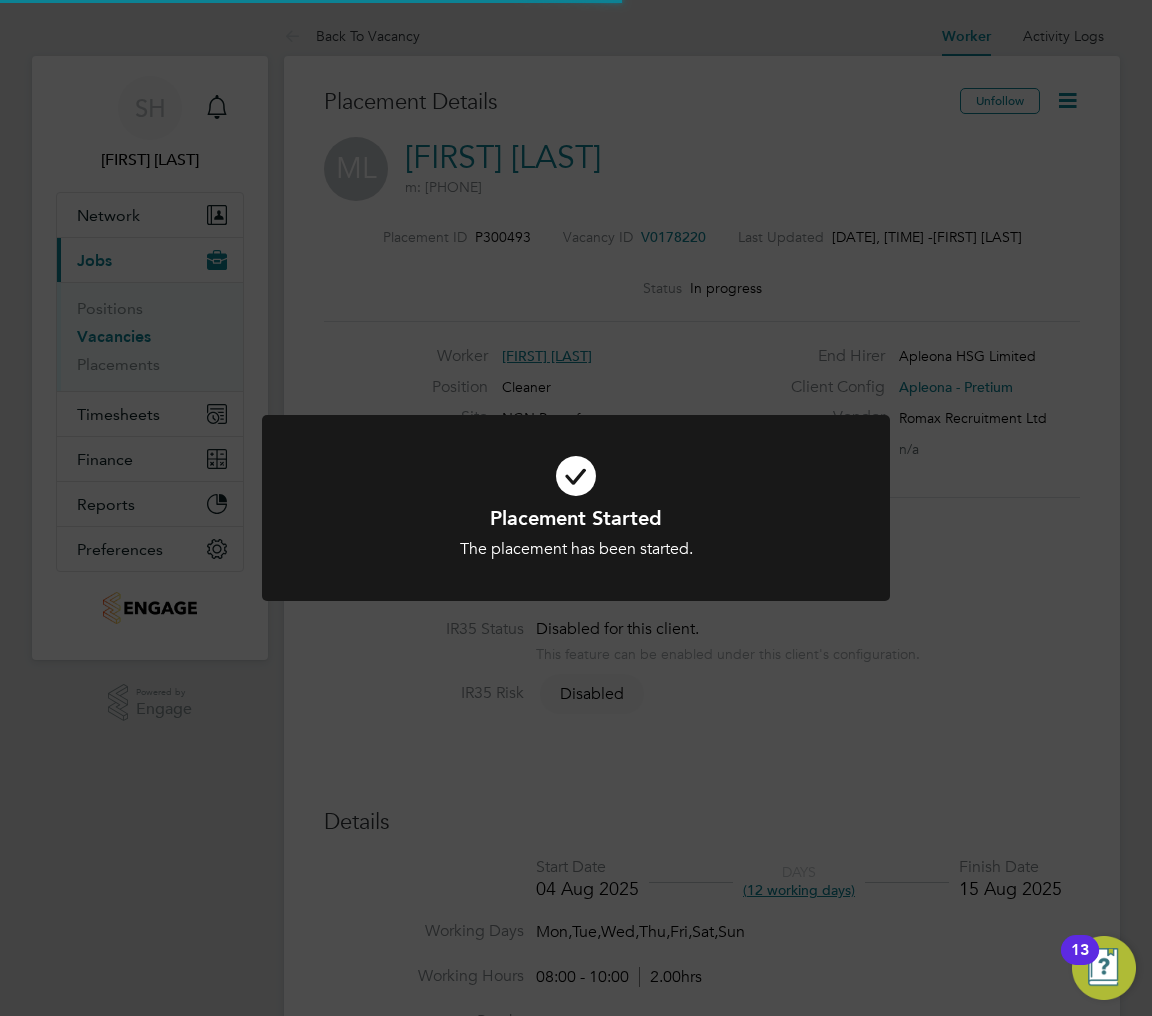 click on "Placement Started The placement has been started. Cancel Okay" 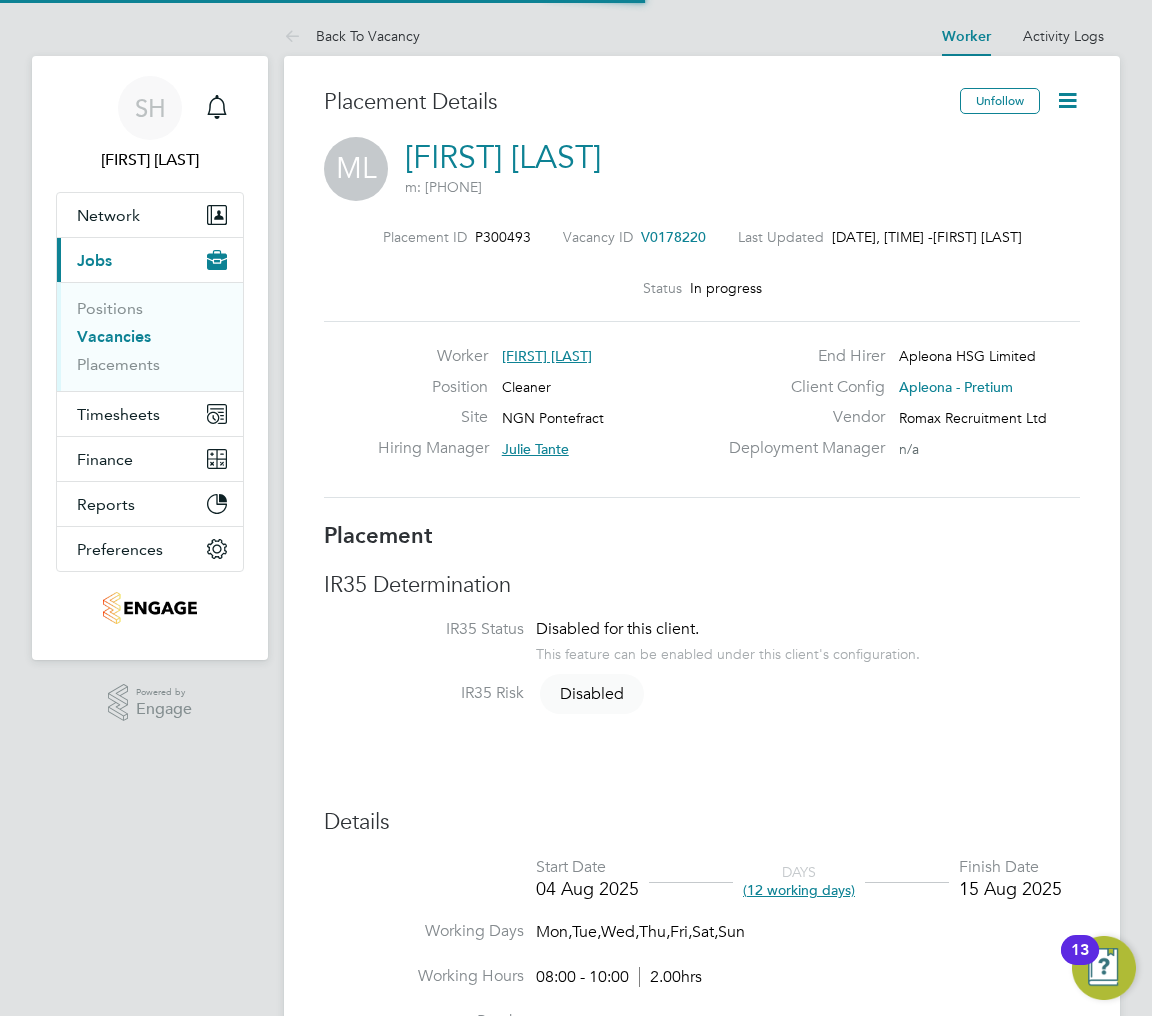 click on "SH   Summer Hadden   Notifications
Applications:   Network
Team Members   Businesses   Sites   Workers   Contacts   Current page:   Jobs
Positions   Vacancies   Placements   Timesheets
Timesheets   Expenses   Finance
Invoices & Credit Notes   Statements   Payments   Reports
Margin Report   Report Downloads   Preferences
My Business   Doc. Requirements   VMS Configurations   Notifications   Activity Logs
.st0{fill:#C0C1C2;}
Powered by Engage Back To Vacancy Worker   Activity Logs   Worker Activity Logs Back To Vacancy Placement Details   Unfollow ML   Mark Lee   m: 07526552086  Placement ID   P300493 Vacancy ID   V0178220   Last Updated   08 Aug 2025, 15:57 -  Summer Hadden Status   In progress   Worker   Mark Lee Position   Cleaner" at bounding box center (576, 1695) 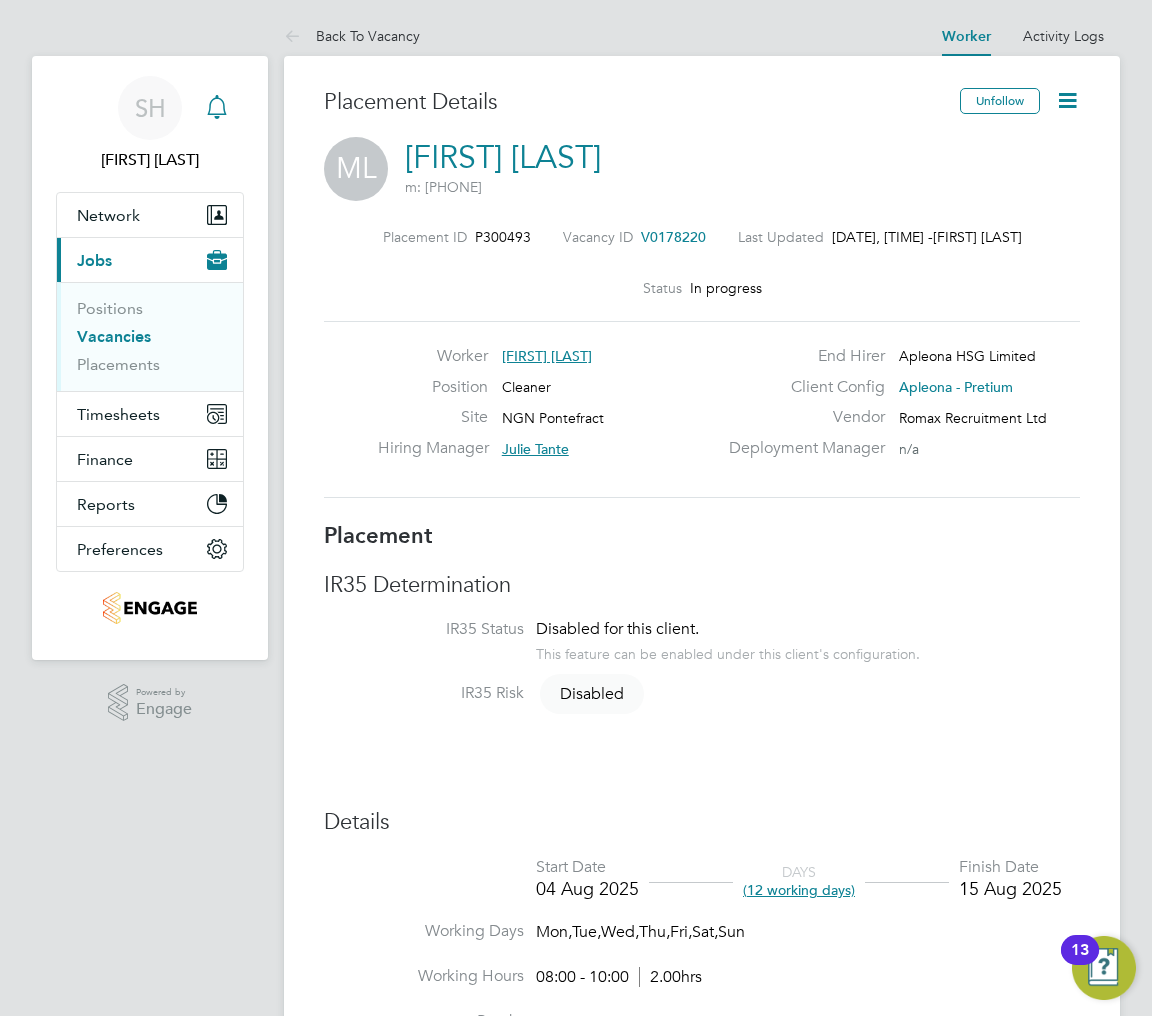 click 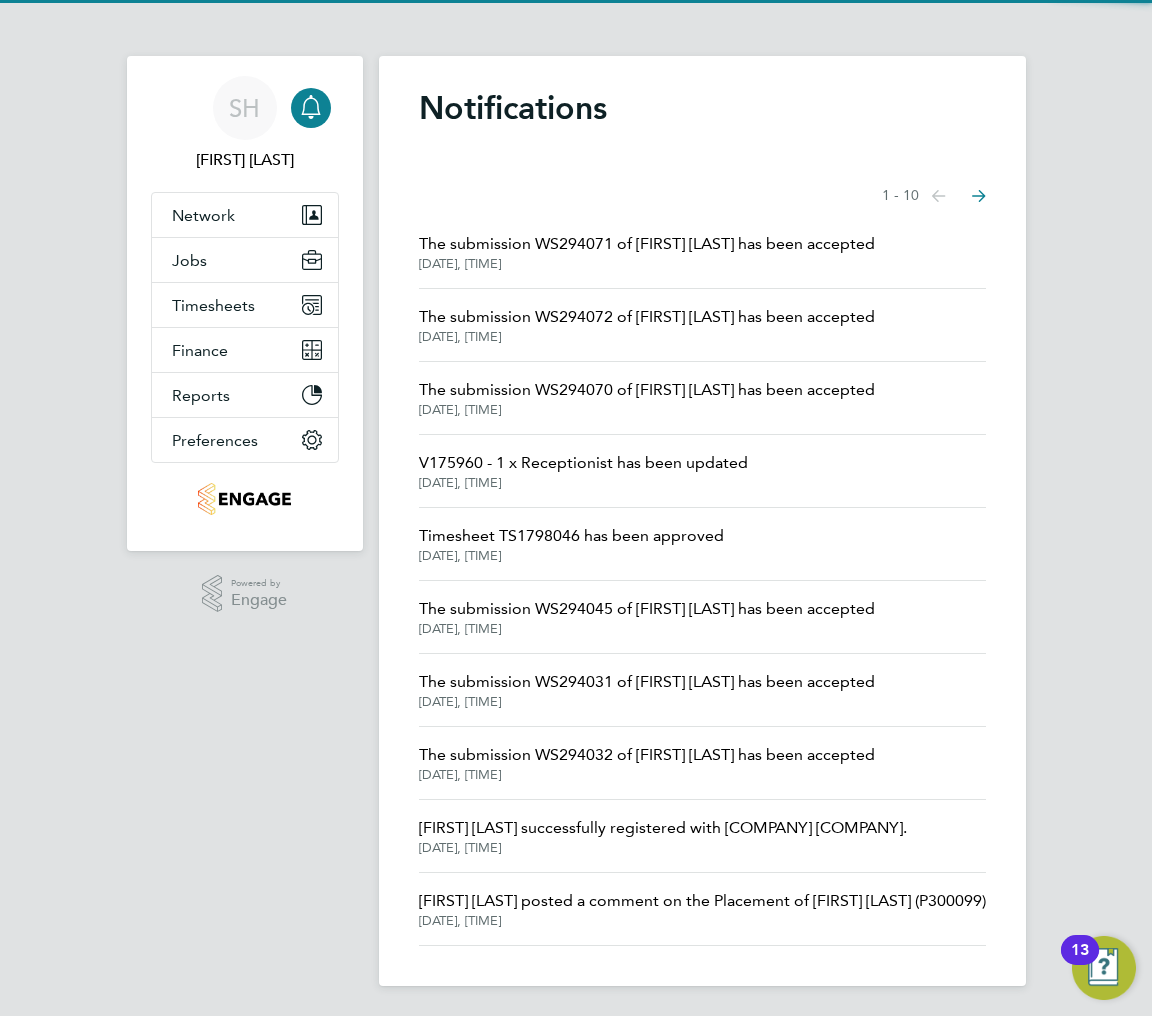 click on "The submission WS294072 of Ganiyu Amusa has been
accepted" 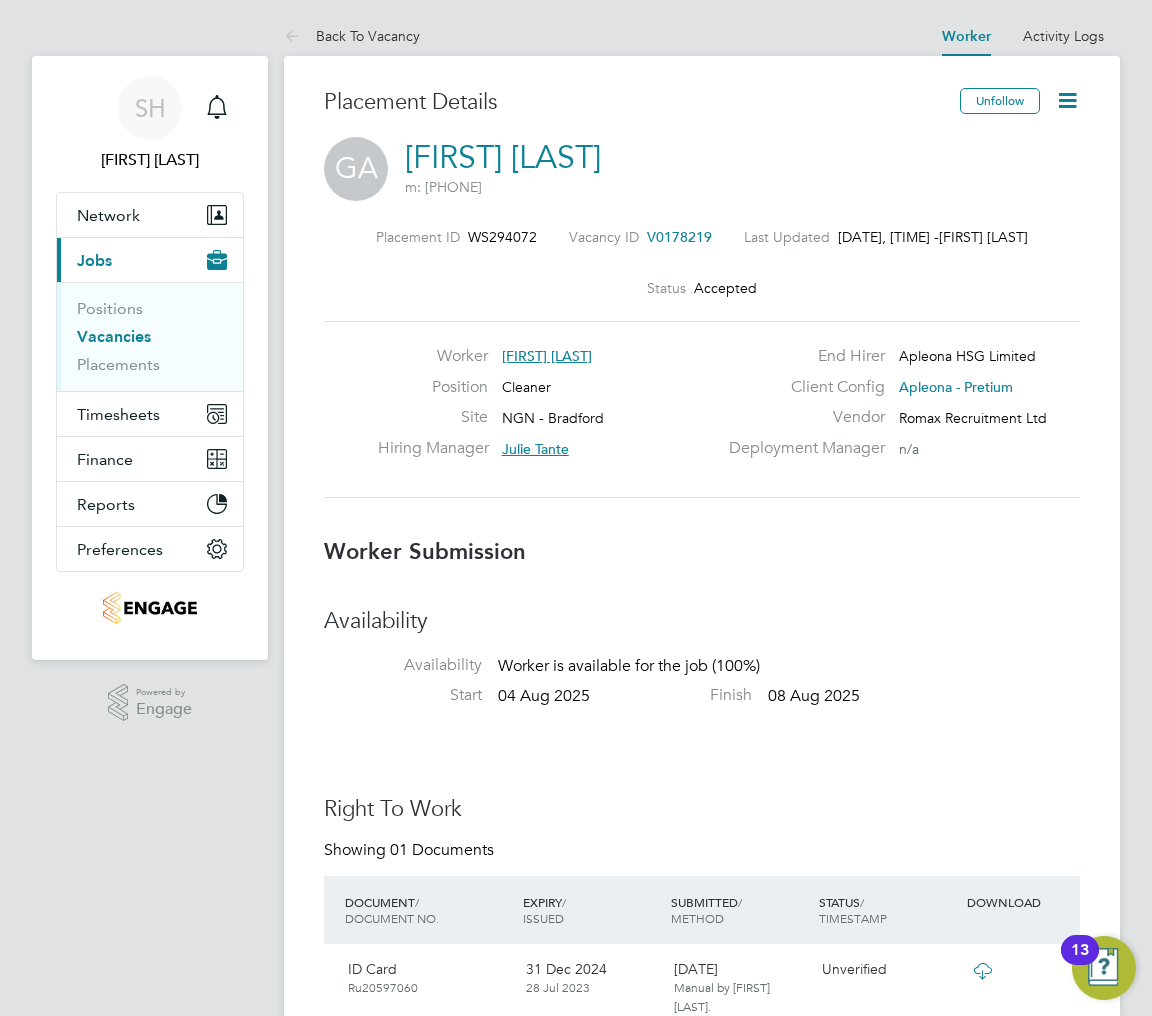 click 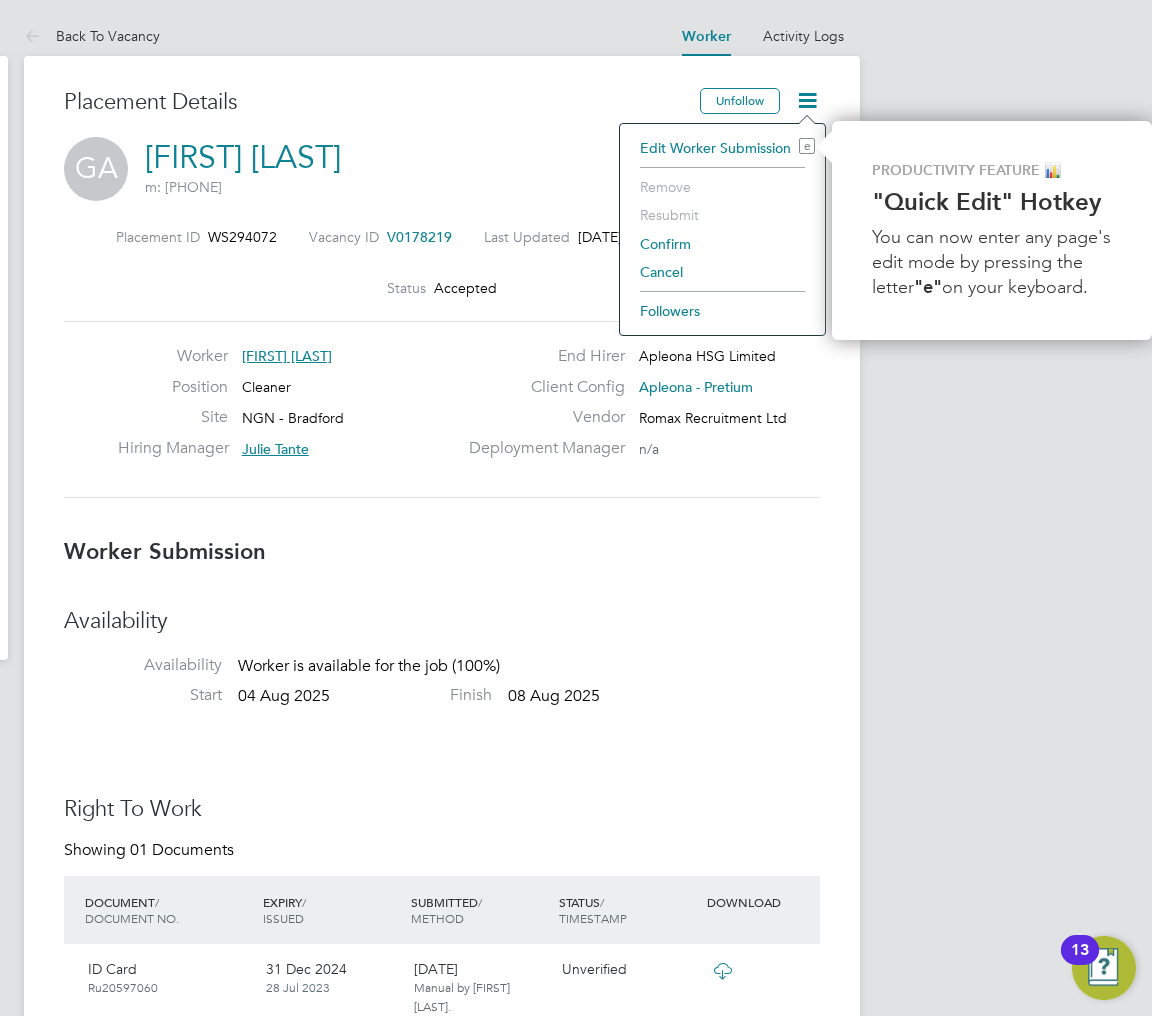 click on "m: 07476735463" 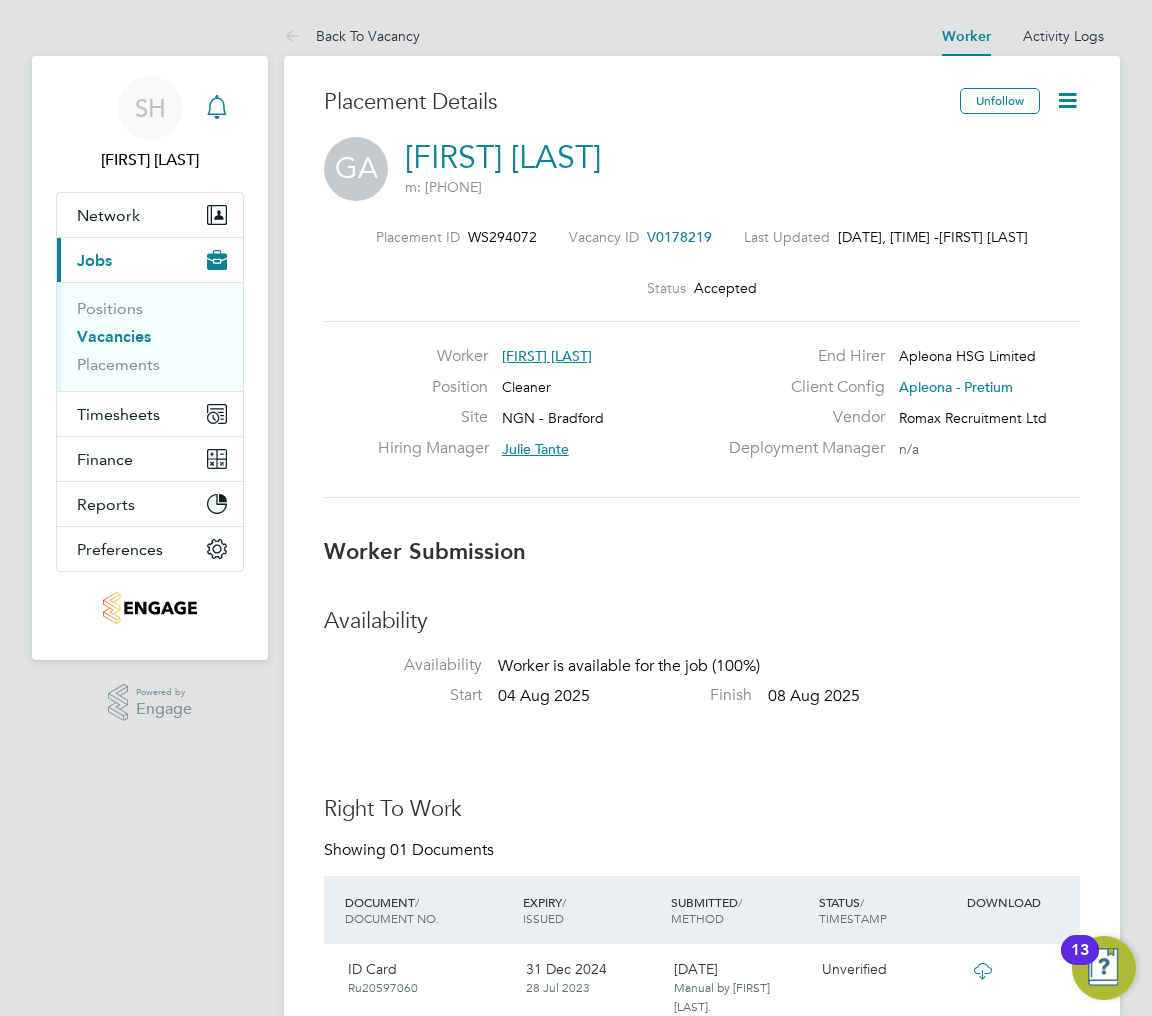 click 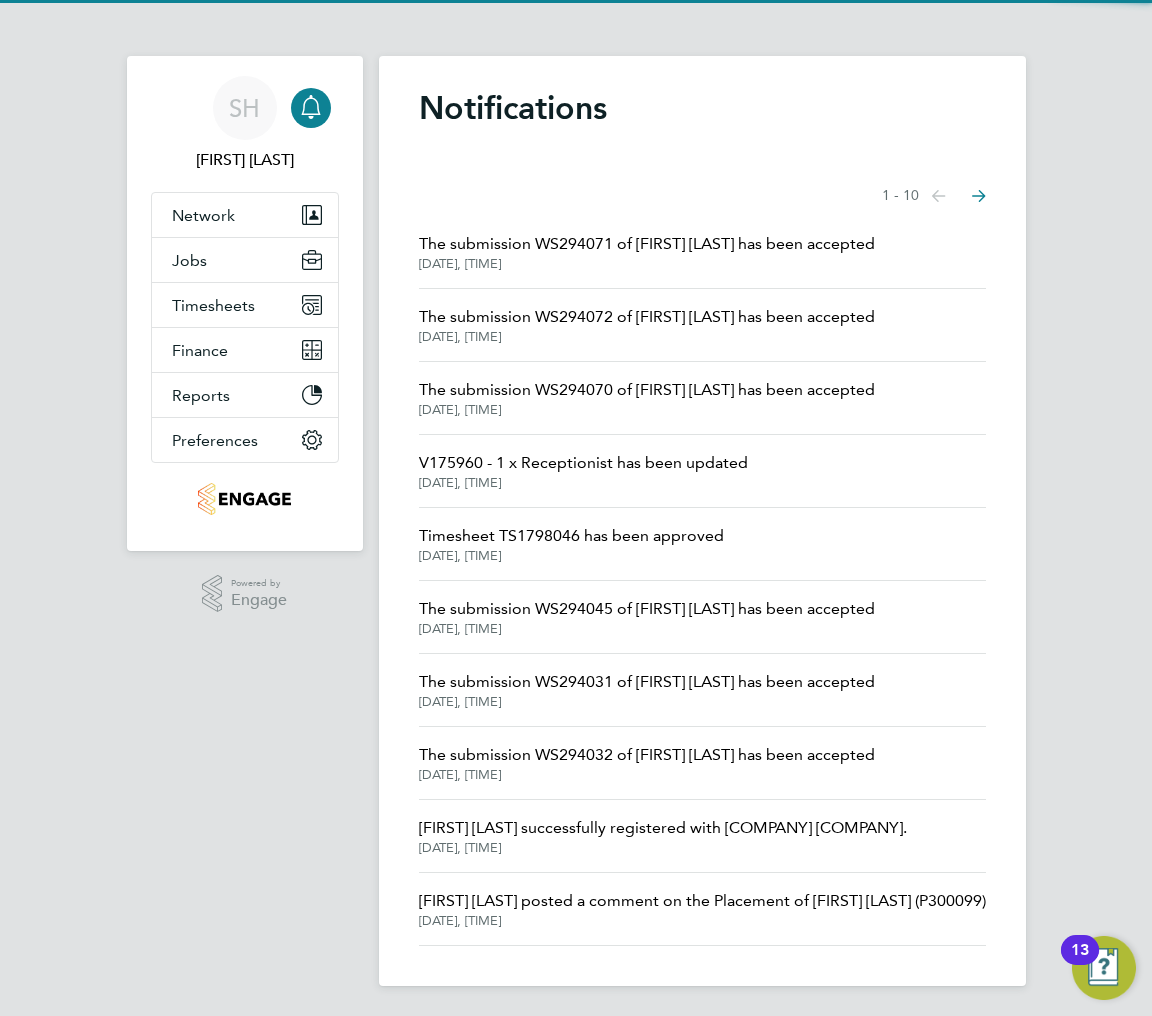 click on "The submission WS294072 of Ganiyu Amusa has been
accepted" 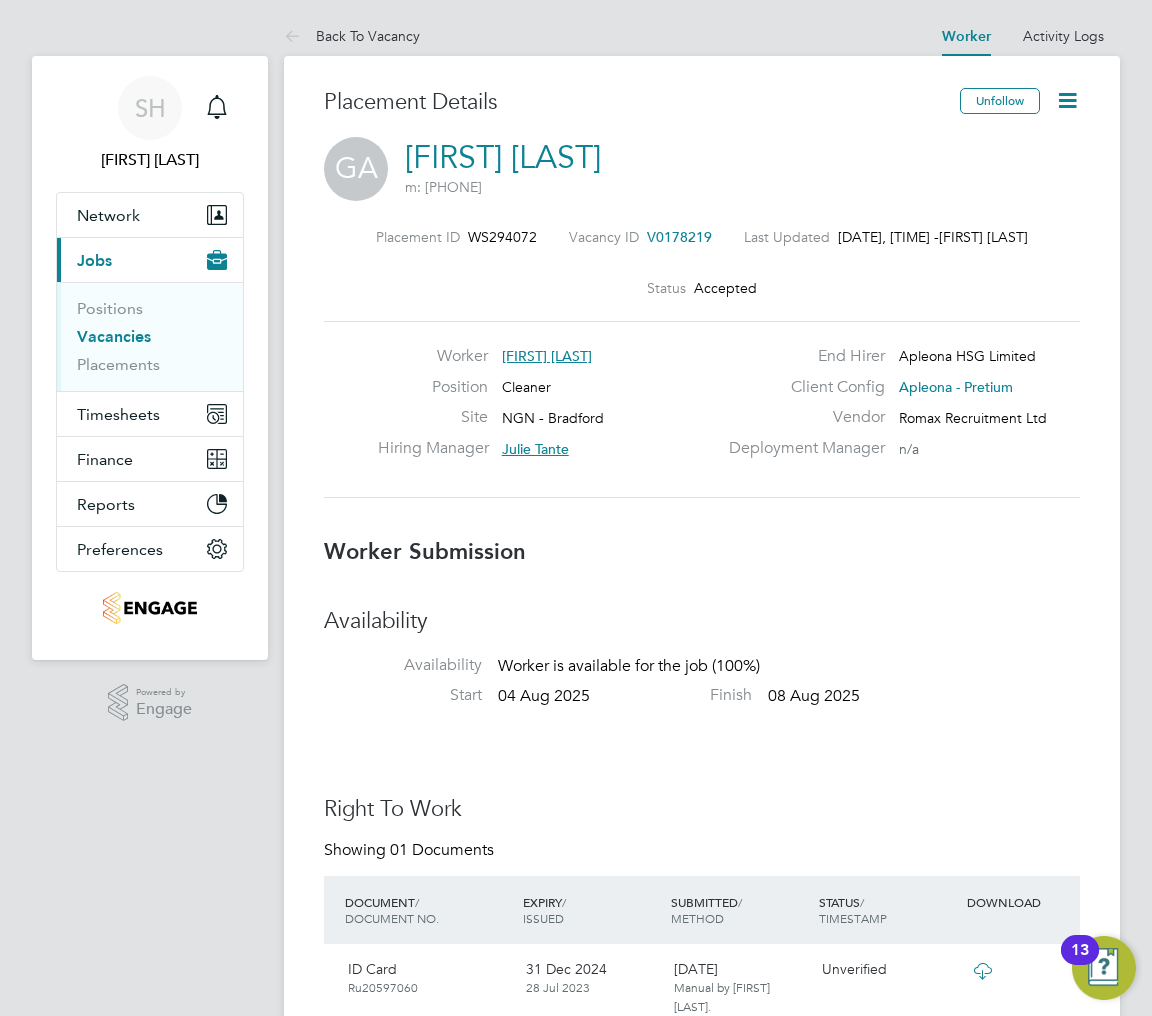 click 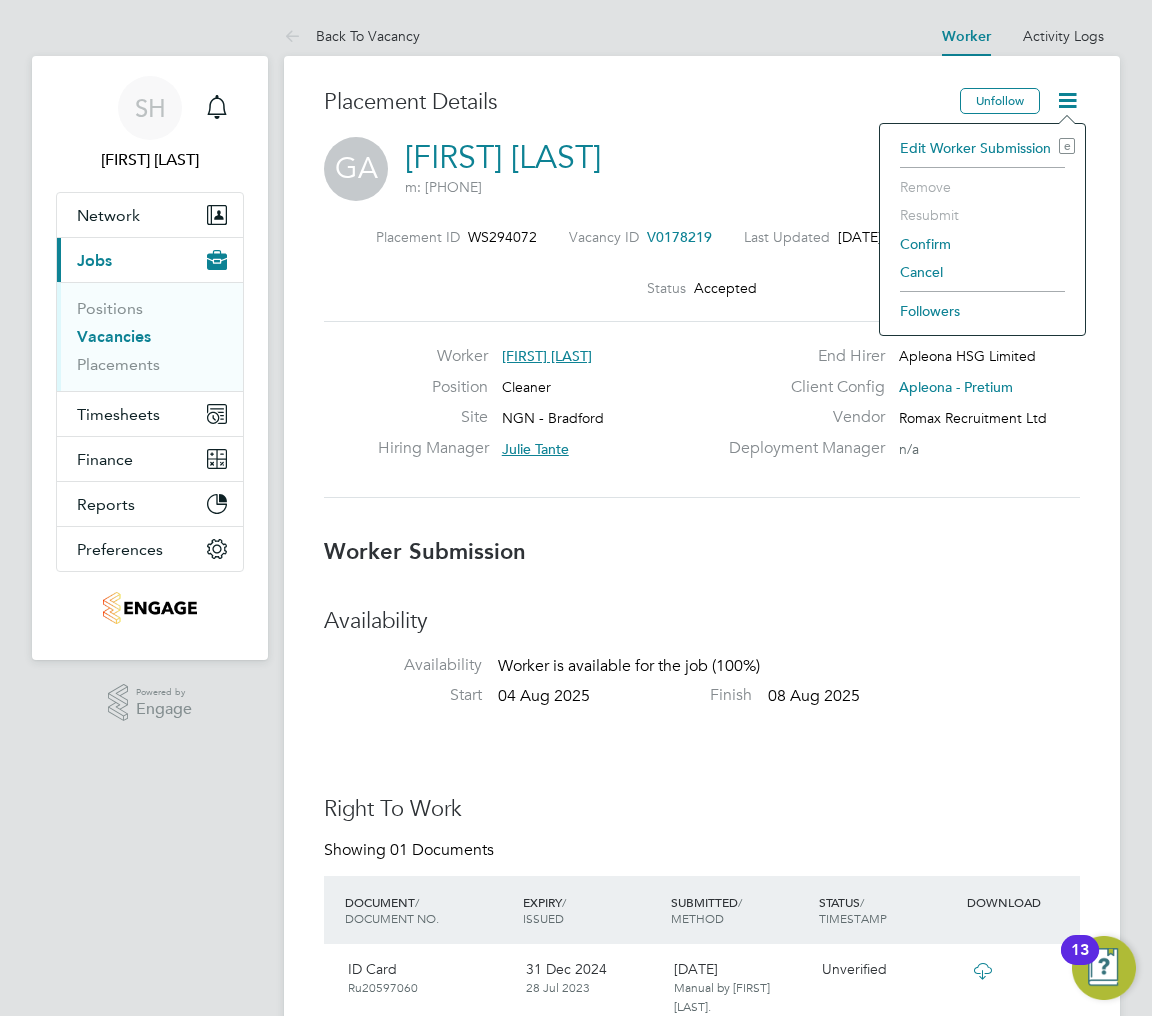 click on "Confirm" 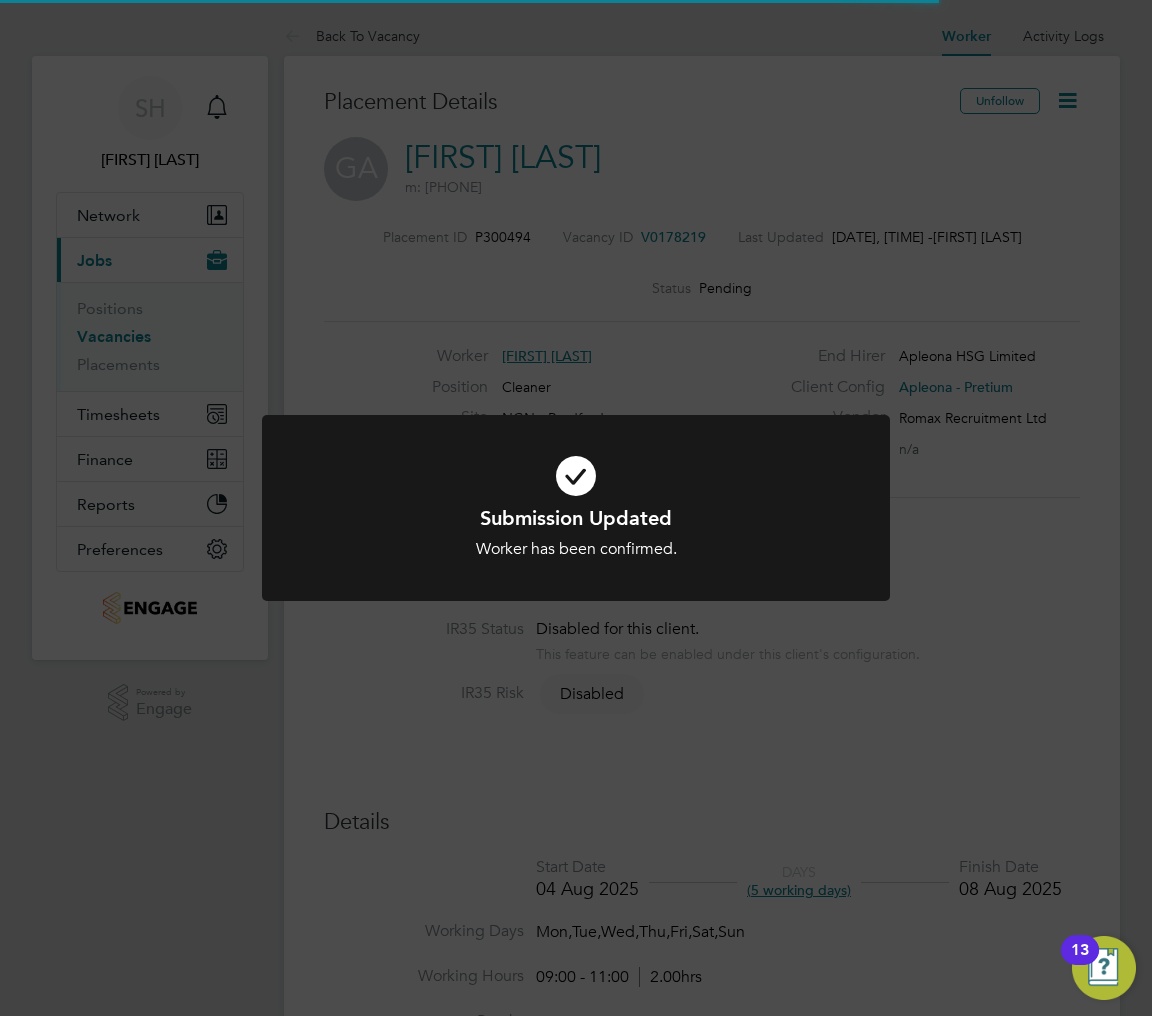 click on "Submission Updated" at bounding box center [576, 518] 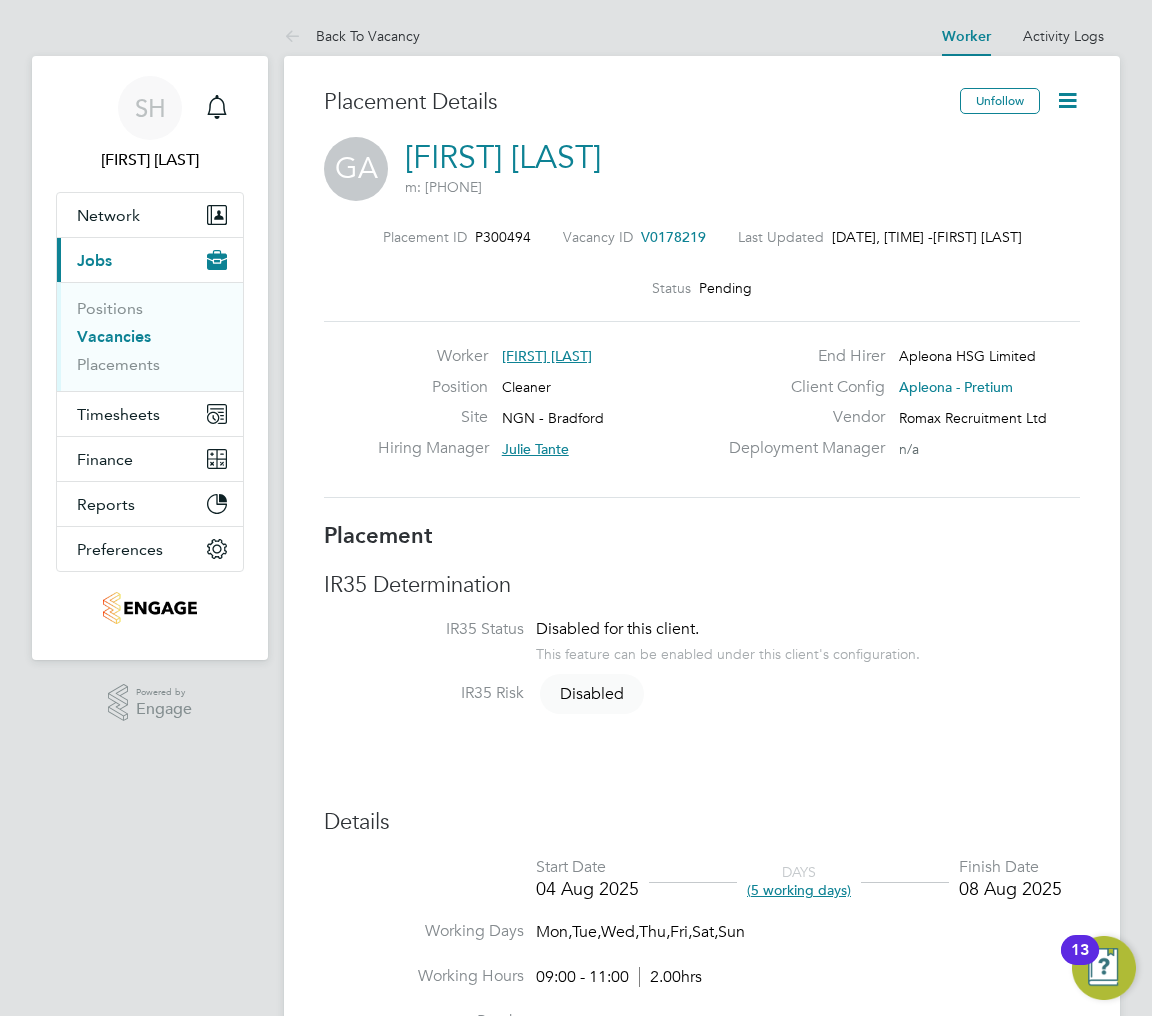 click 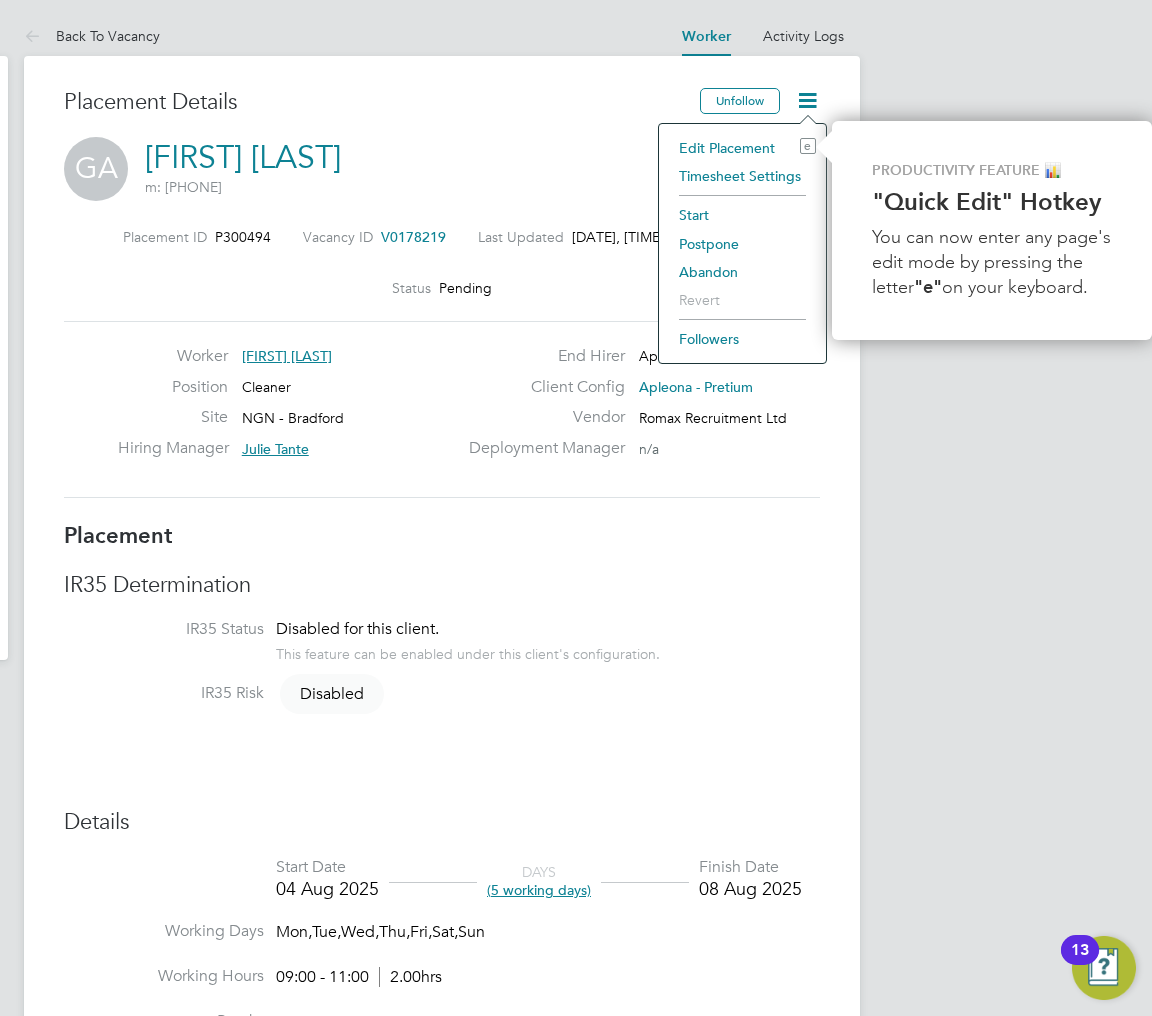 click on "Start" 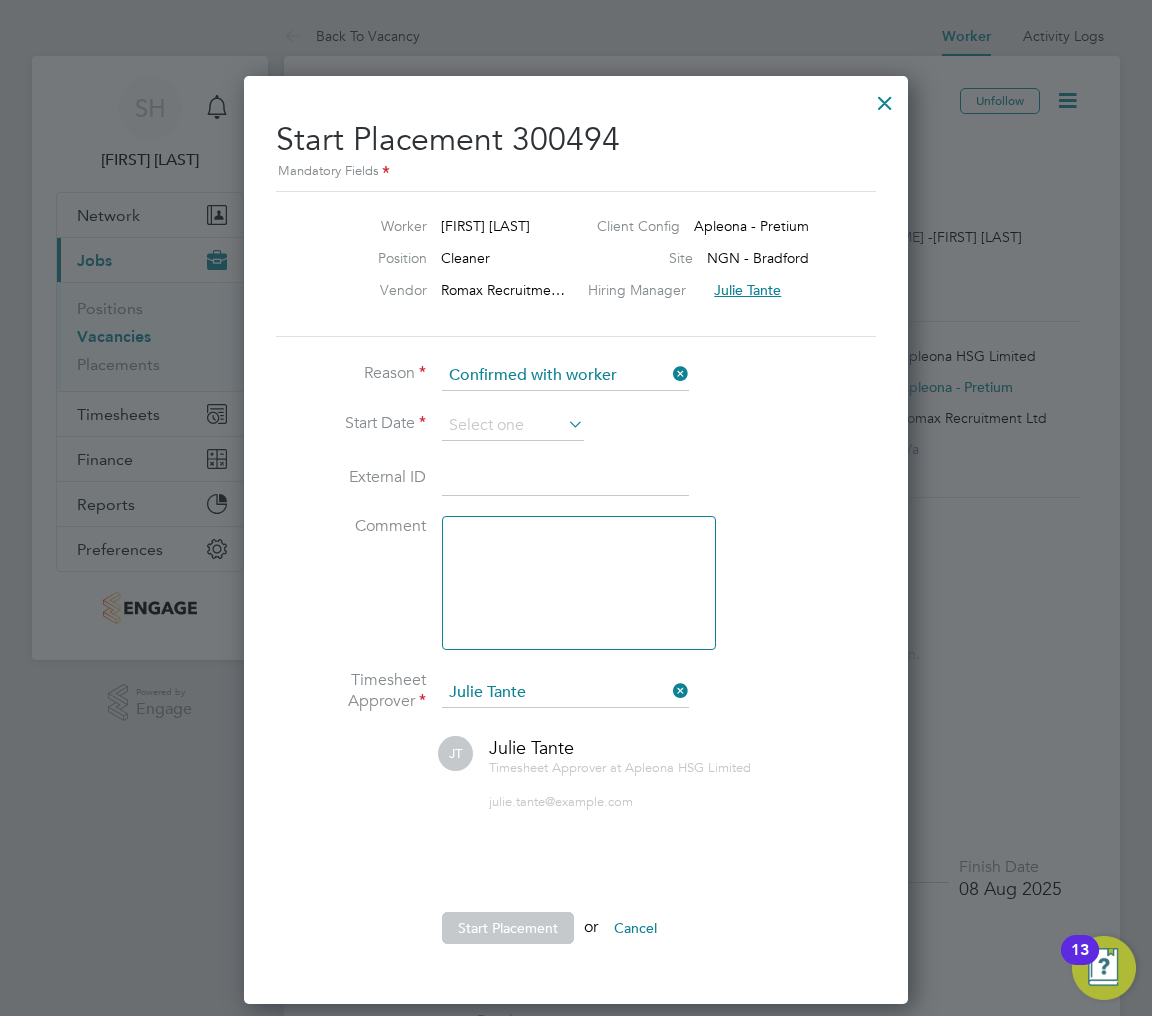drag, startPoint x: 437, startPoint y: 433, endPoint x: 470, endPoint y: 418, distance: 36.249138 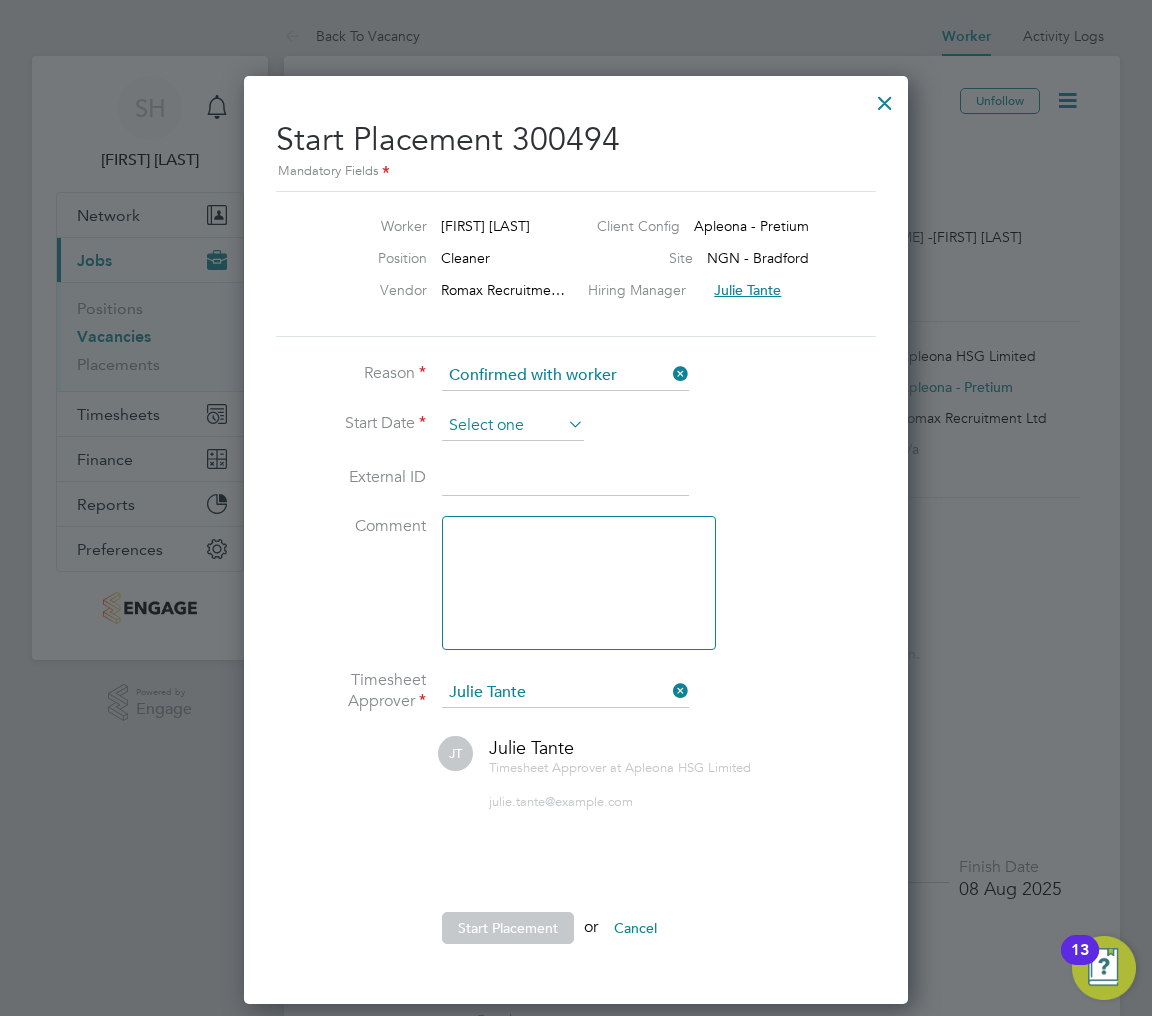 click 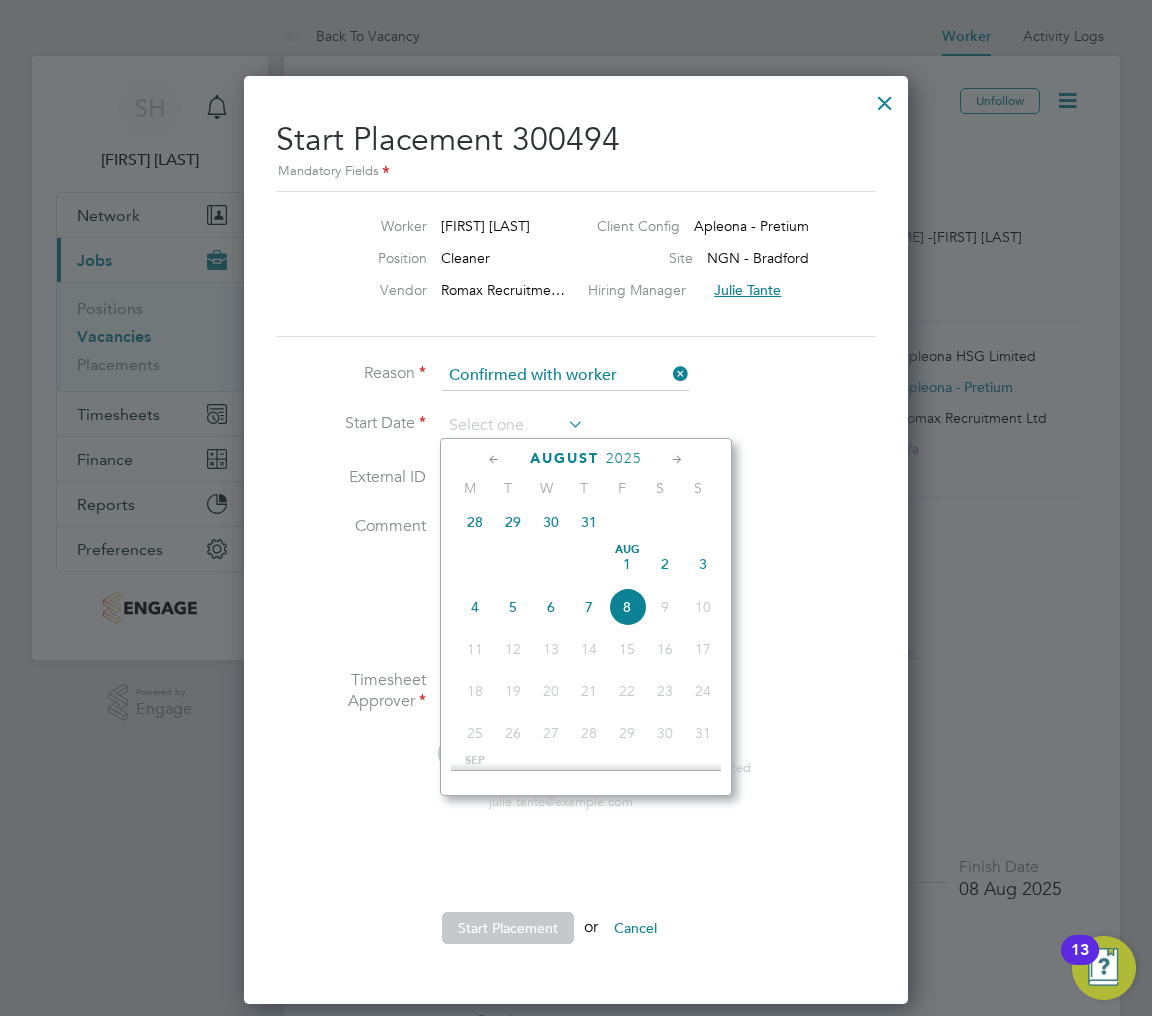 click on "4" 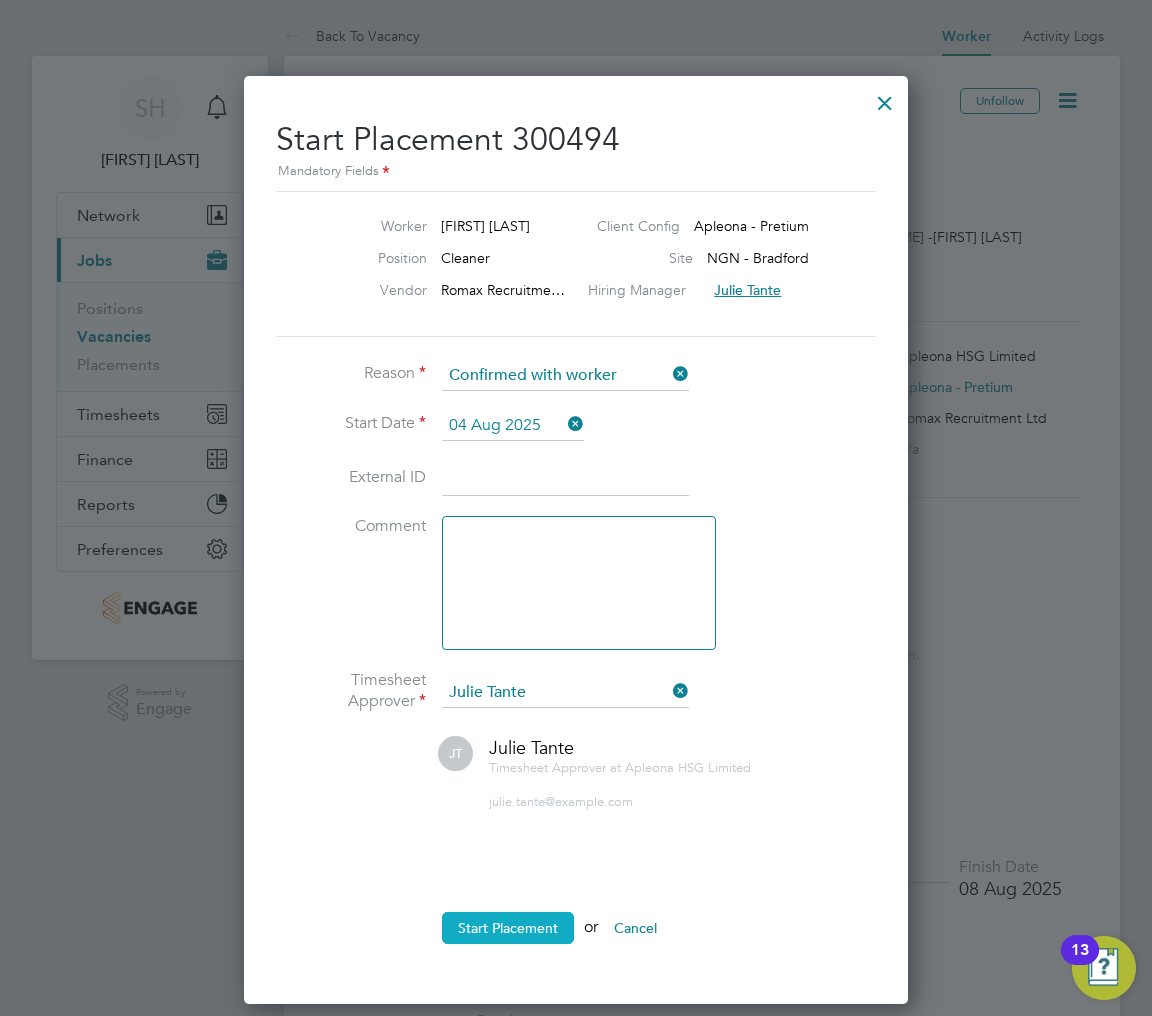 click on "Start Placement" 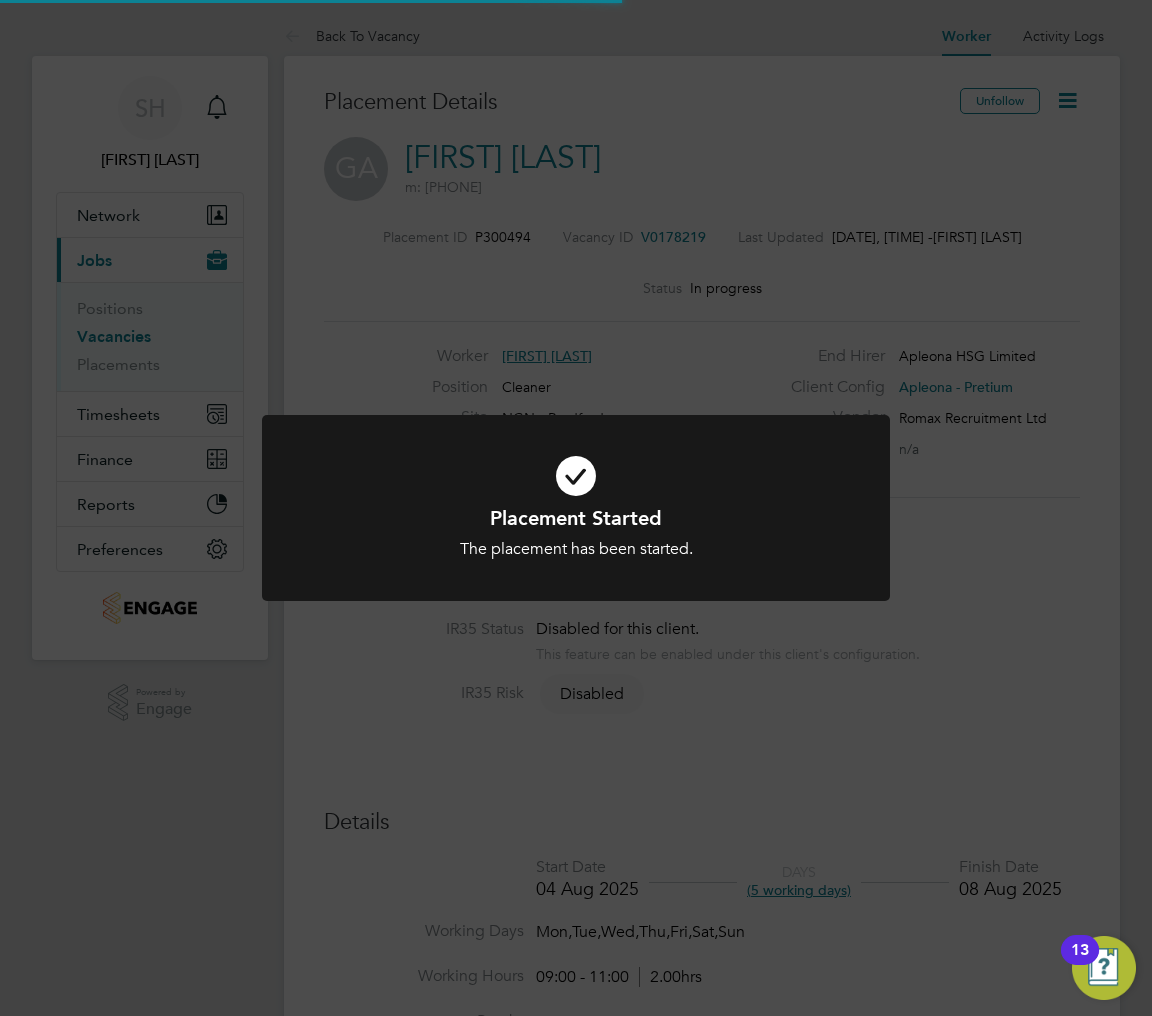 click at bounding box center [576, 476] 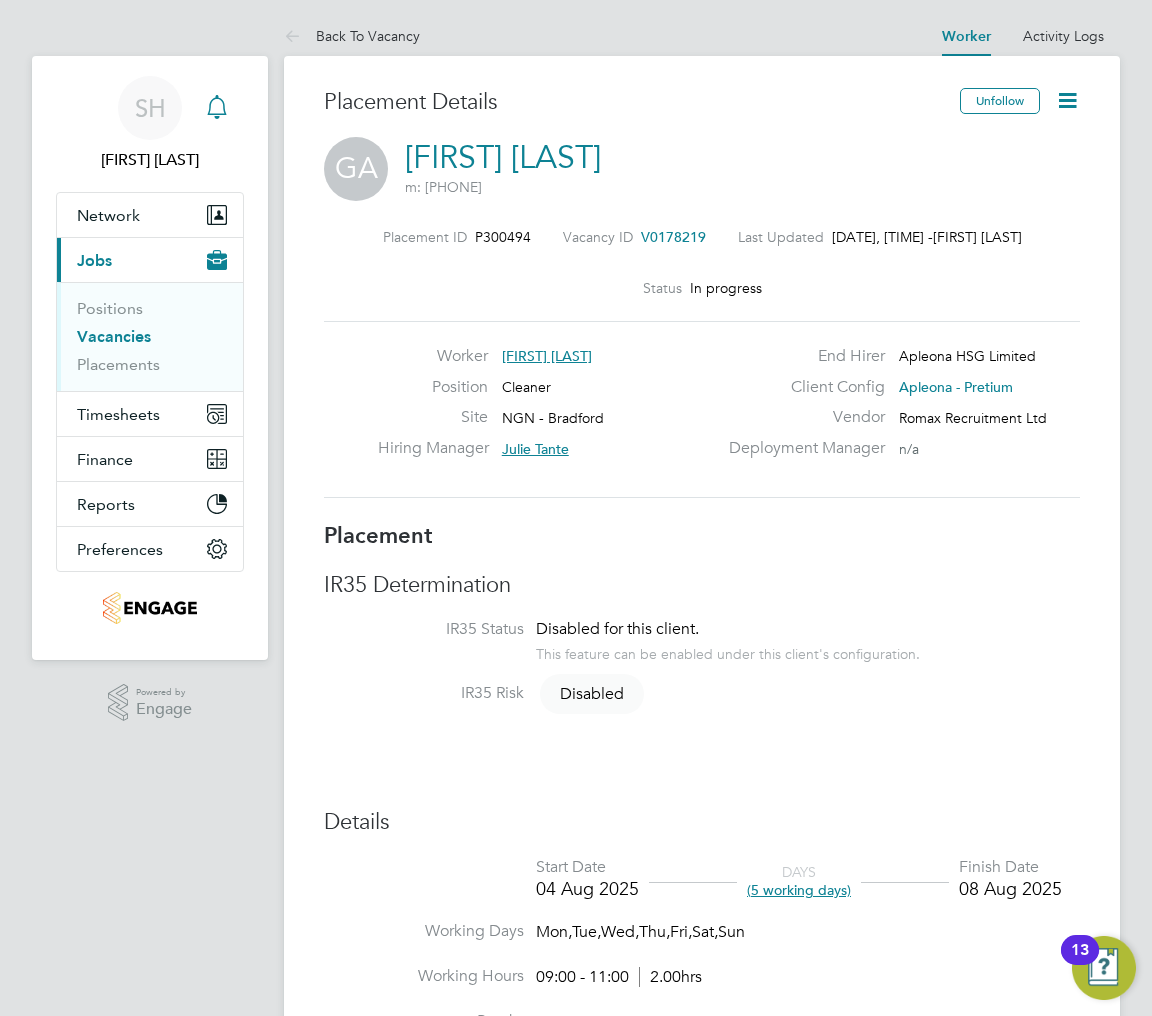 click 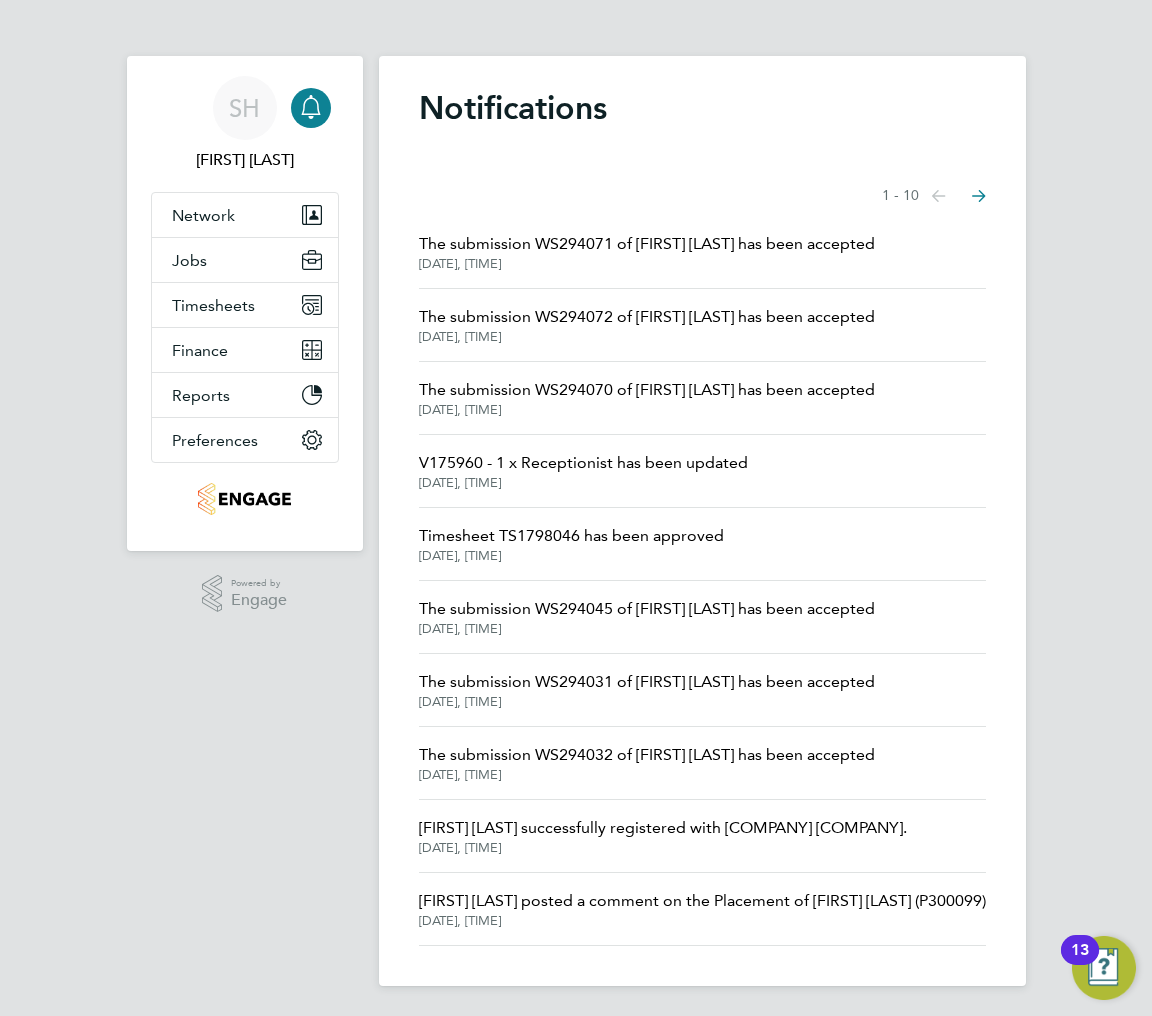 click on "08 Aug 2025, 15:55" 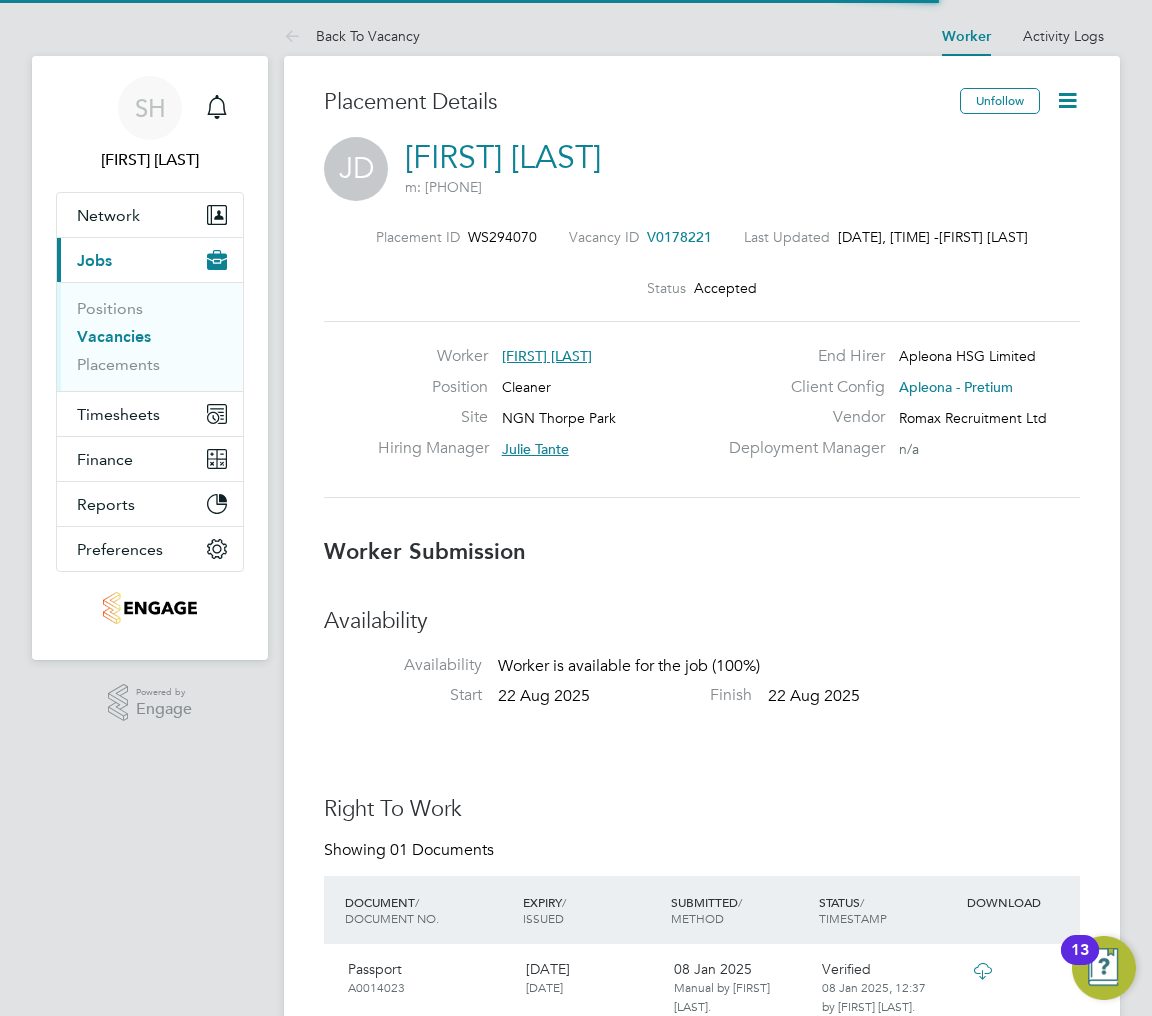 click 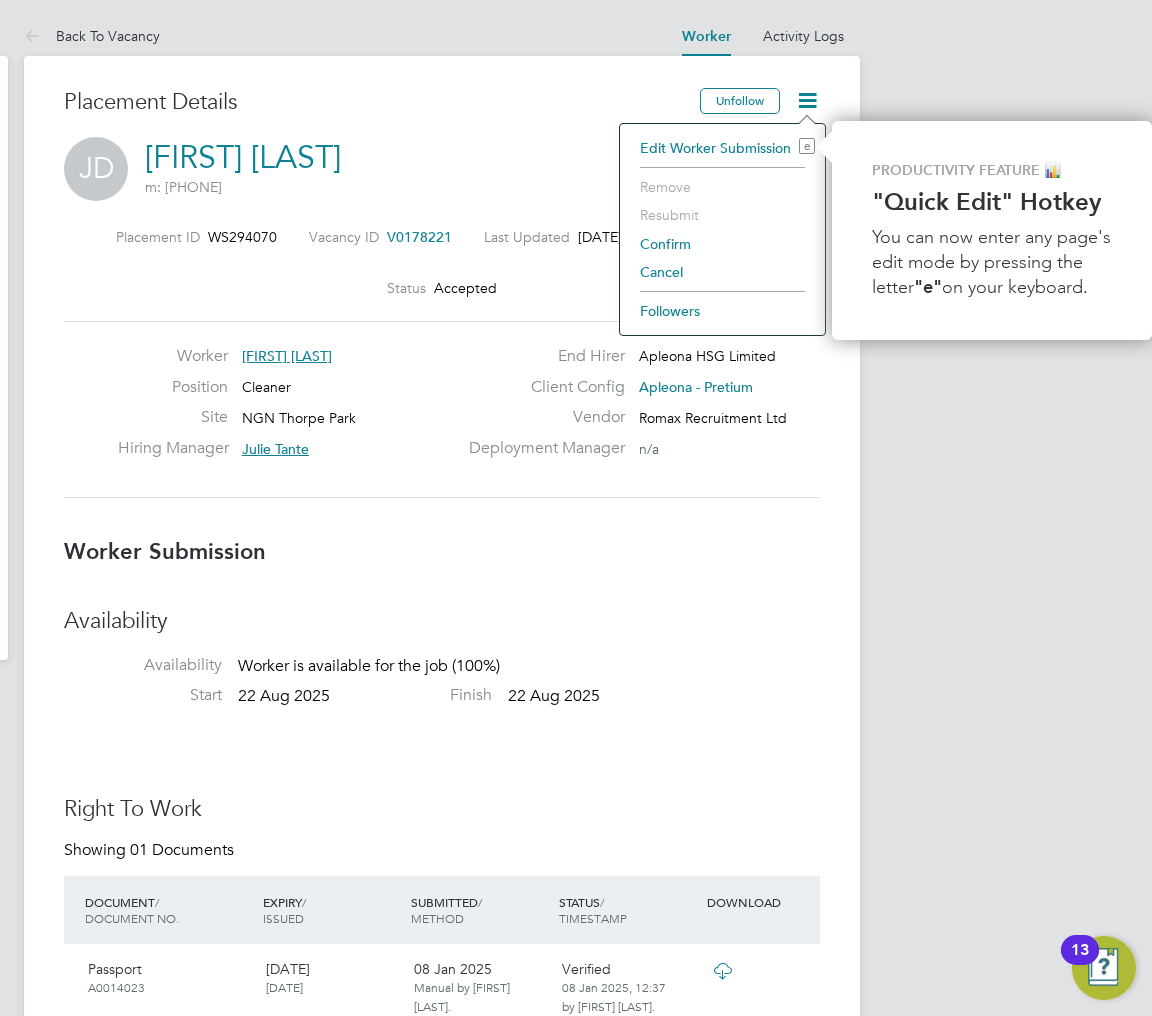 click on "Confirm" 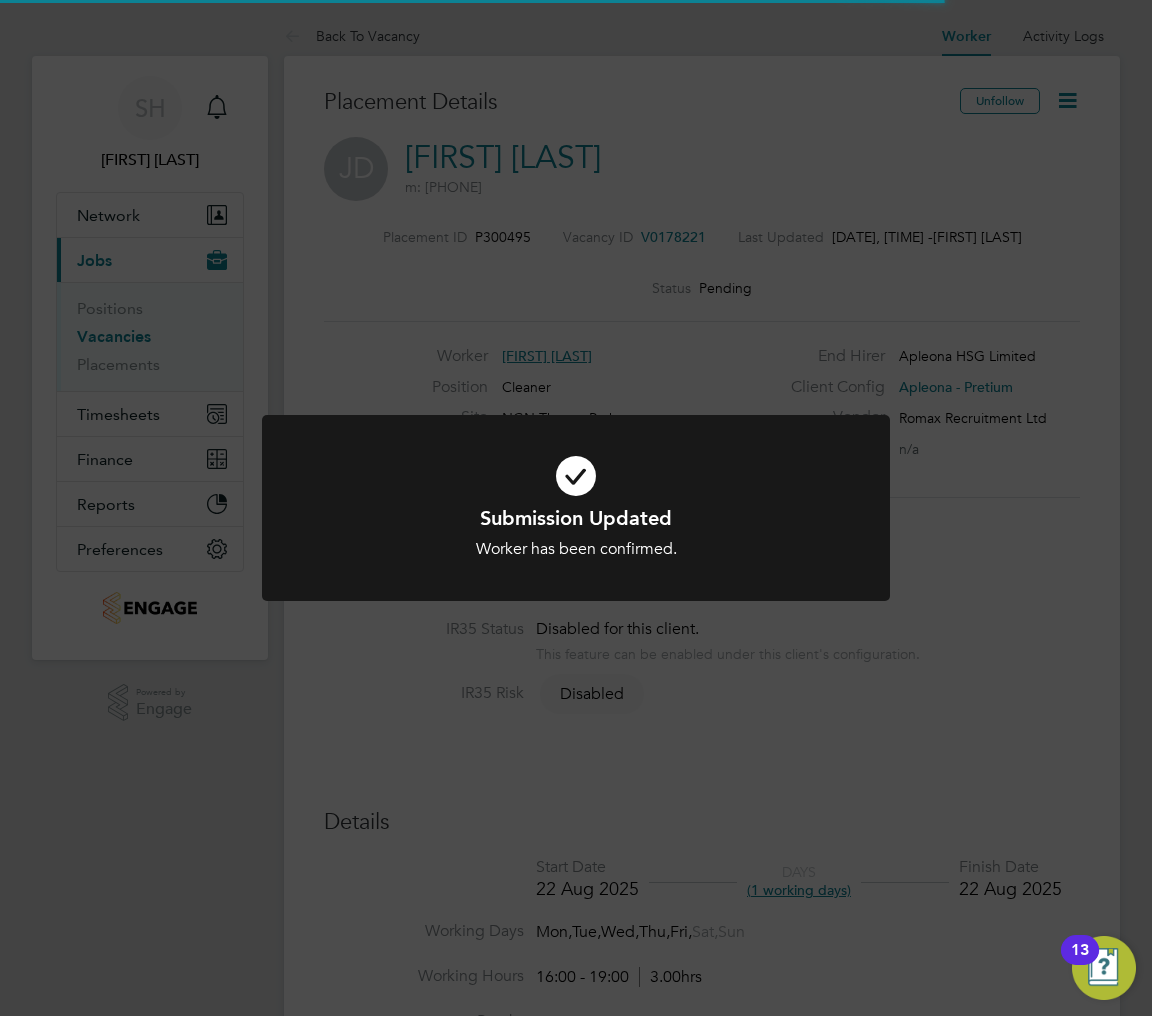 click at bounding box center (576, 476) 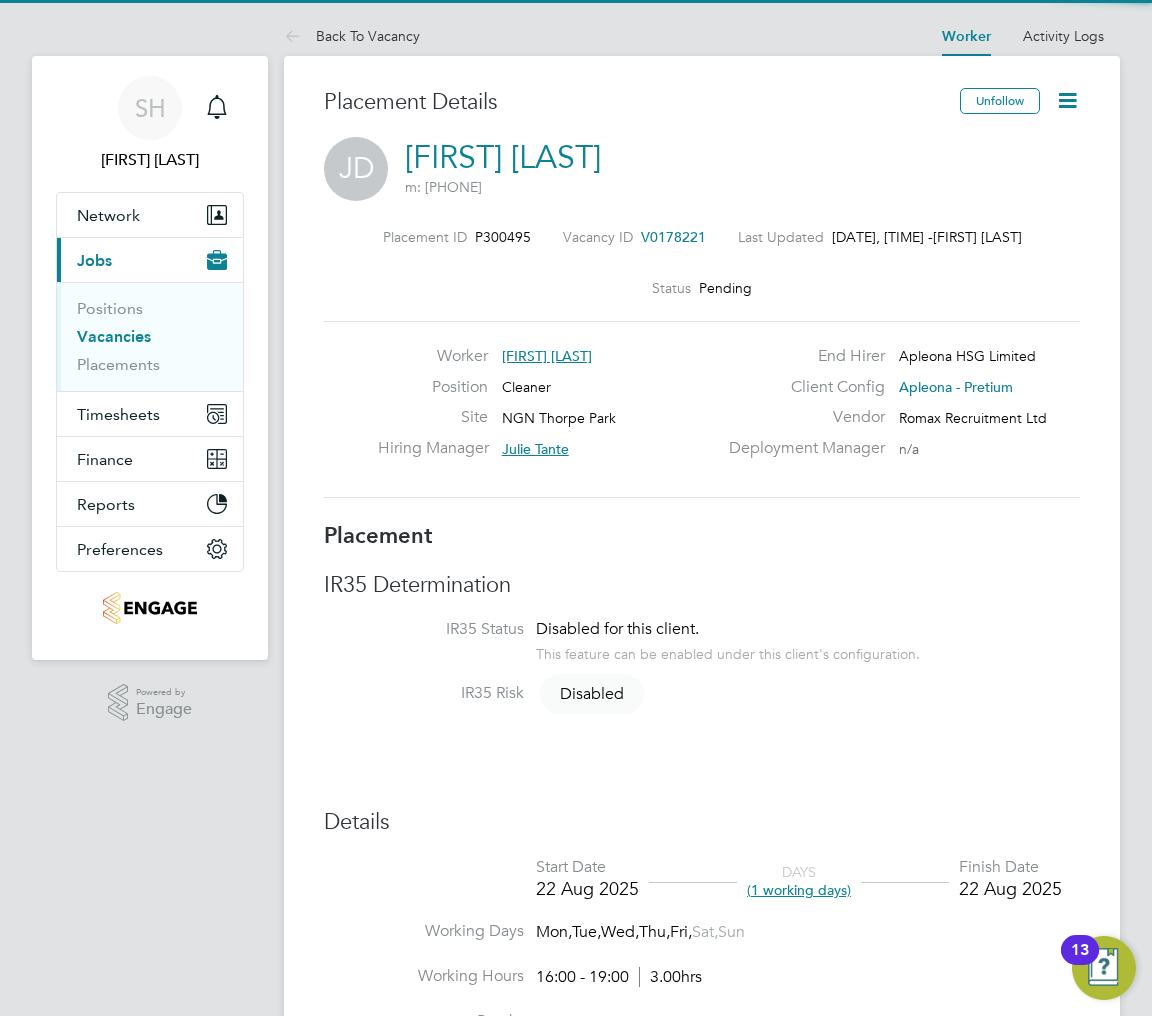 click 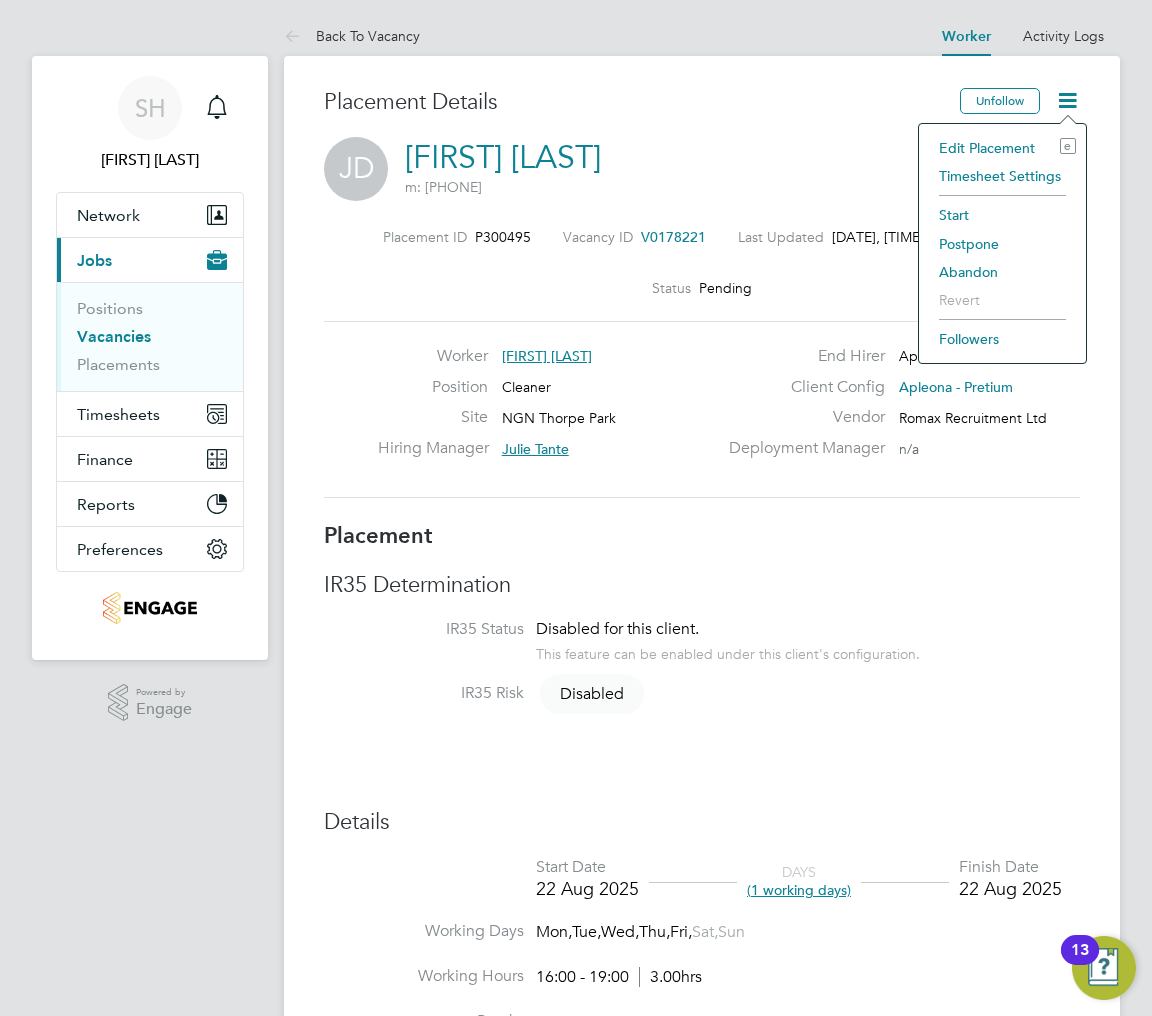 click on "Start" 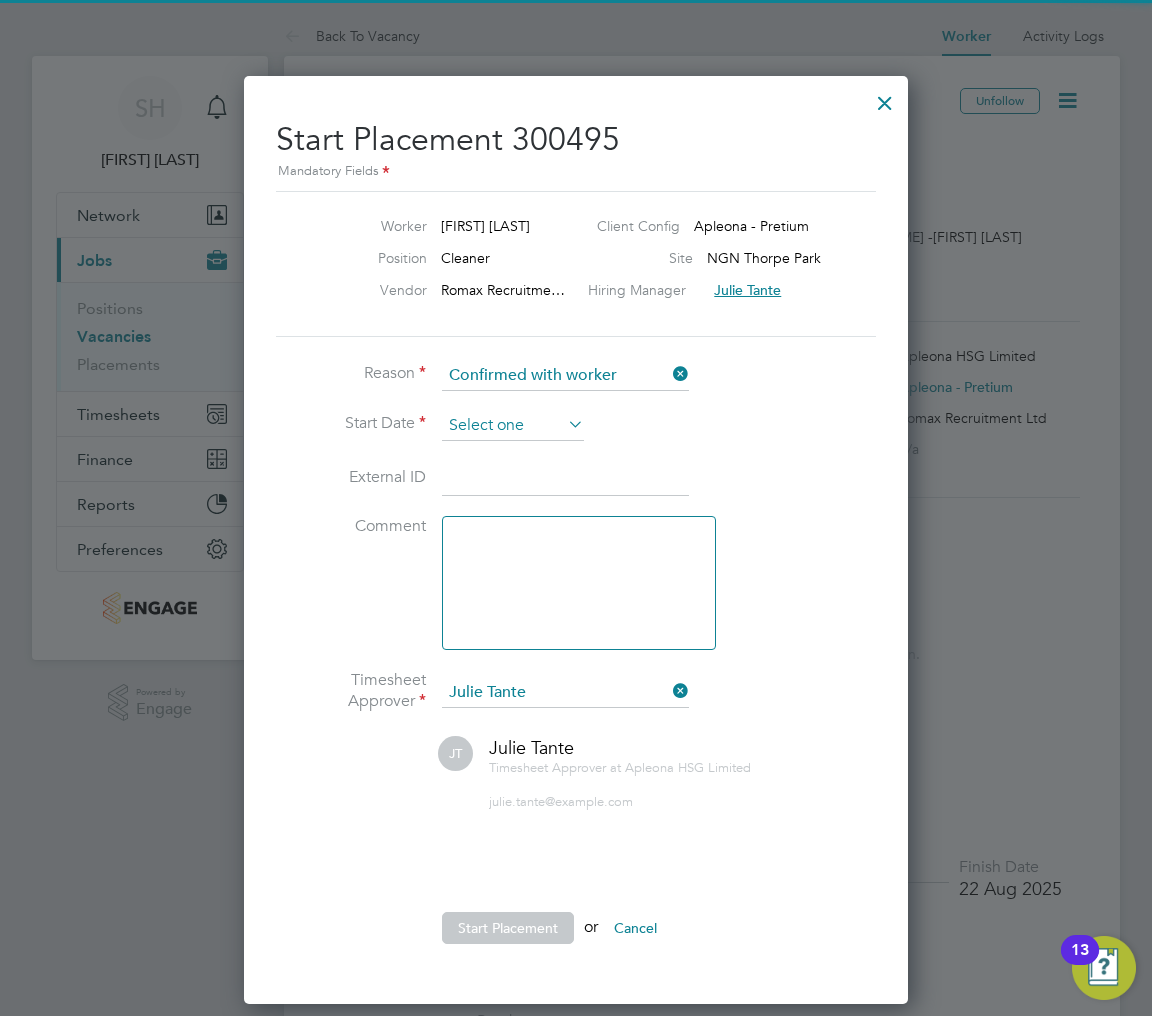 click 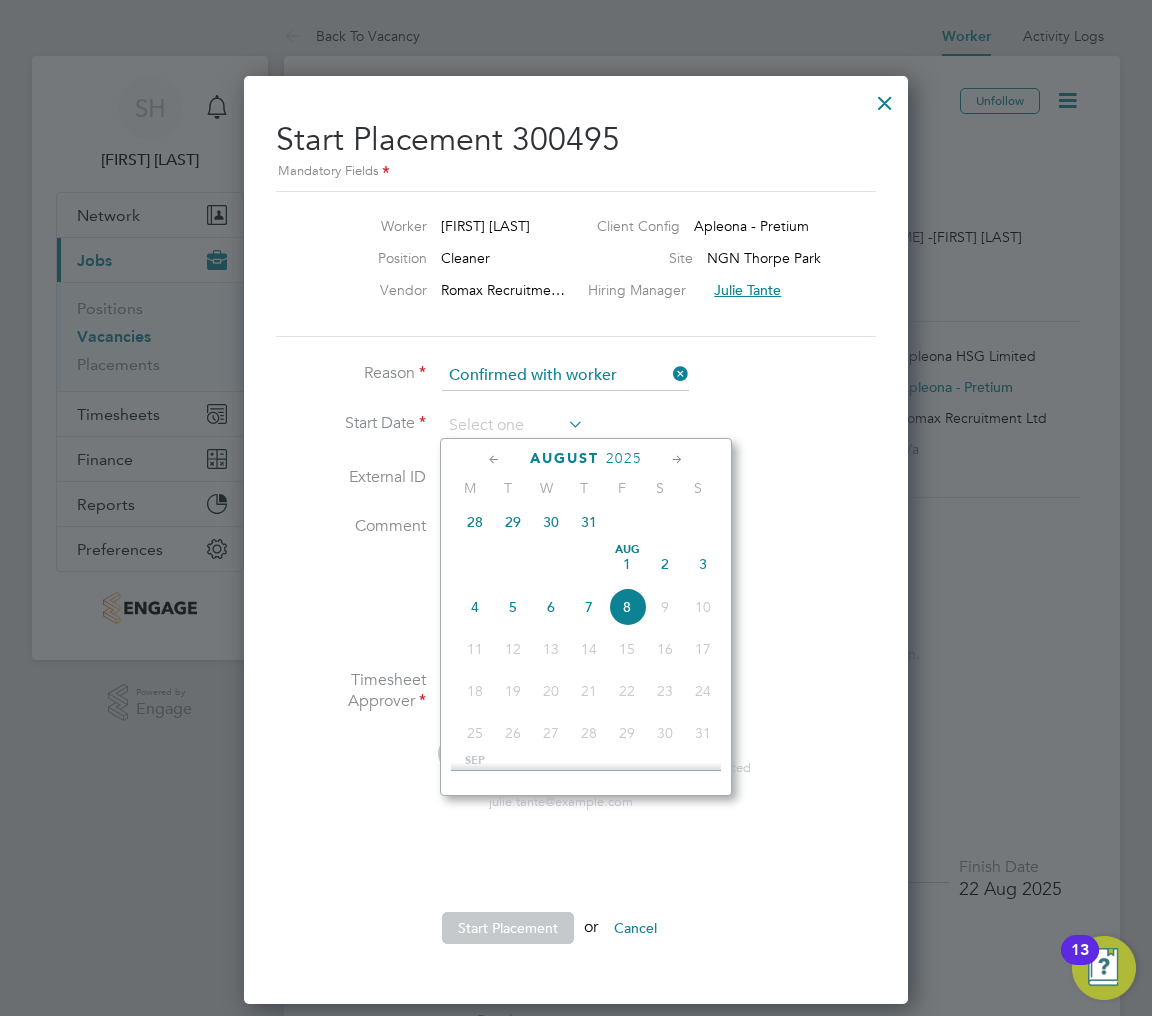 click on "JT Julie Tante Timesheet Approver at   Apleona HSG Limited julie.tante@apleona.com" 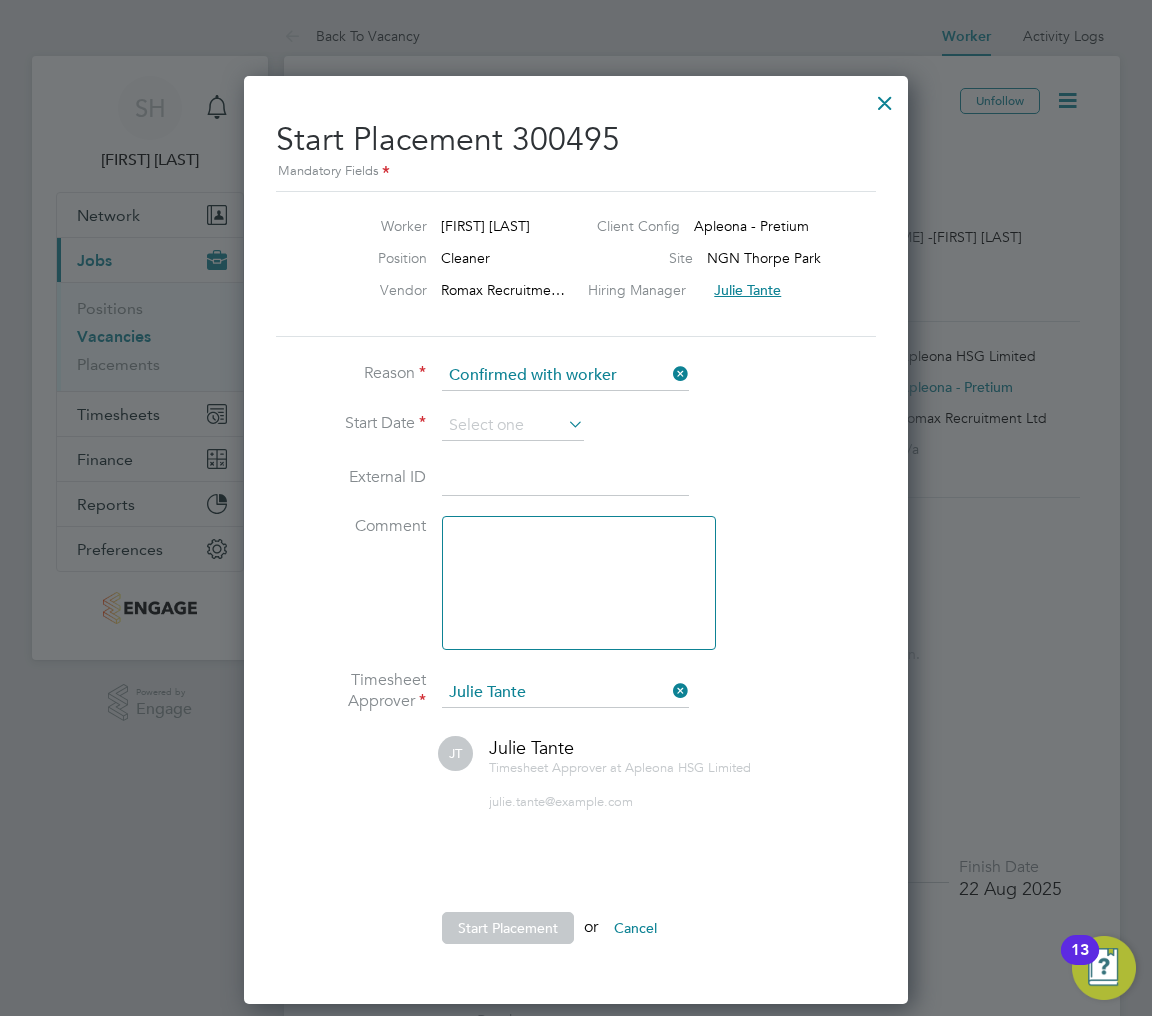 click at bounding box center [885, 98] 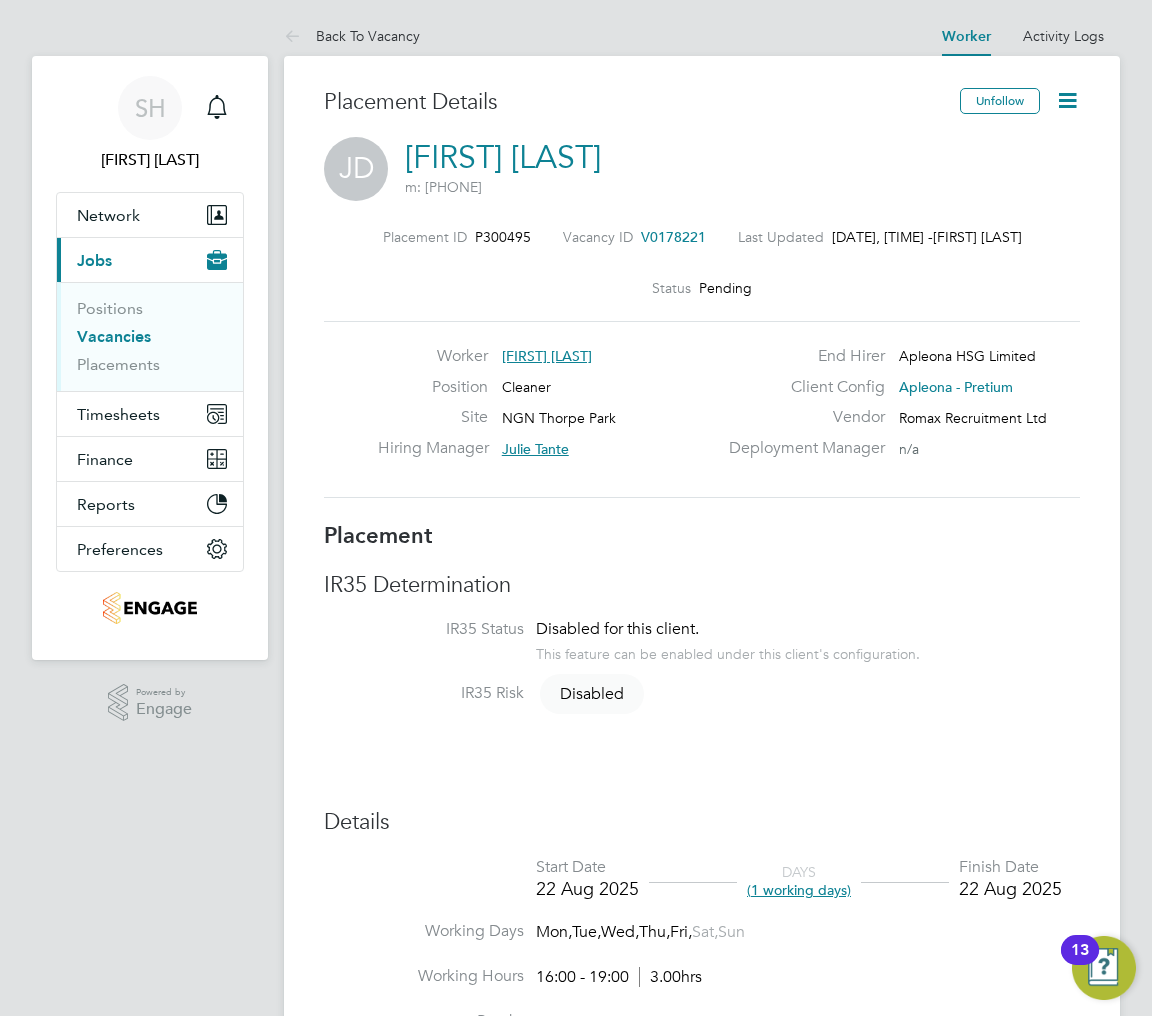 click on "Vacancies" at bounding box center [114, 336] 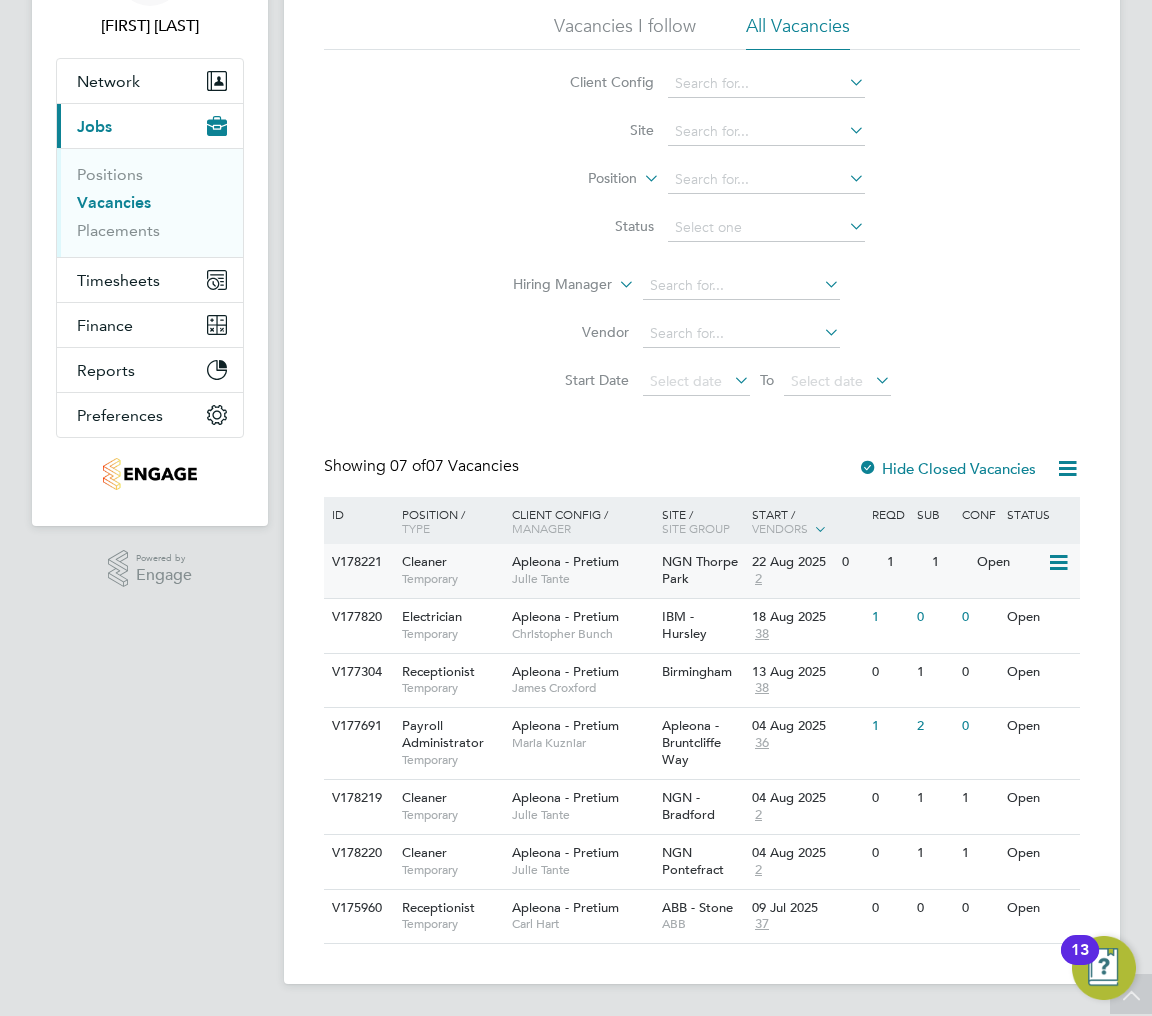click on "NGN Thorpe Park" 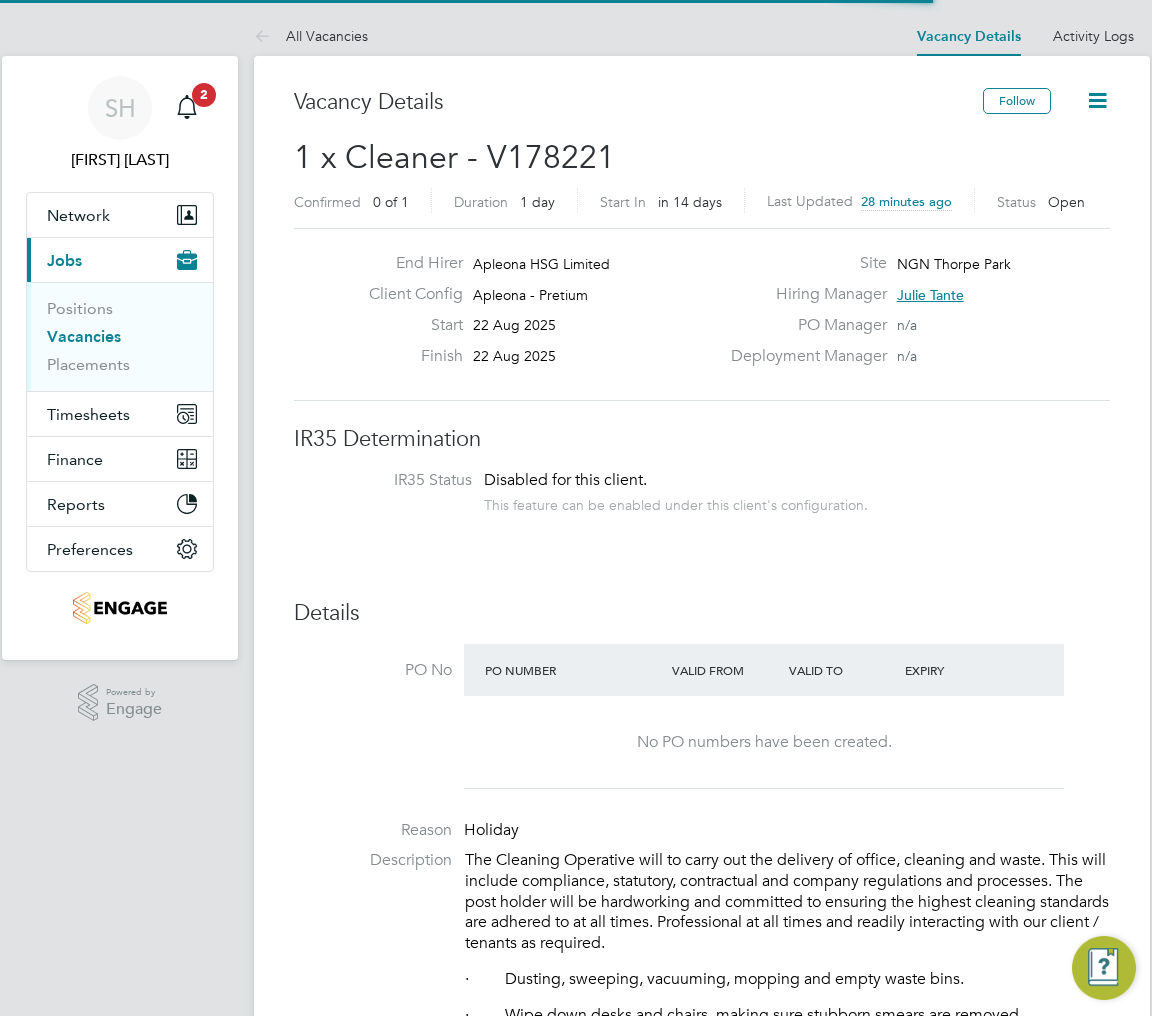 scroll, scrollTop: 0, scrollLeft: 0, axis: both 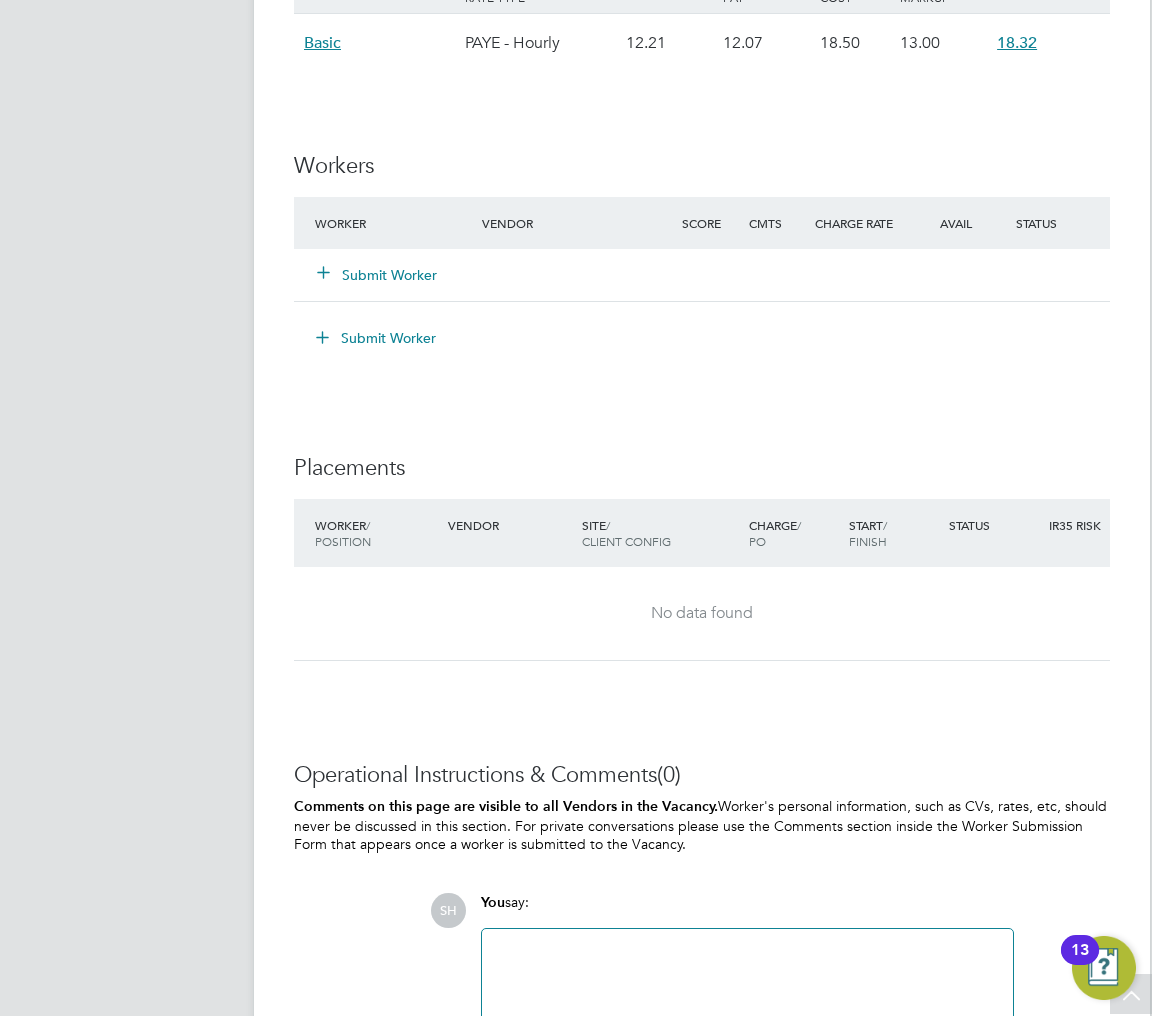 click on "Submit Worker" 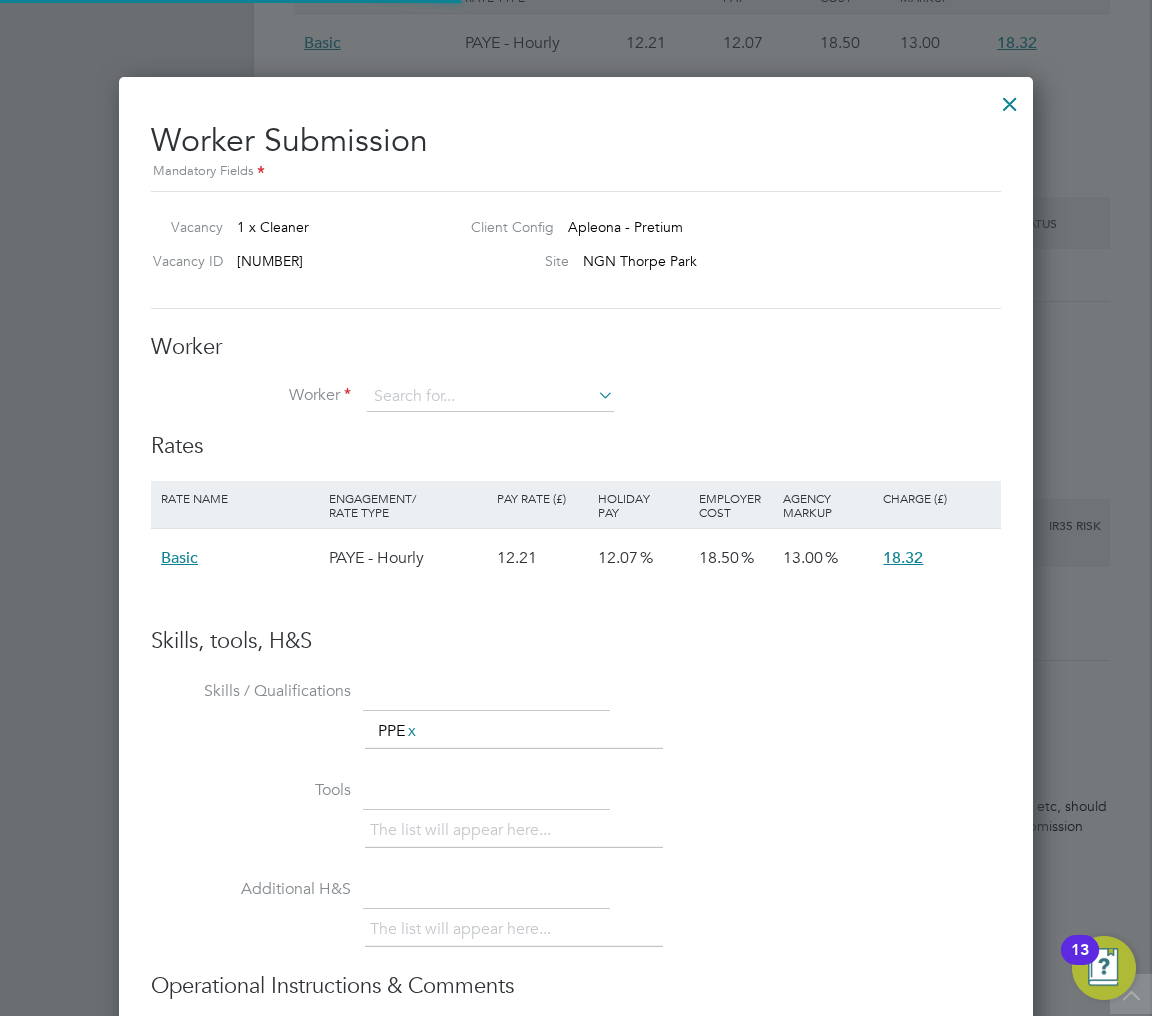 scroll, scrollTop: 9, scrollLeft: 9, axis: both 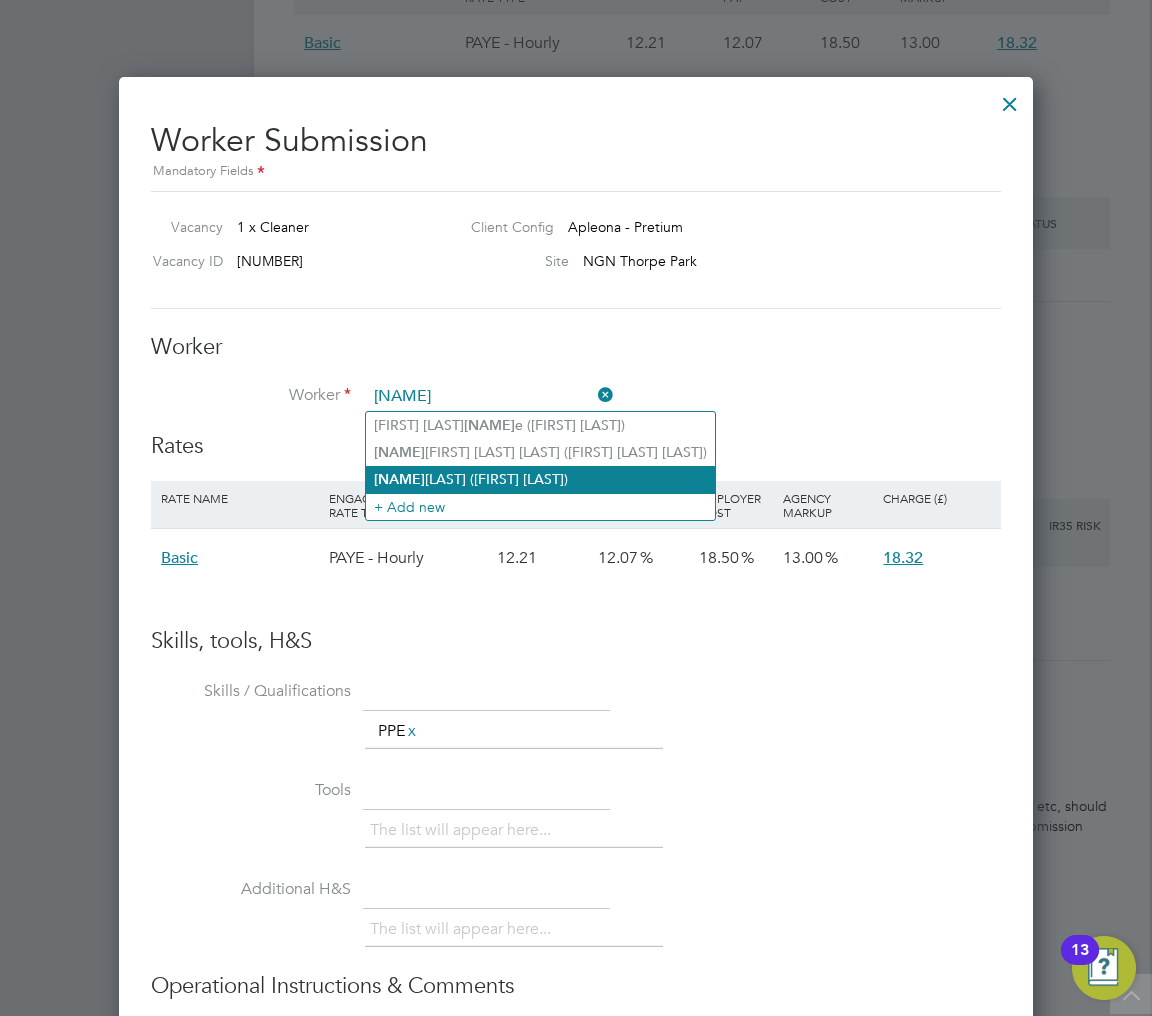 click on "Joyc lyn Danquah (Joyclyn Danquah)" 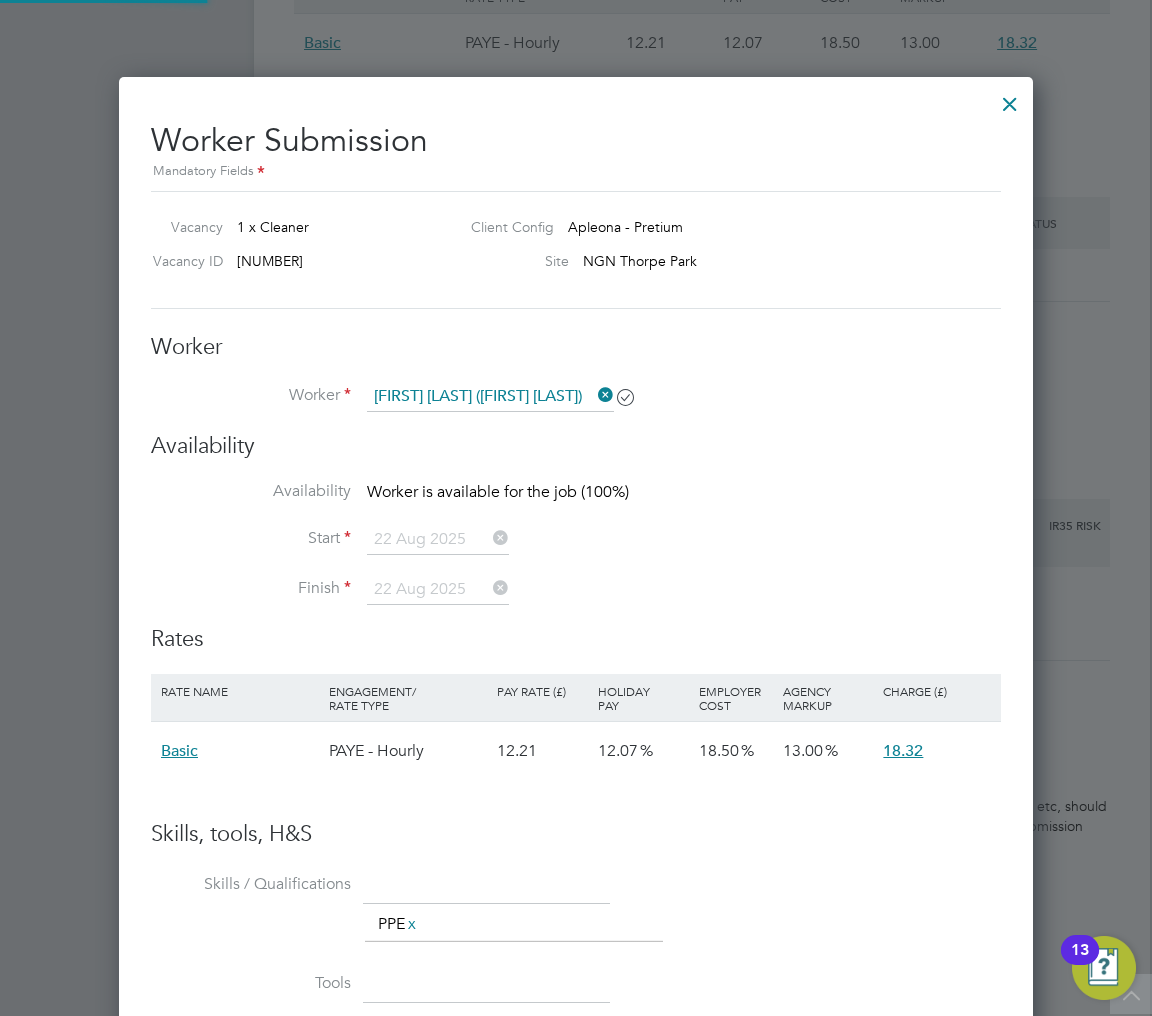 scroll, scrollTop: 10, scrollLeft: 10, axis: both 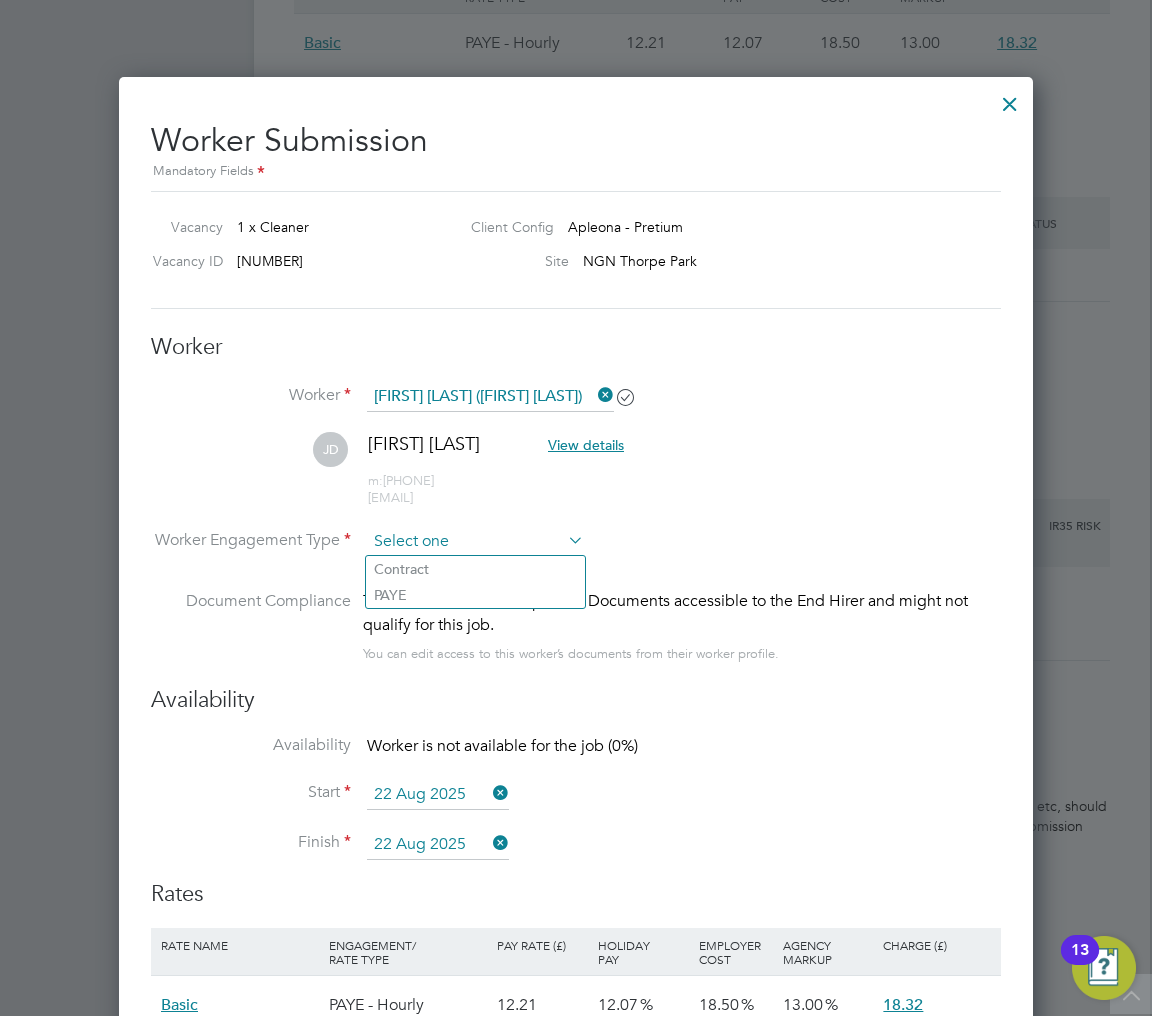 click at bounding box center [475, 542] 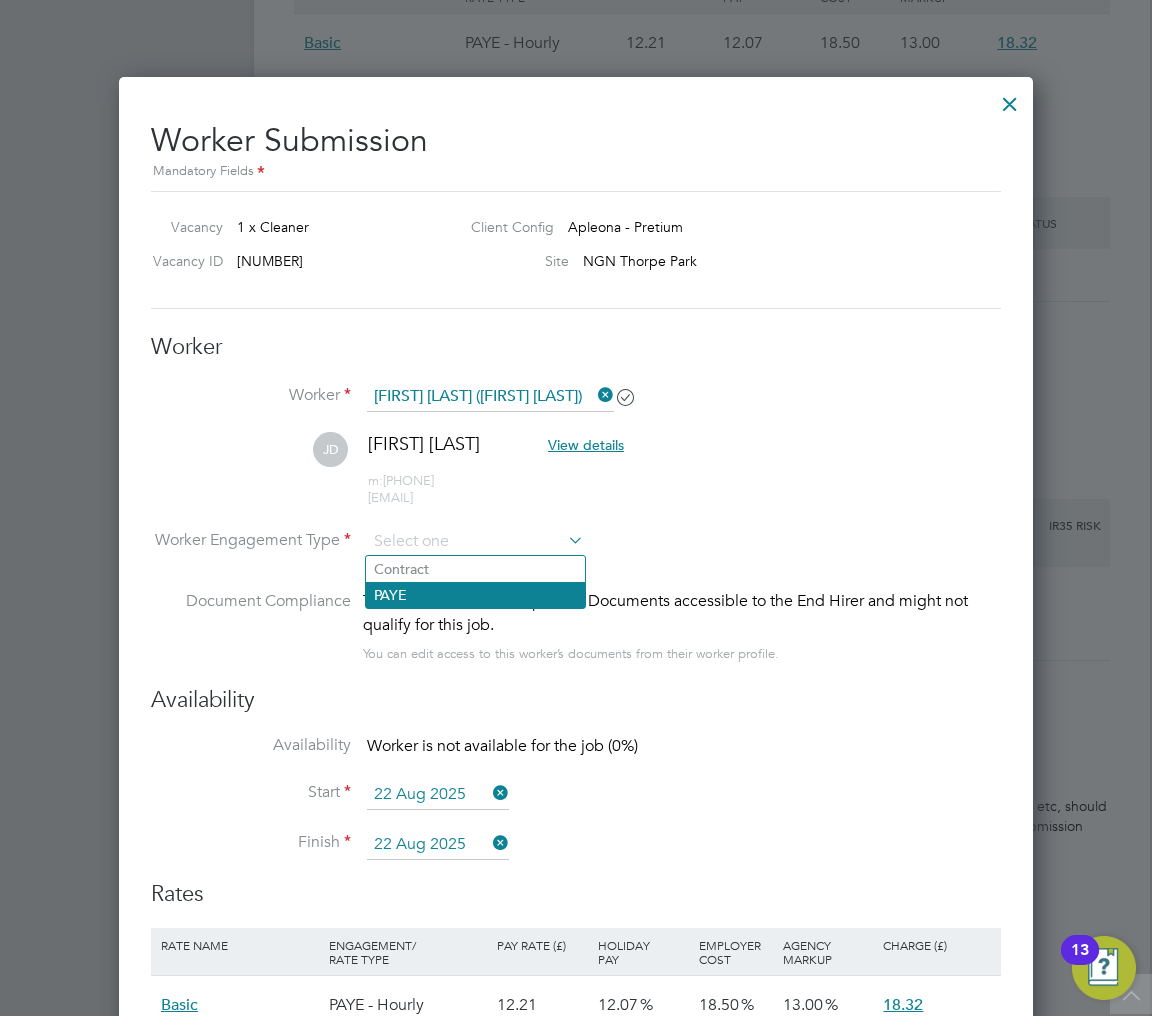 click on "PAYE" 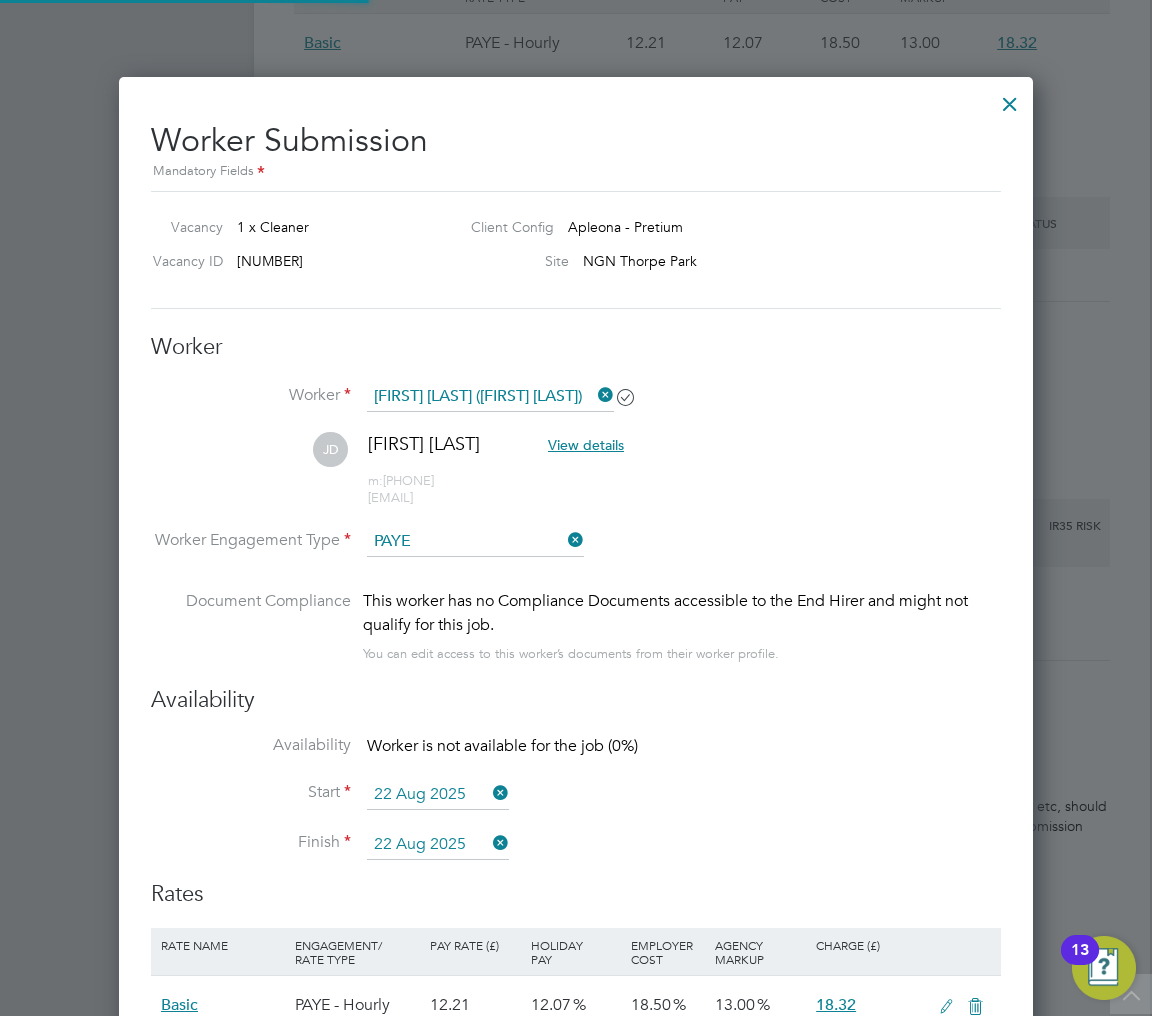 scroll, scrollTop: 10, scrollLeft: 10, axis: both 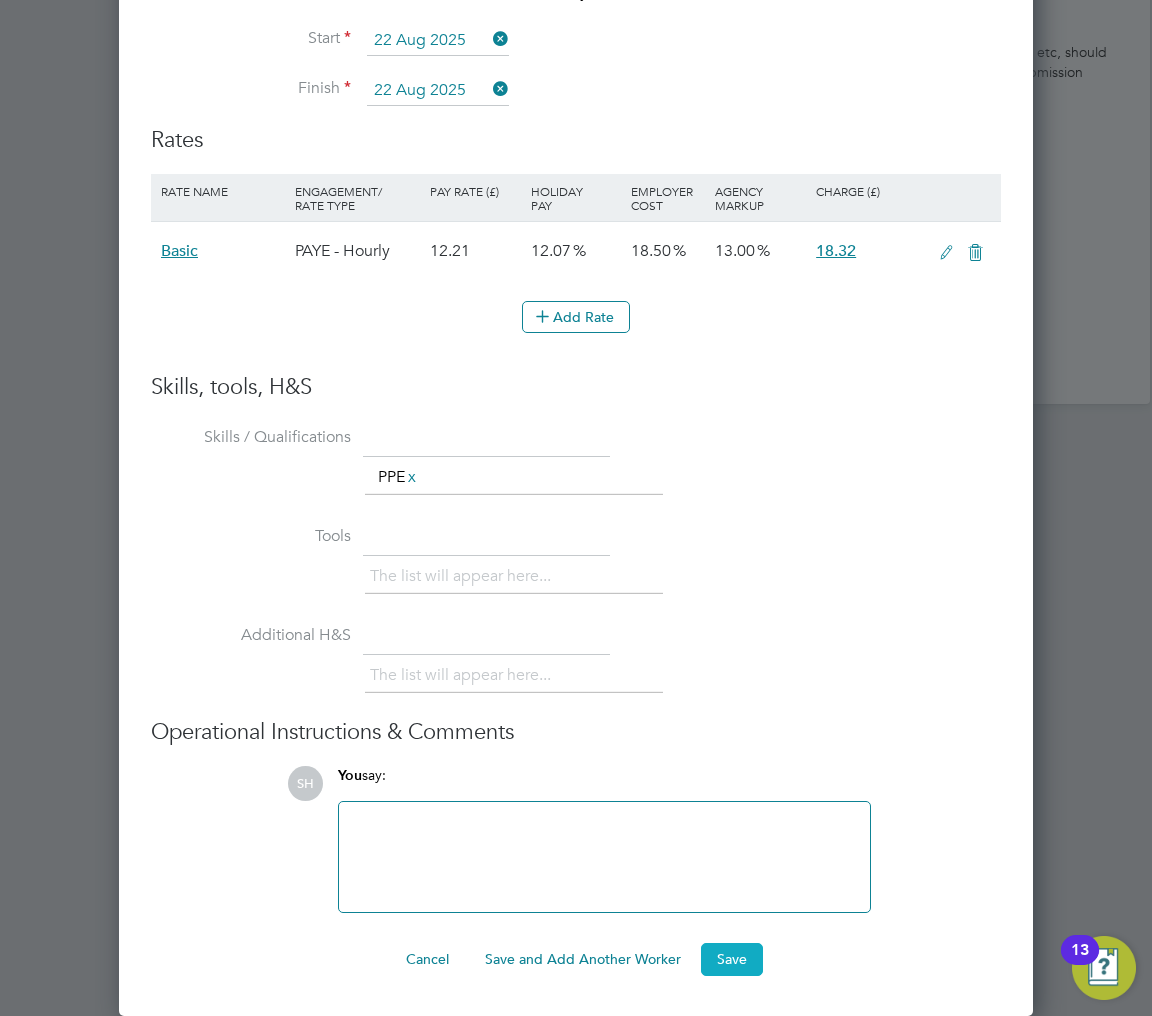 click on "Save" at bounding box center [732, 959] 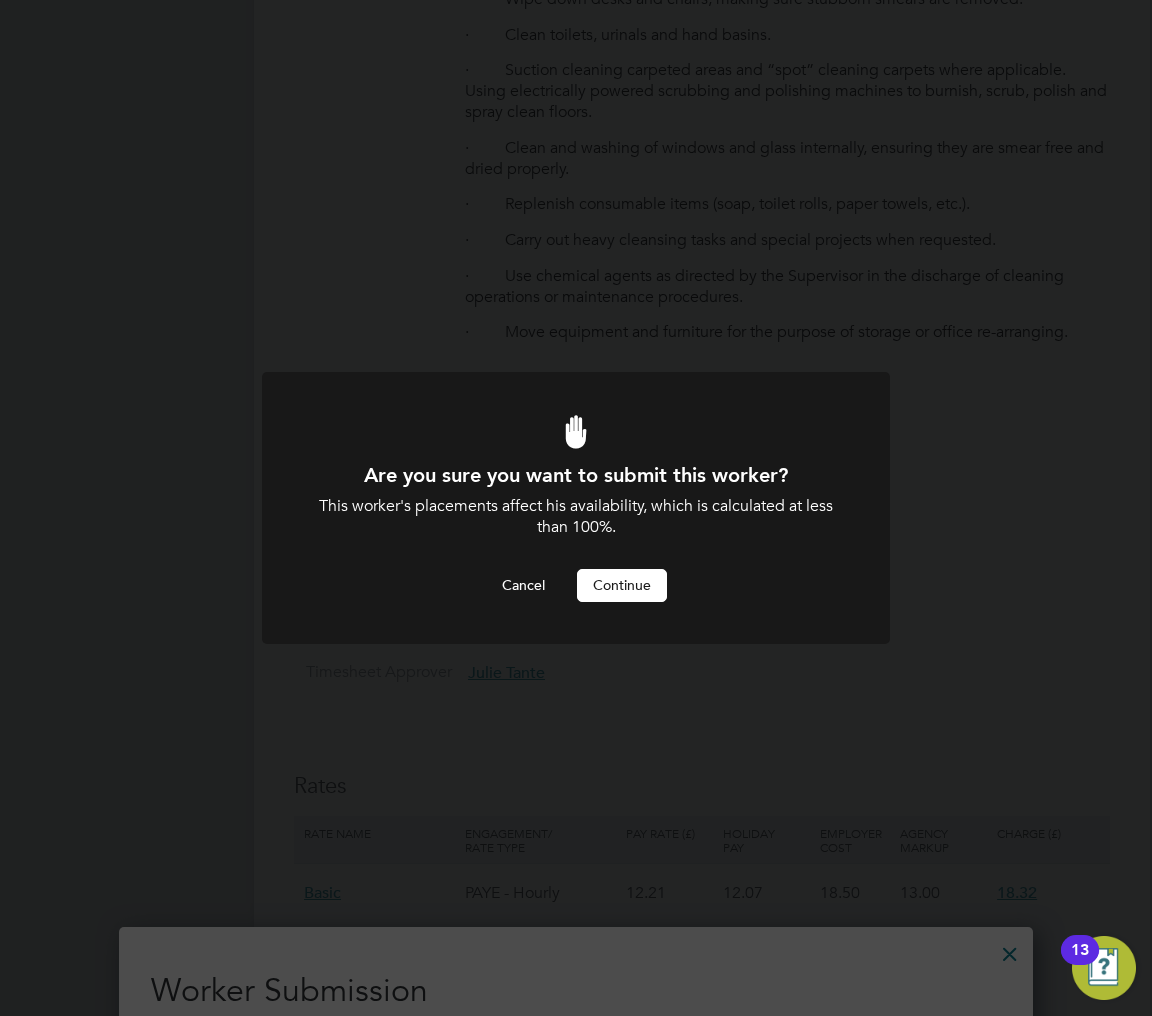 click on "Continue" at bounding box center [622, 585] 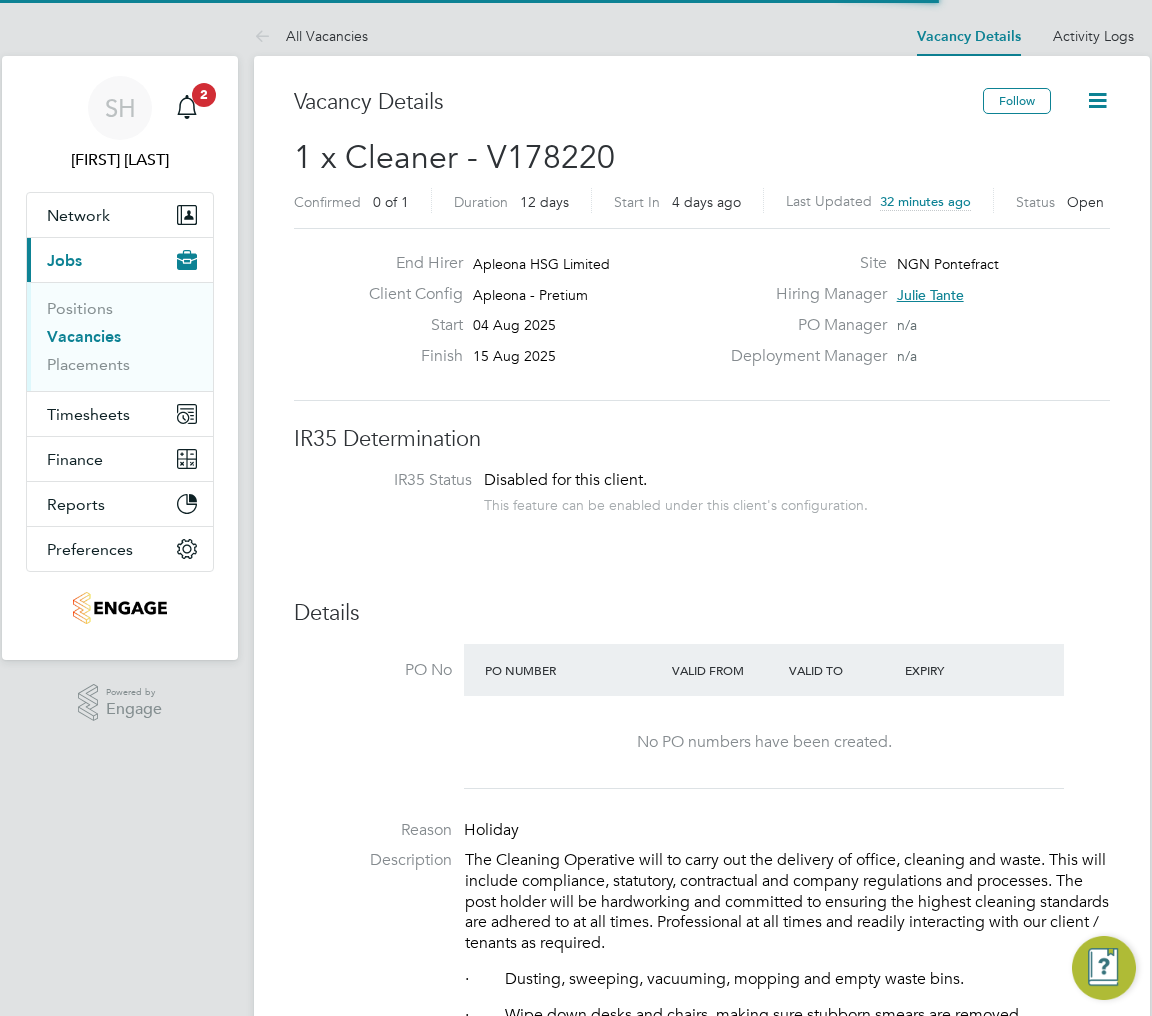 scroll, scrollTop: 0, scrollLeft: 0, axis: both 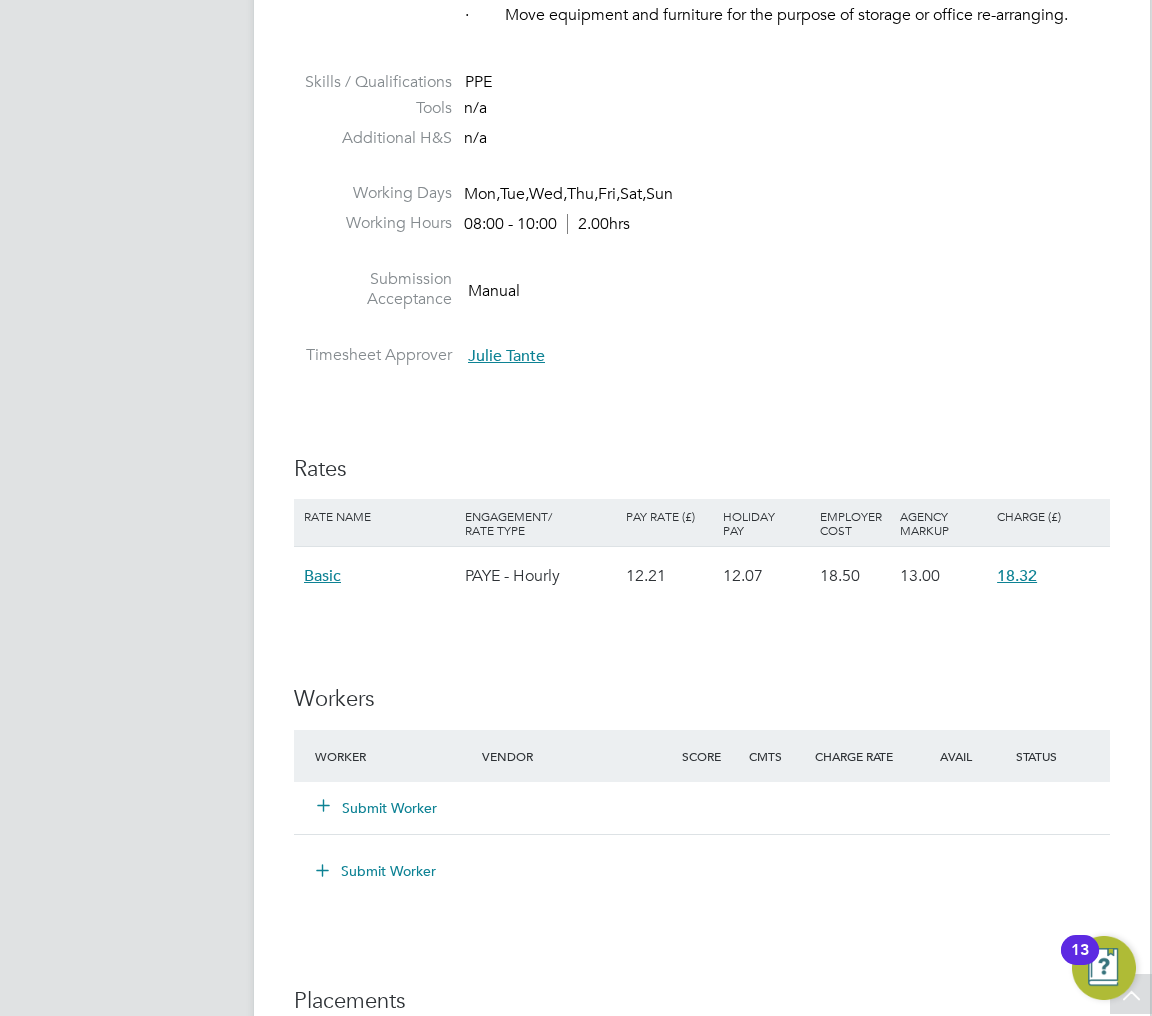 click on "Submit Worker" 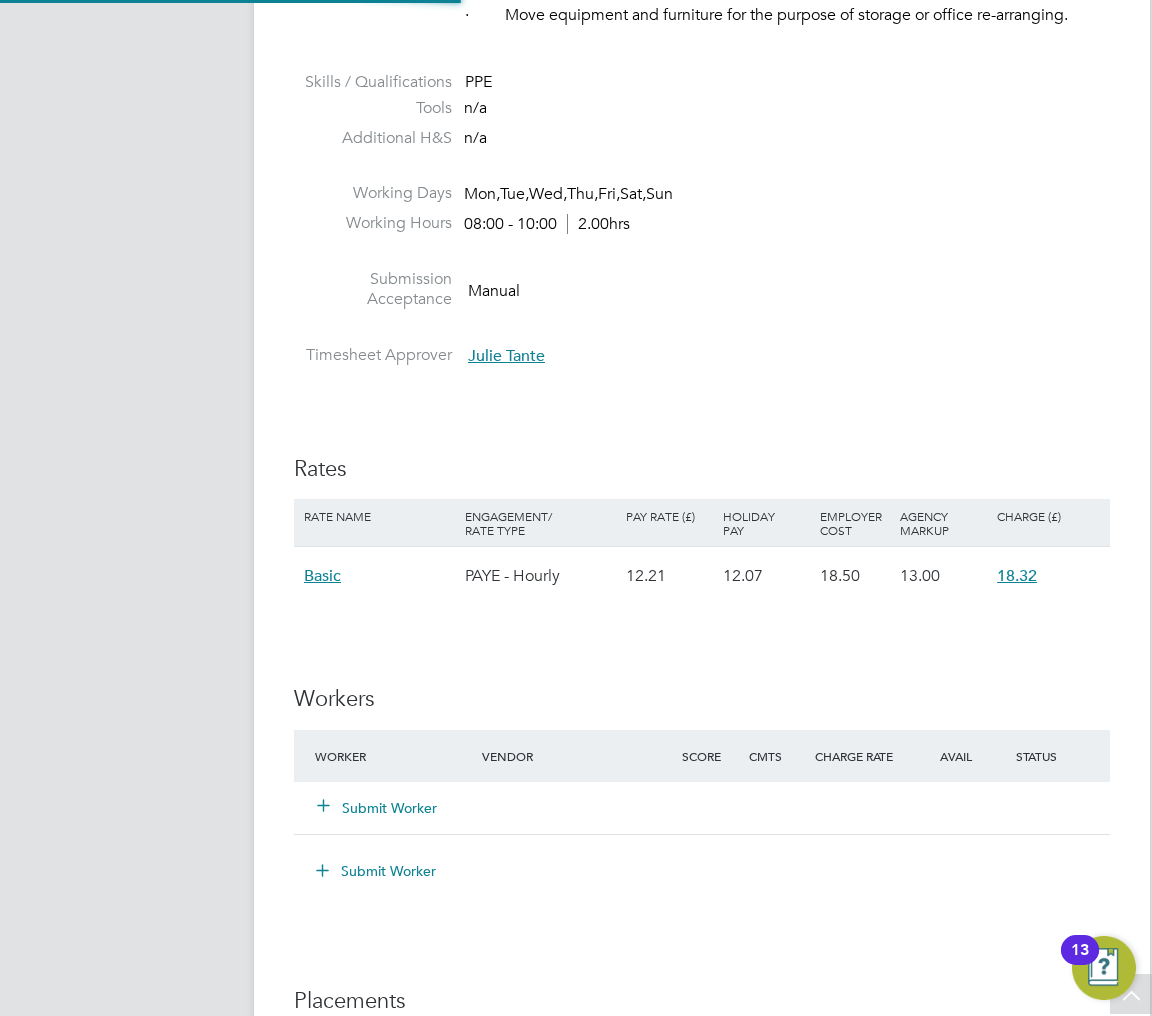 scroll, scrollTop: 9, scrollLeft: 9, axis: both 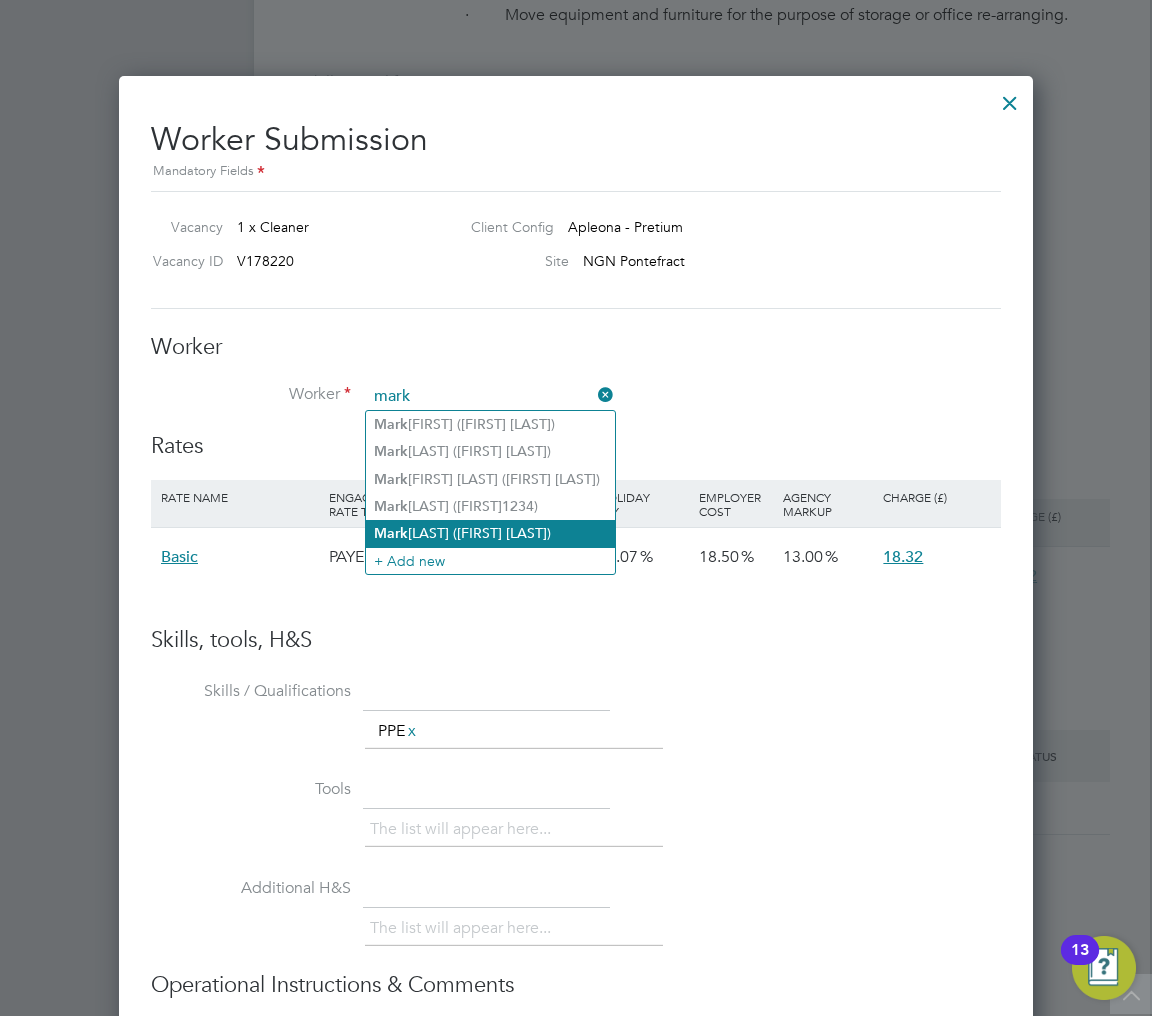 click on "Mark  Lee (Mark Lee)" 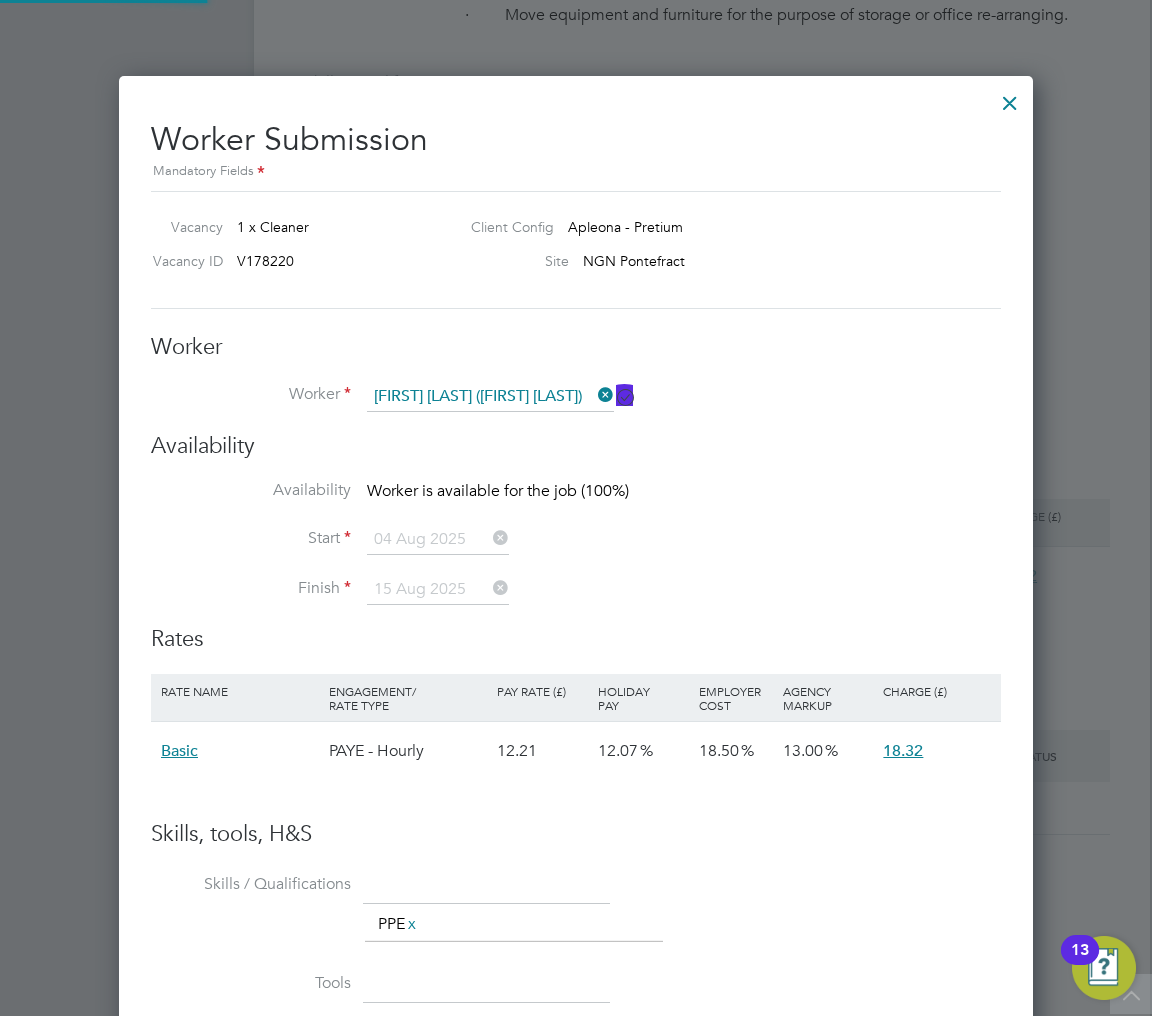 scroll, scrollTop: 10, scrollLeft: 10, axis: both 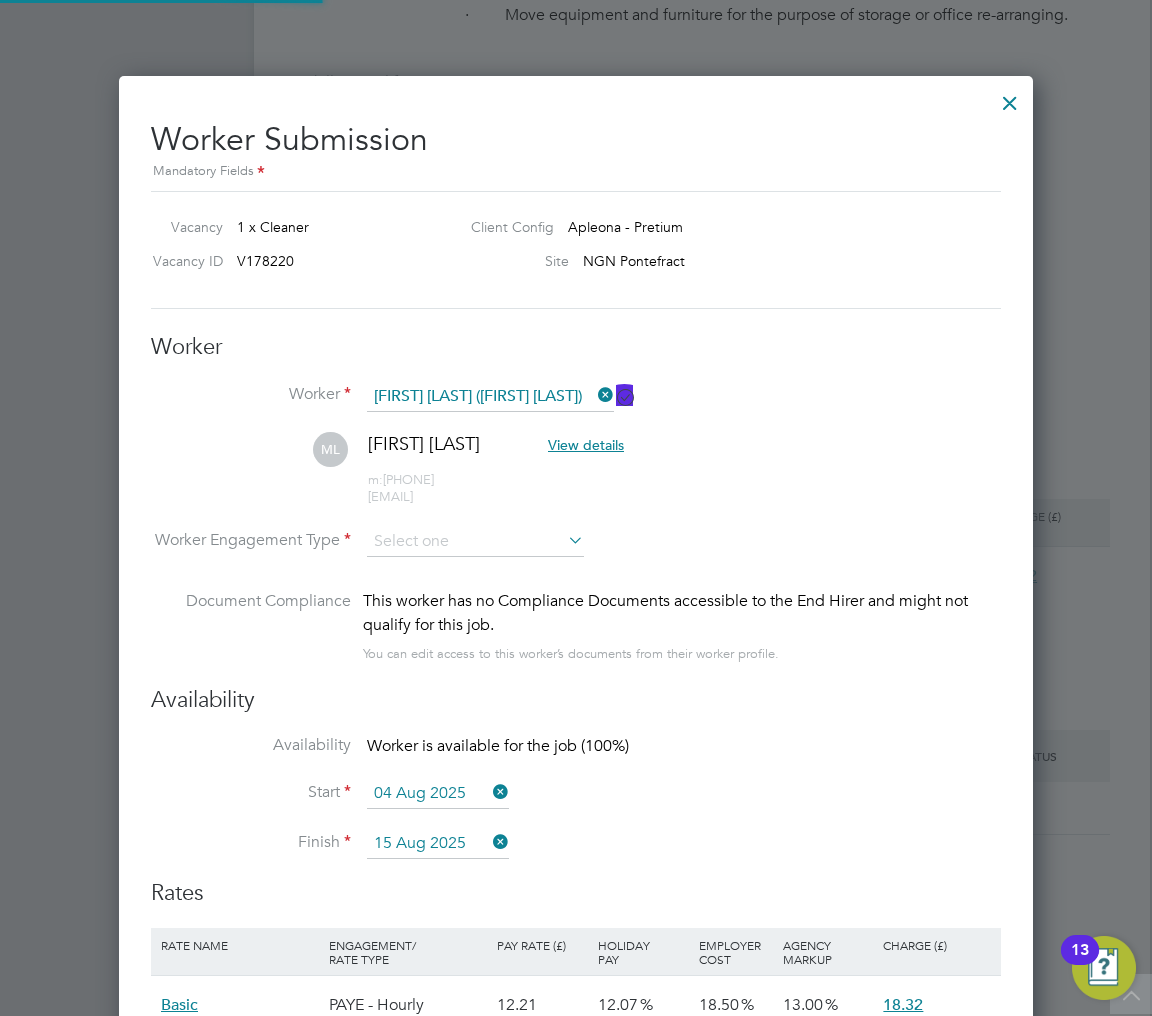 click on "ML Mark Lee   View details m:  07526552086   froggylee35@gmail.com" at bounding box center (576, 479) 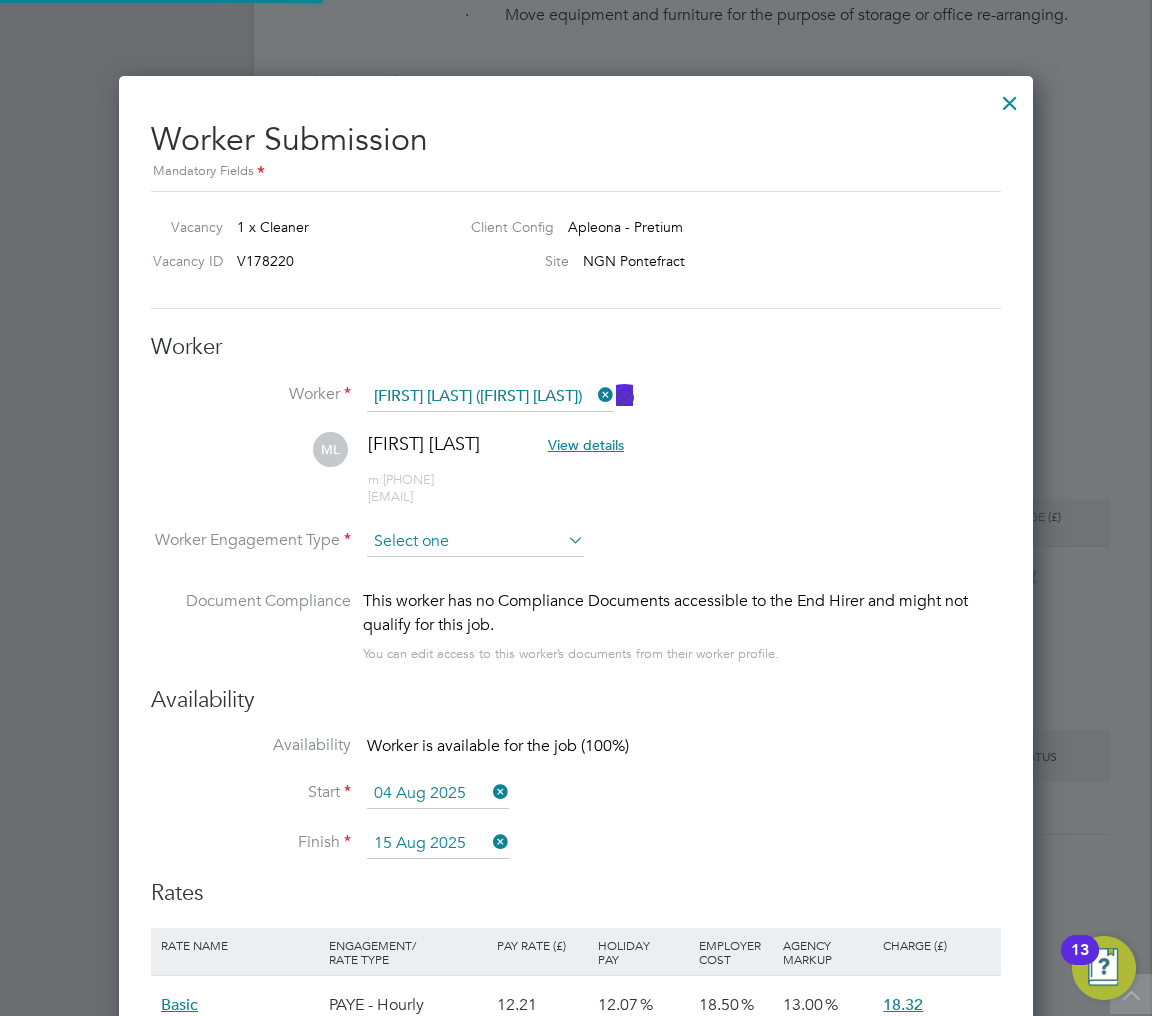 click at bounding box center (475, 542) 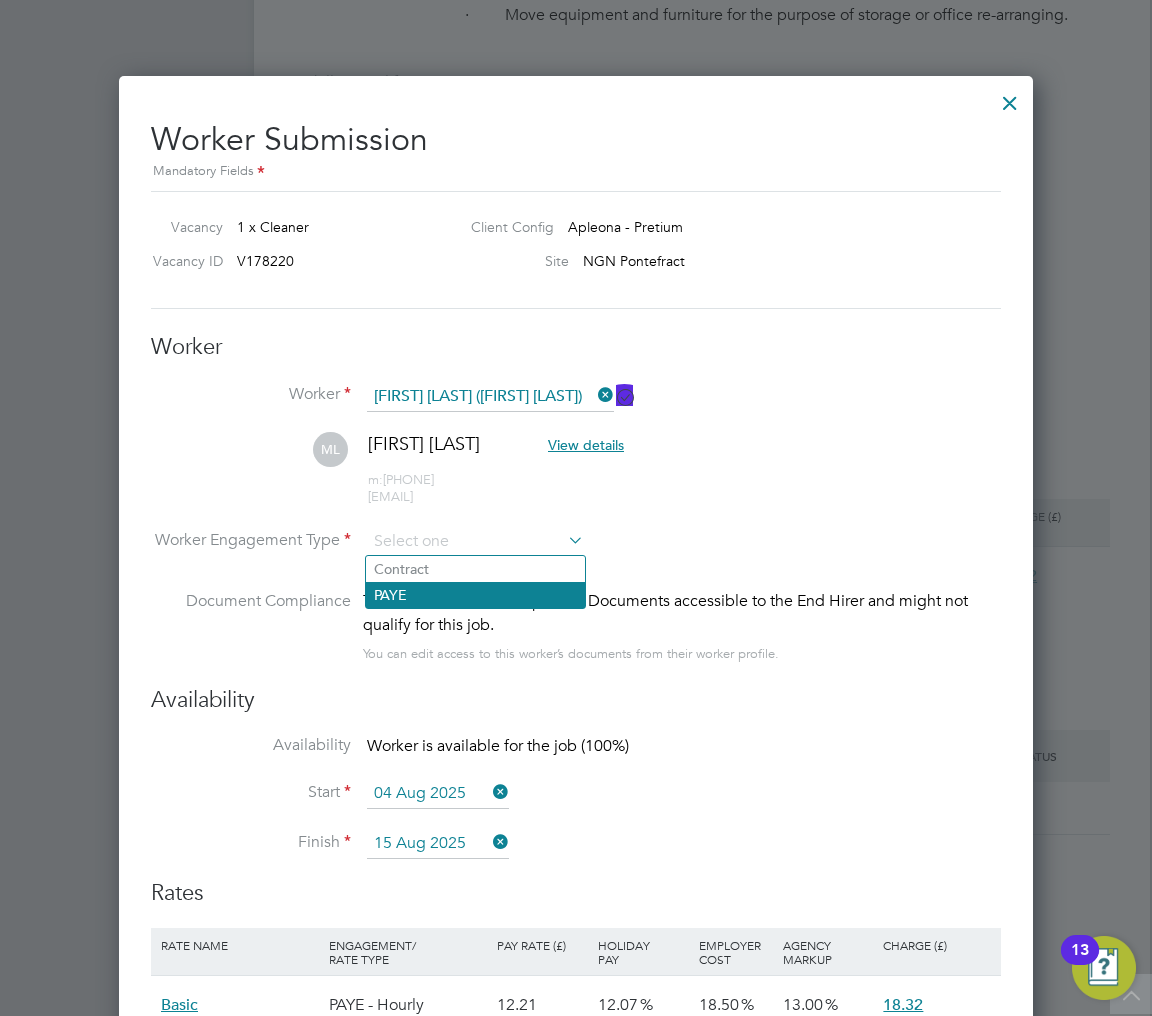 click on "PAYE" 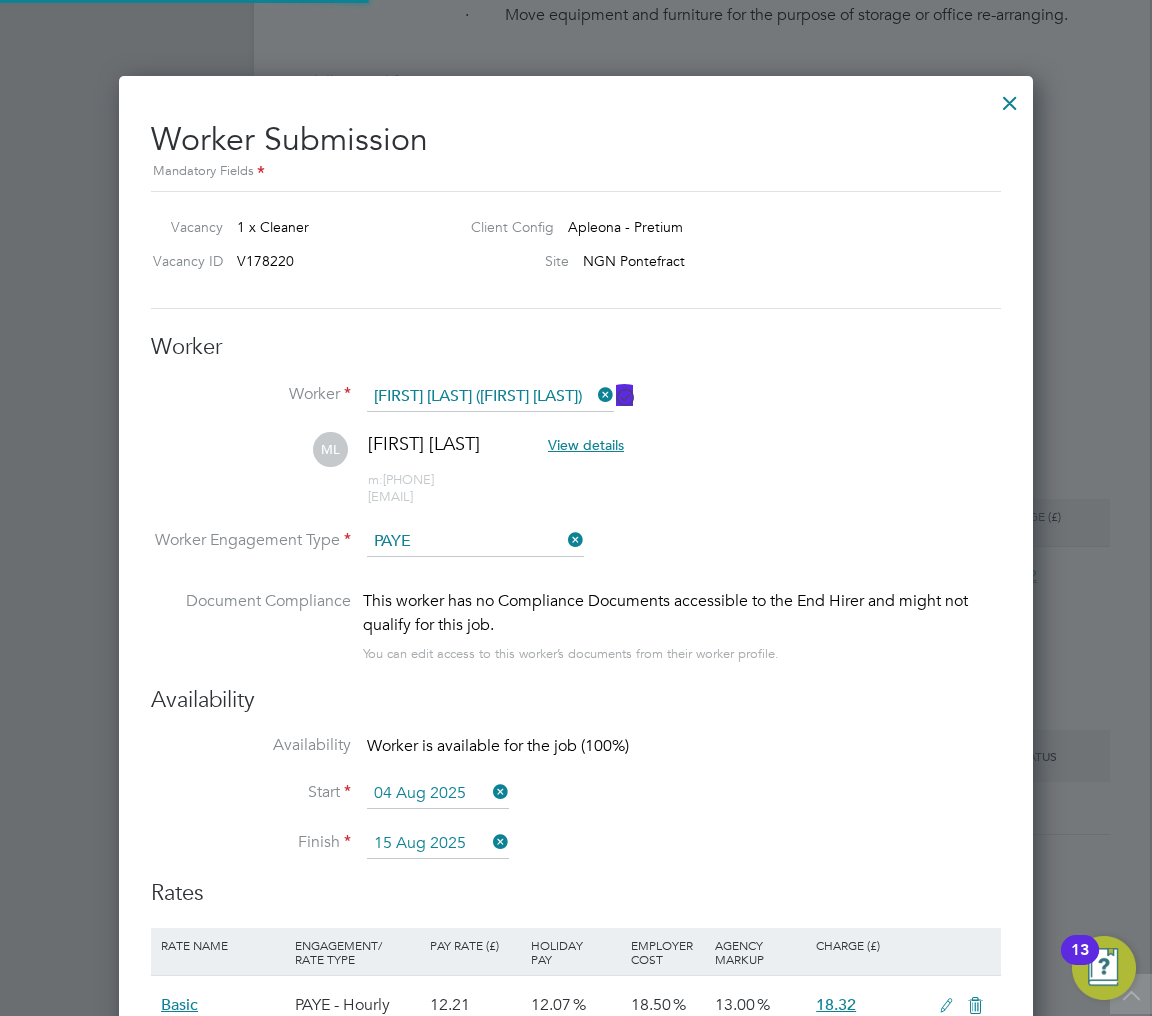 scroll, scrollTop: 10, scrollLeft: 10, axis: both 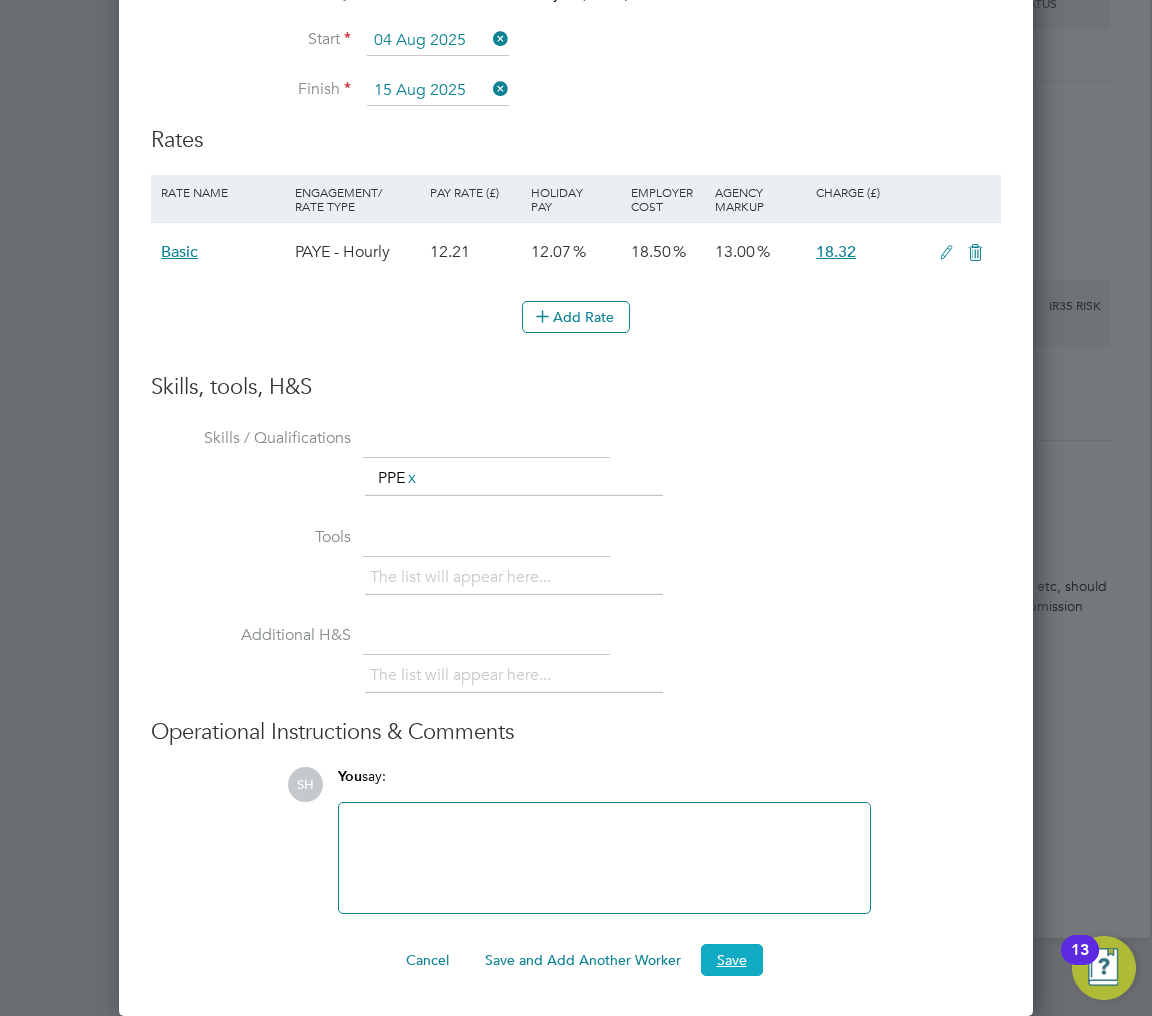 click on "Save" at bounding box center (732, 960) 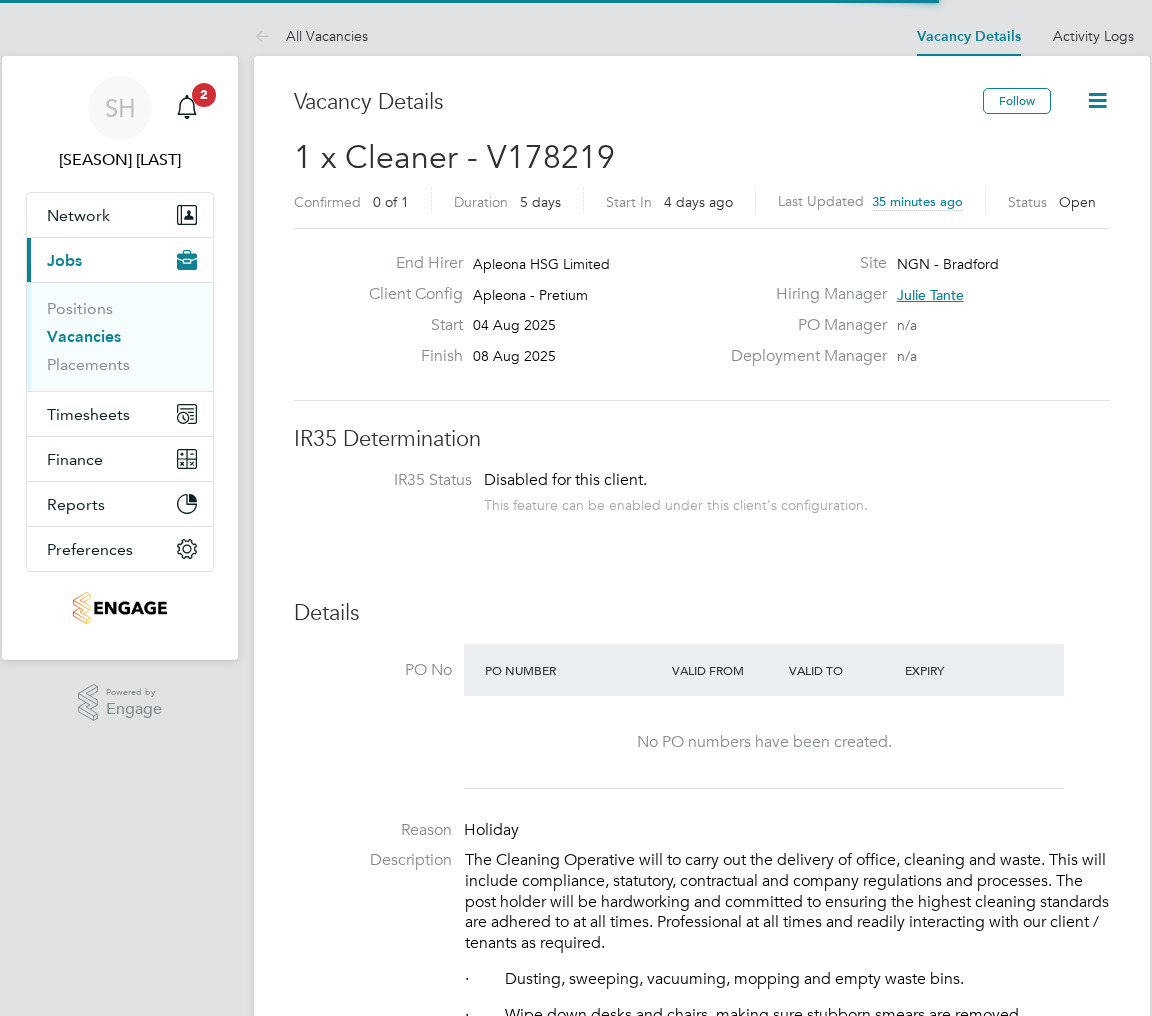 scroll, scrollTop: 725, scrollLeft: 0, axis: vertical 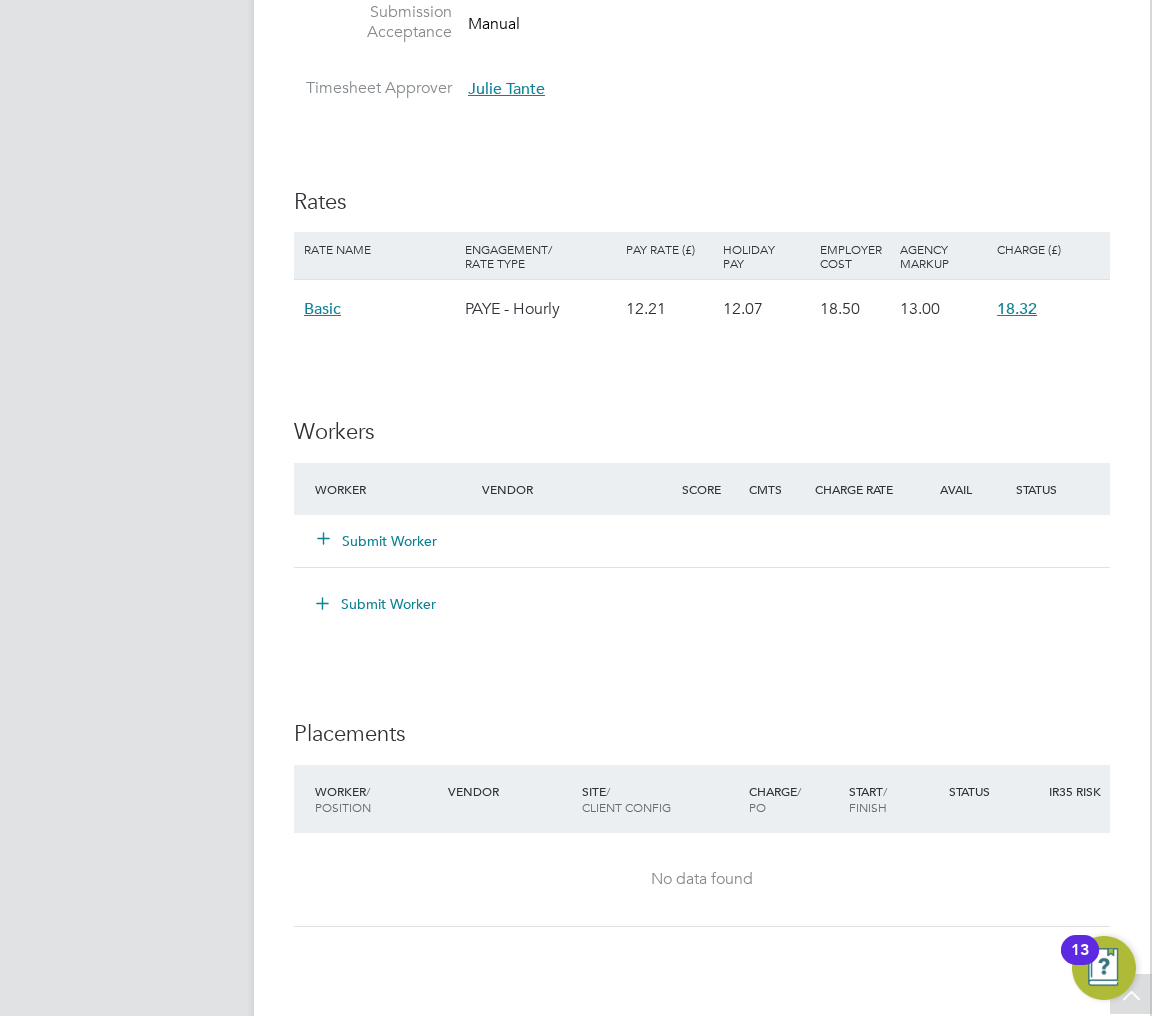 click on "Submit Worker" 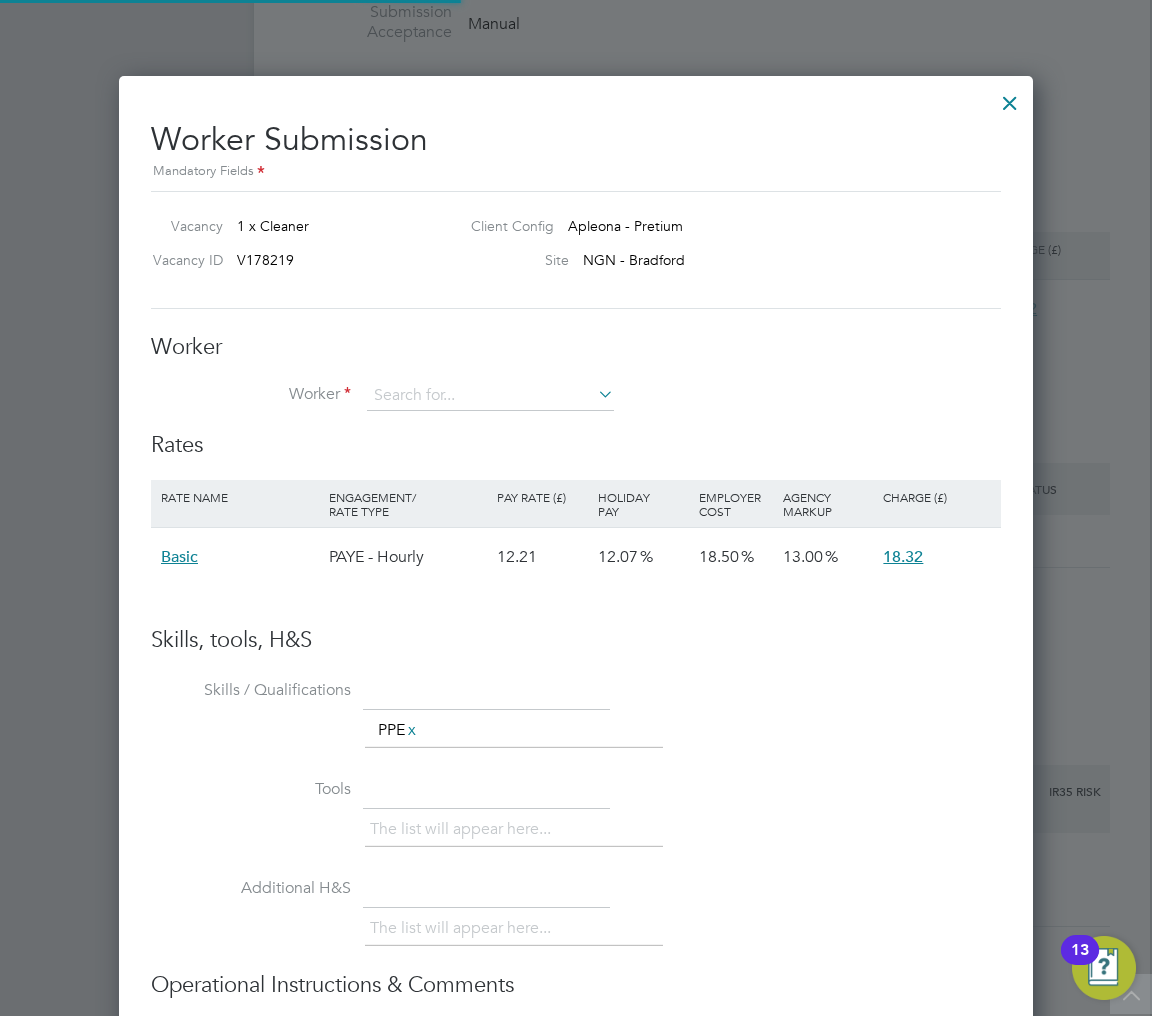 scroll, scrollTop: 9, scrollLeft: 9, axis: both 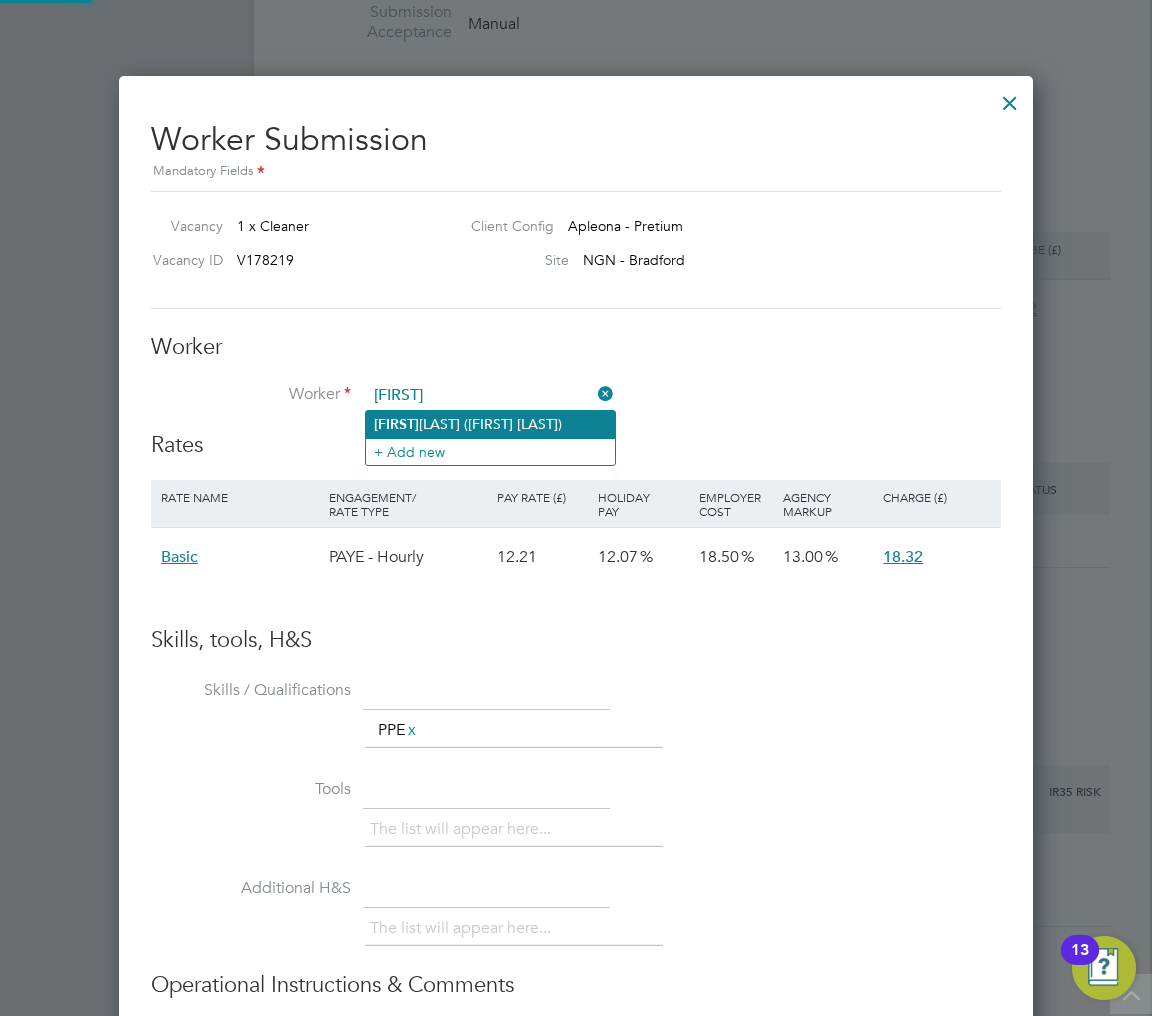 click on "Ganiyu  Amusa (Ganiyu Amusa)" 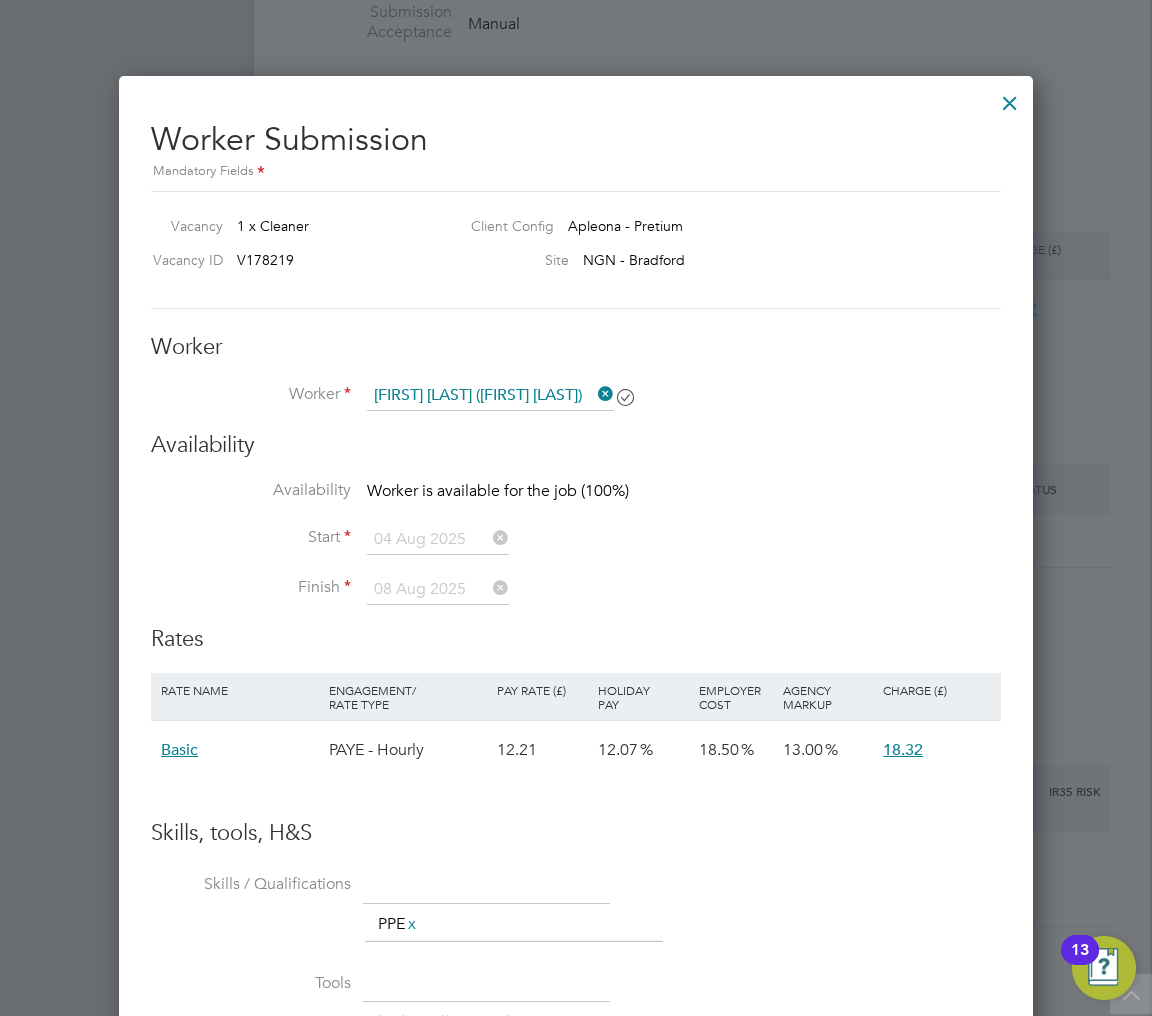 scroll, scrollTop: 10, scrollLeft: 10, axis: both 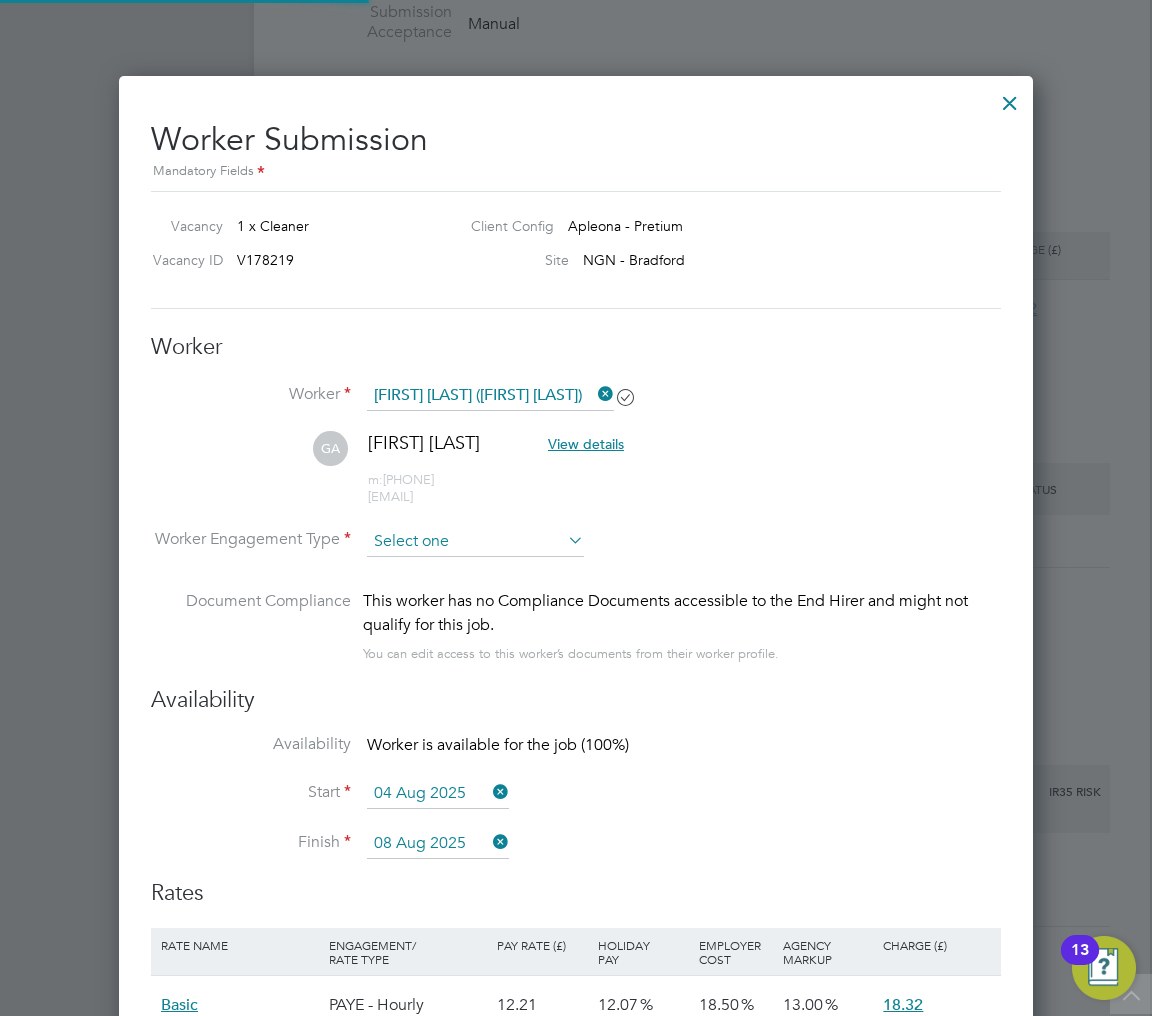 click at bounding box center (475, 542) 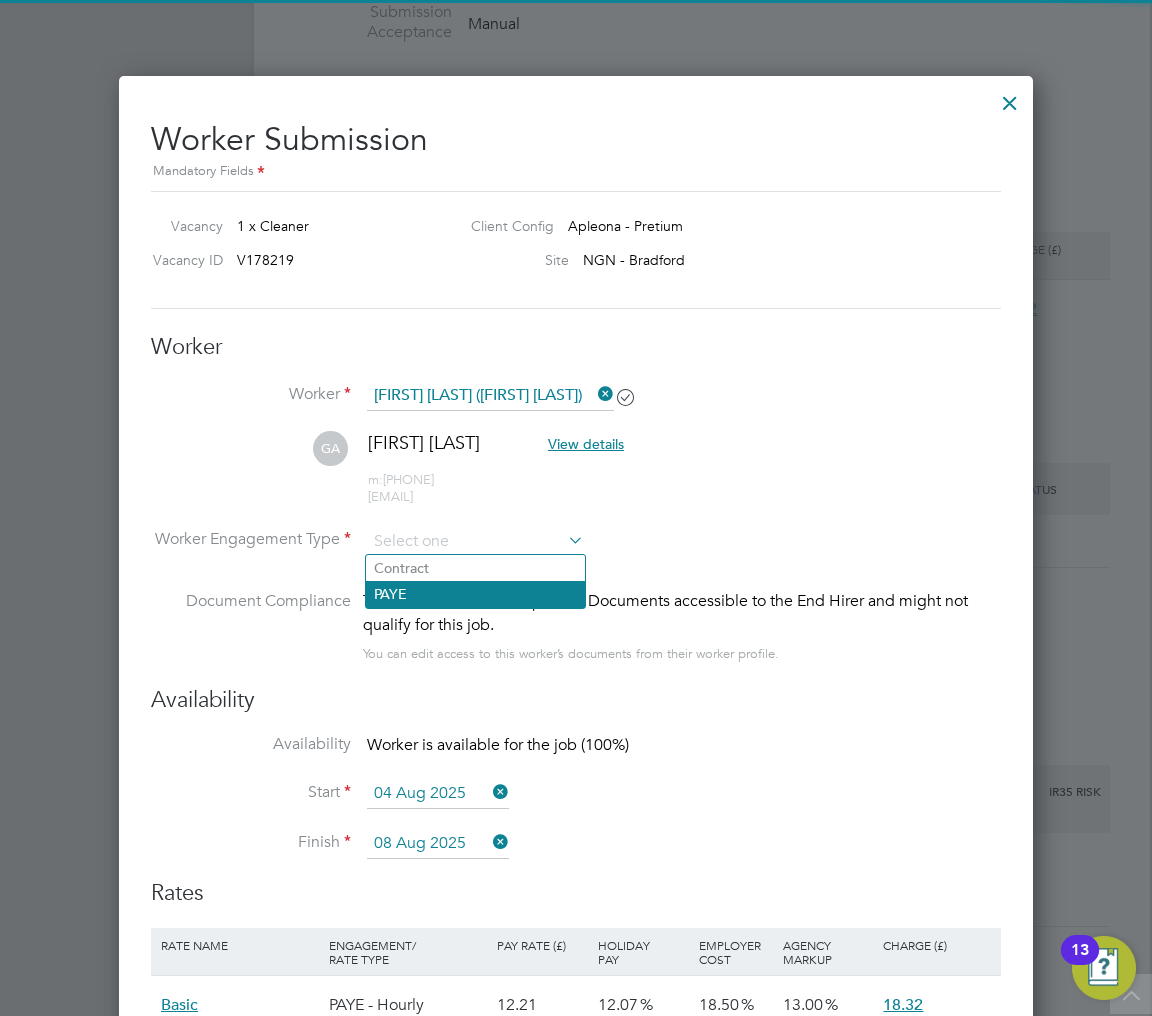 click on "PAYE" 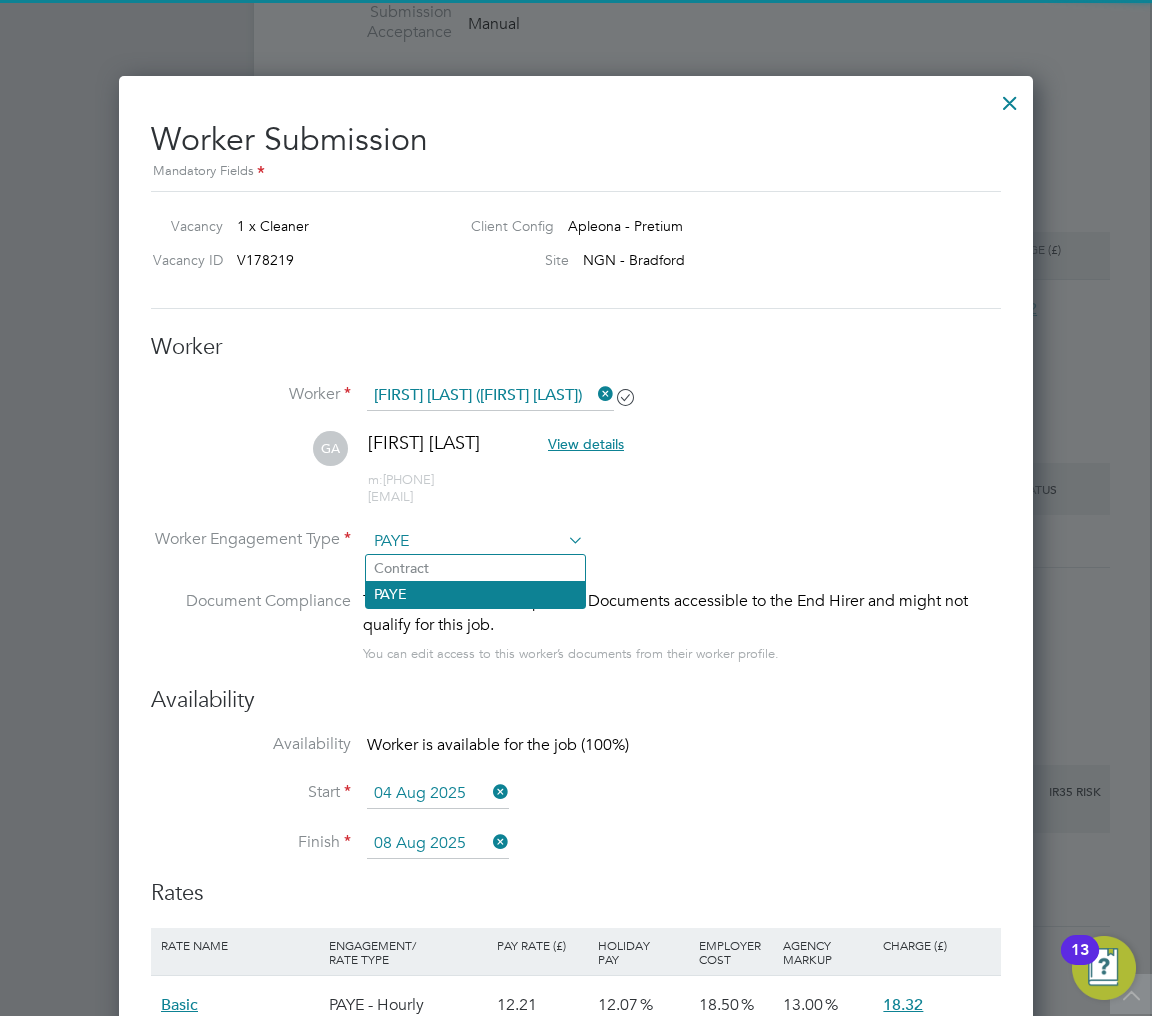 scroll, scrollTop: 10, scrollLeft: 10, axis: both 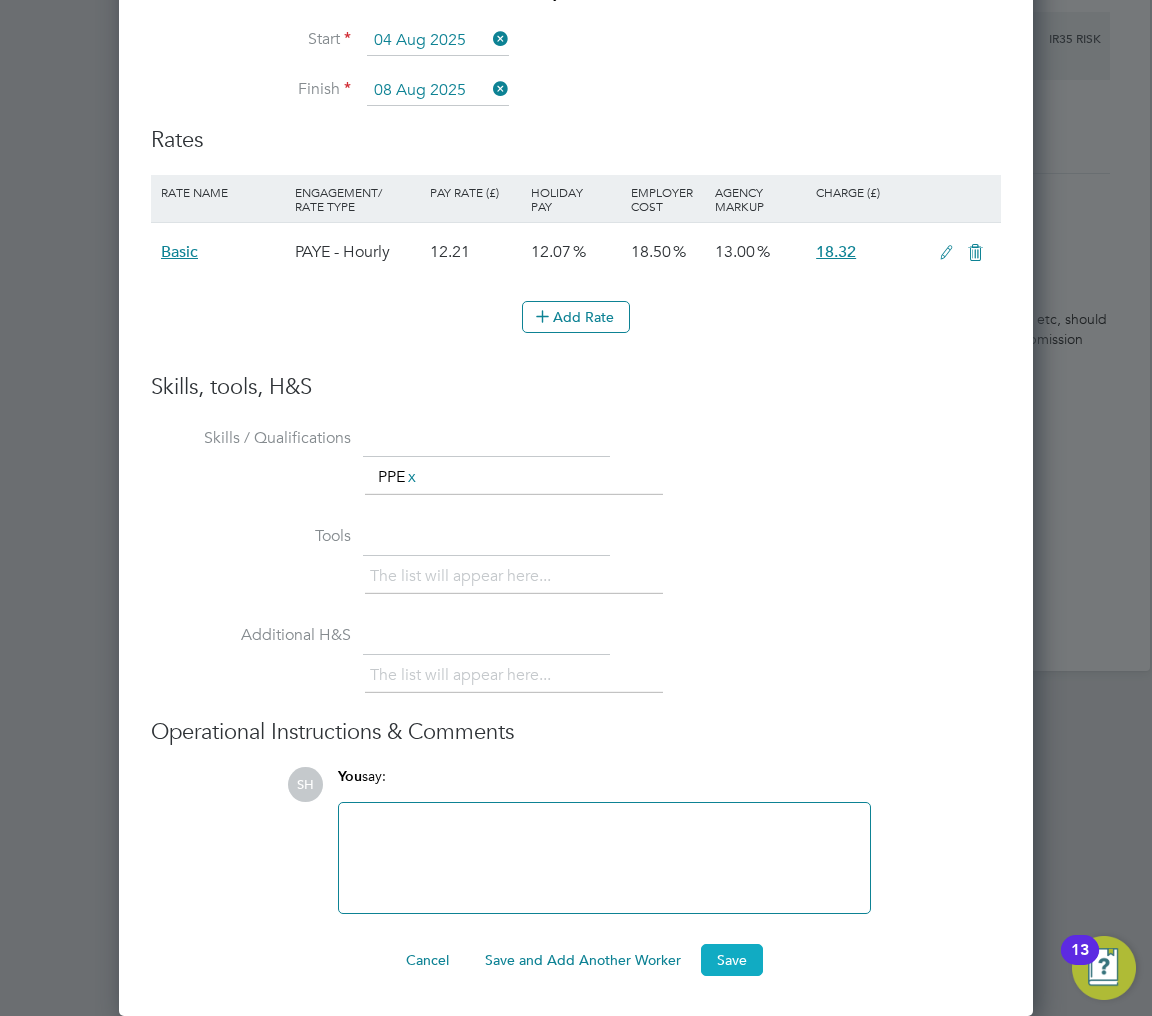 click on "Save" at bounding box center [732, 960] 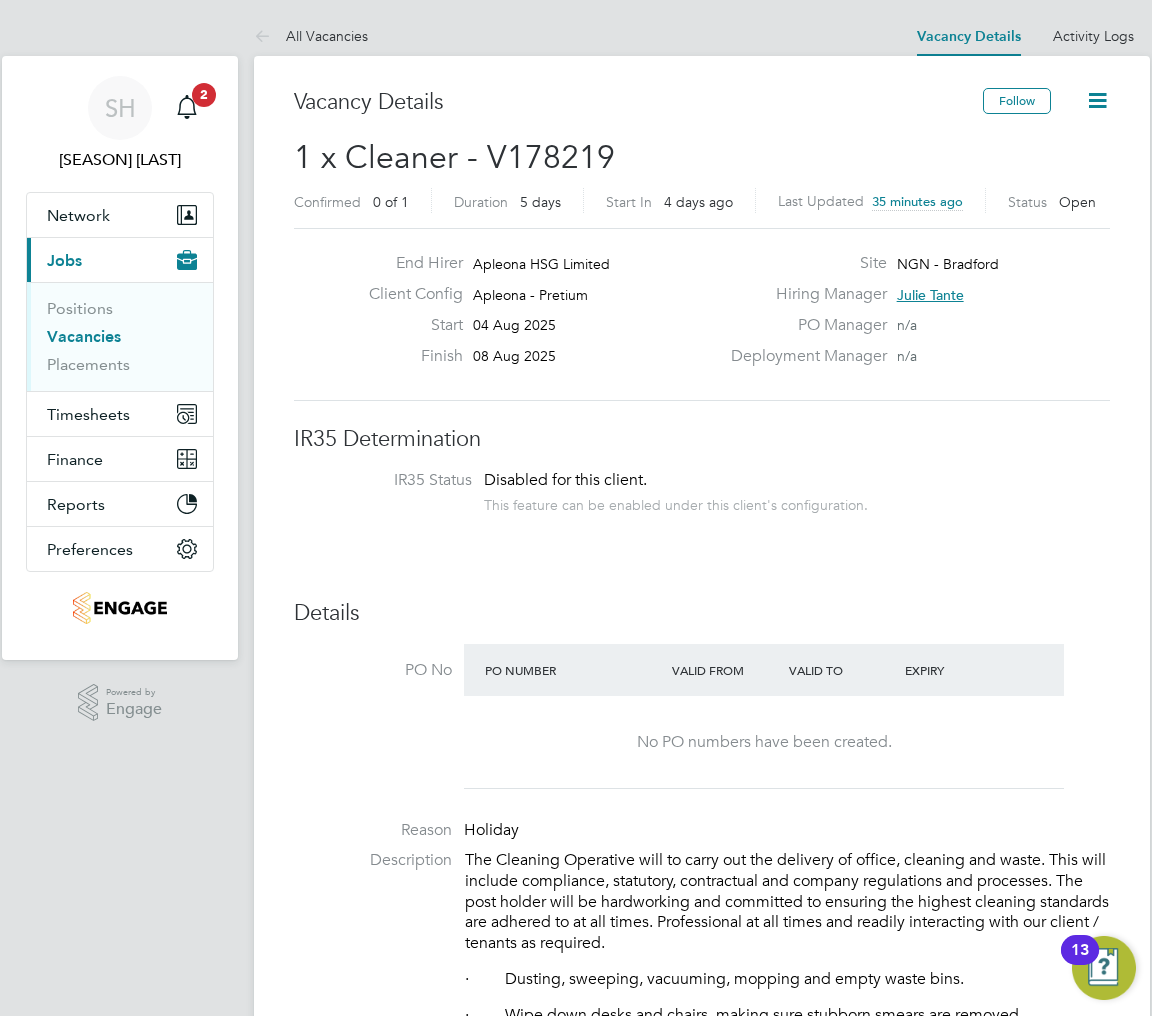 click on "Vacancies" at bounding box center (84, 336) 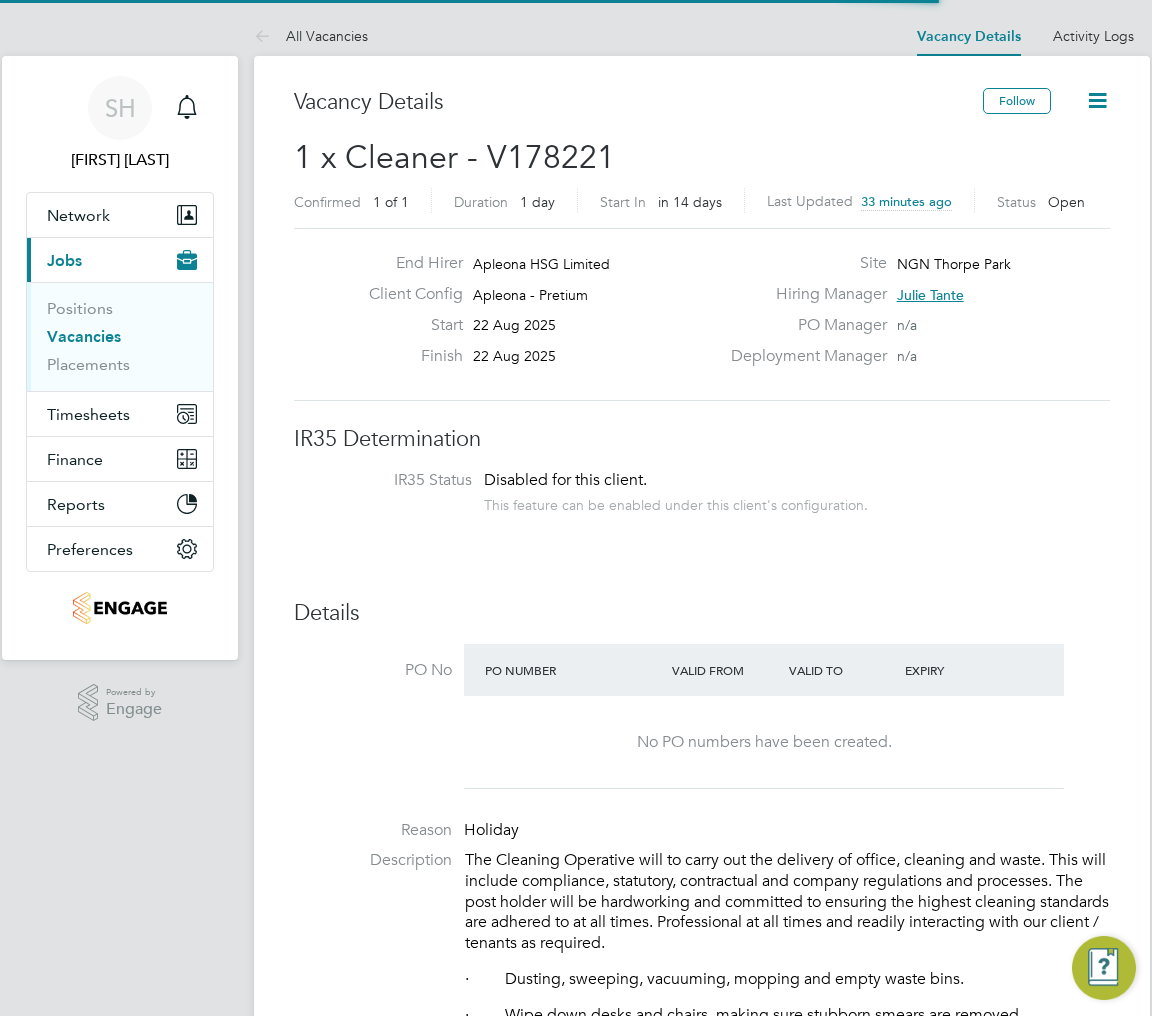 scroll, scrollTop: 0, scrollLeft: 0, axis: both 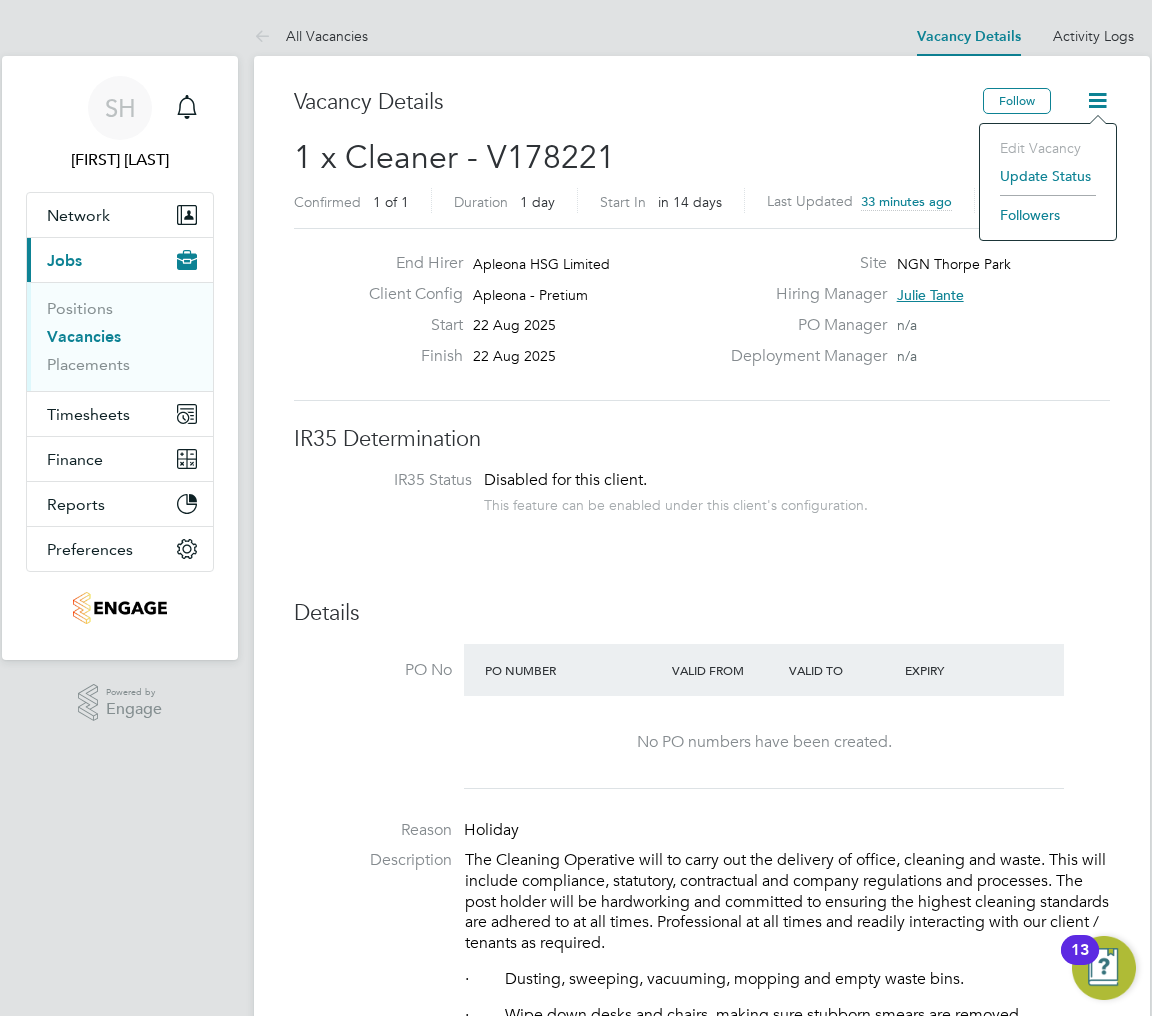 click on "Update Status" 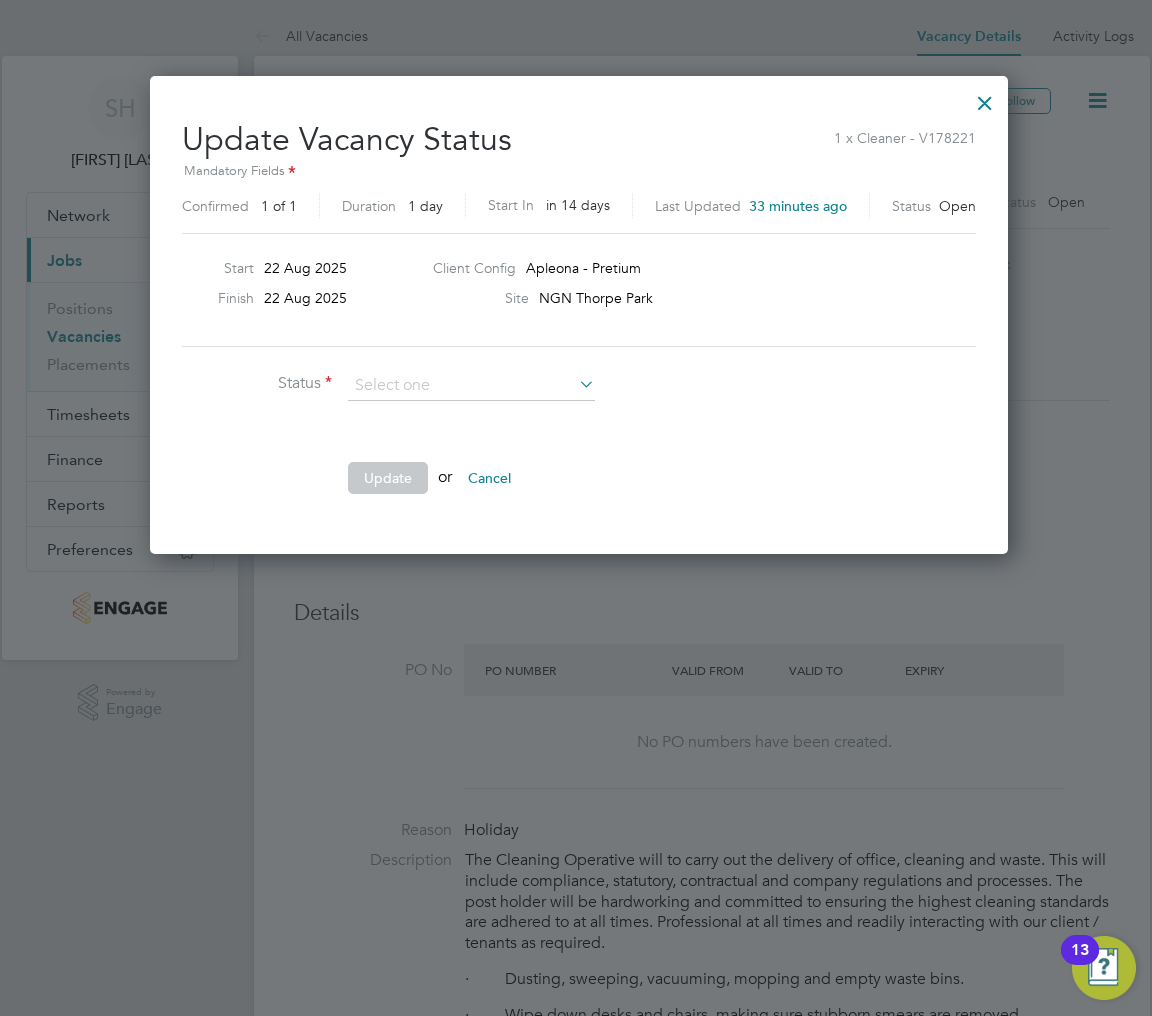 scroll, scrollTop: 9, scrollLeft: 10, axis: both 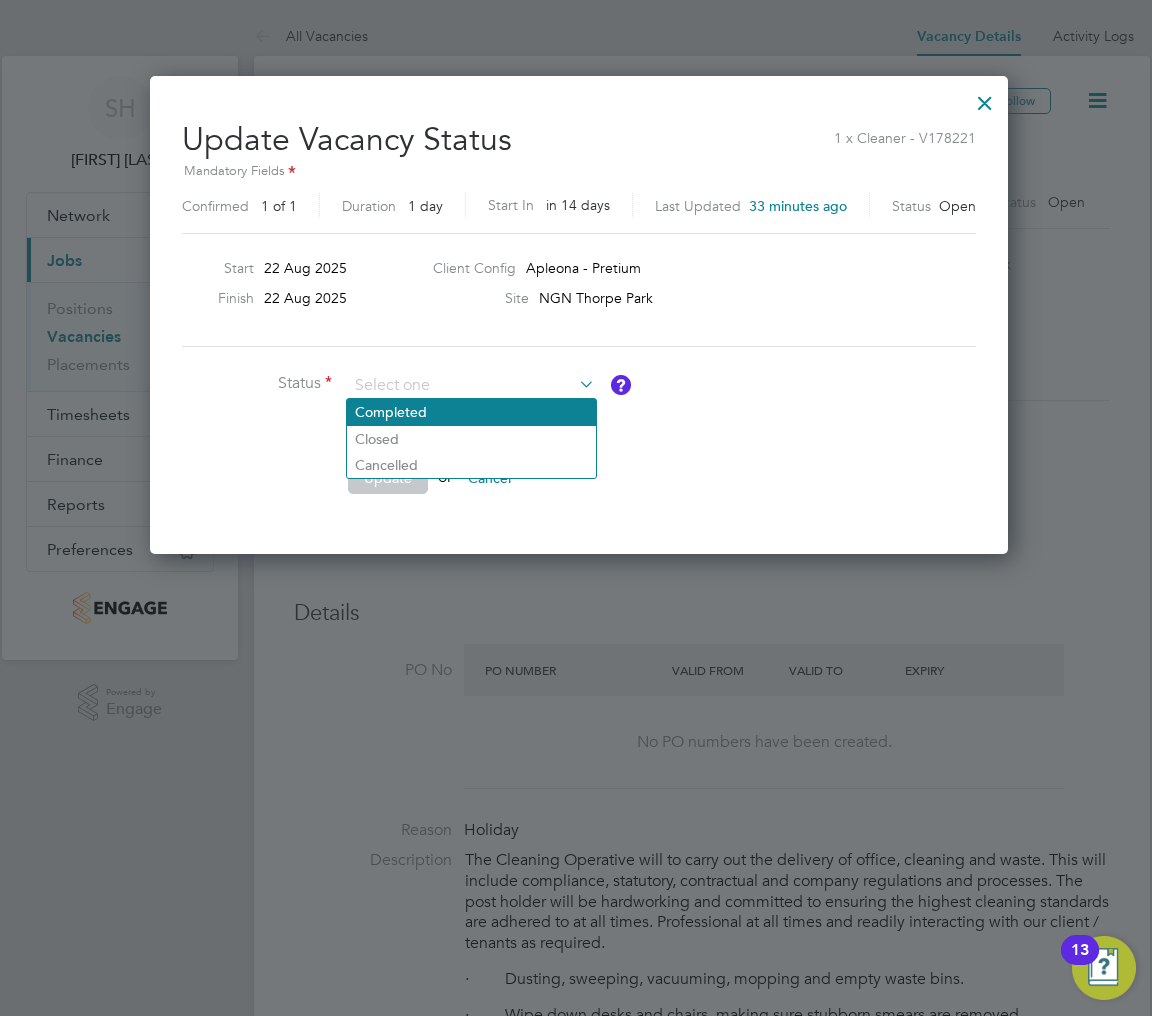 click on "Completed" 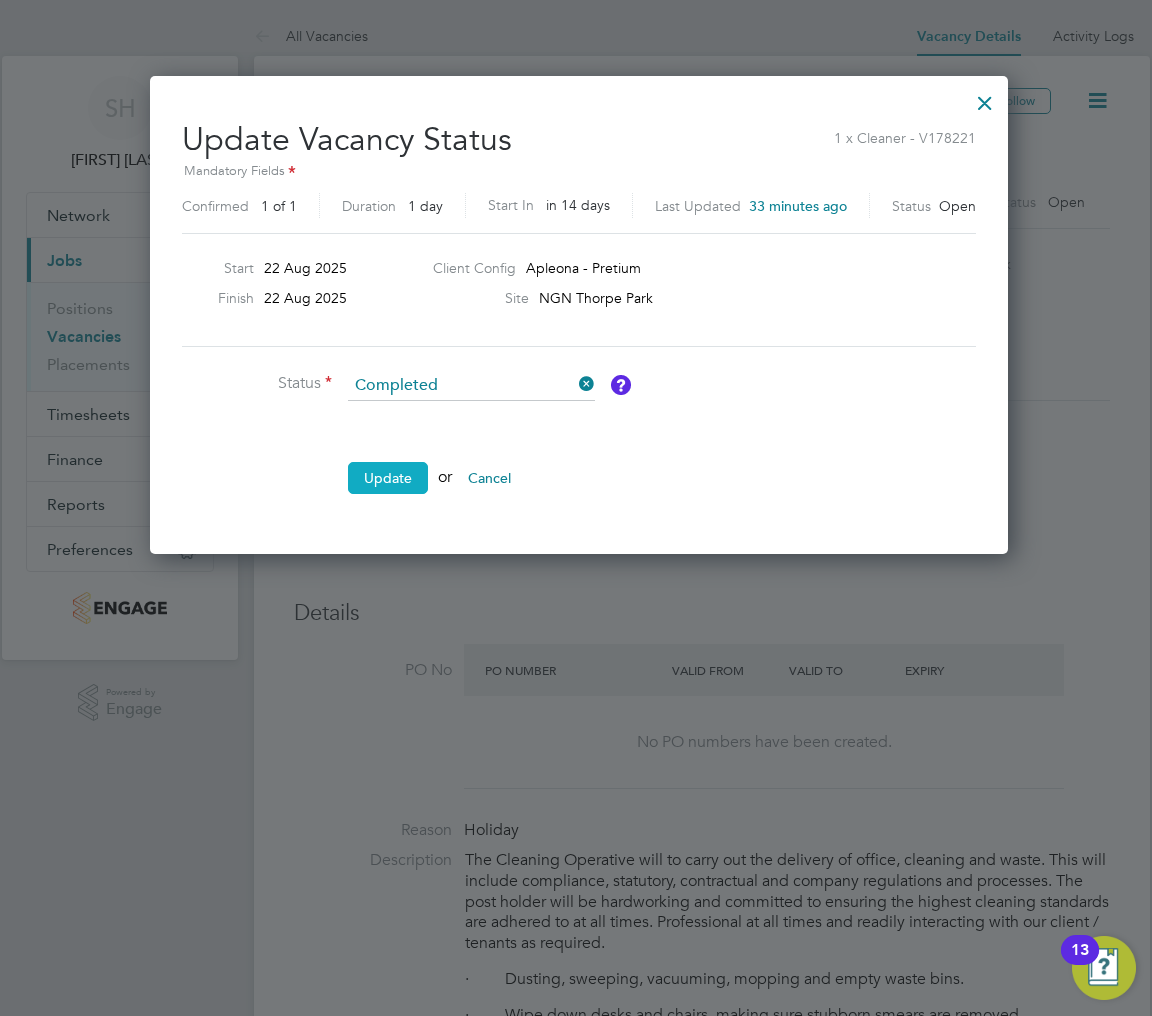 click on "Update" at bounding box center (388, 478) 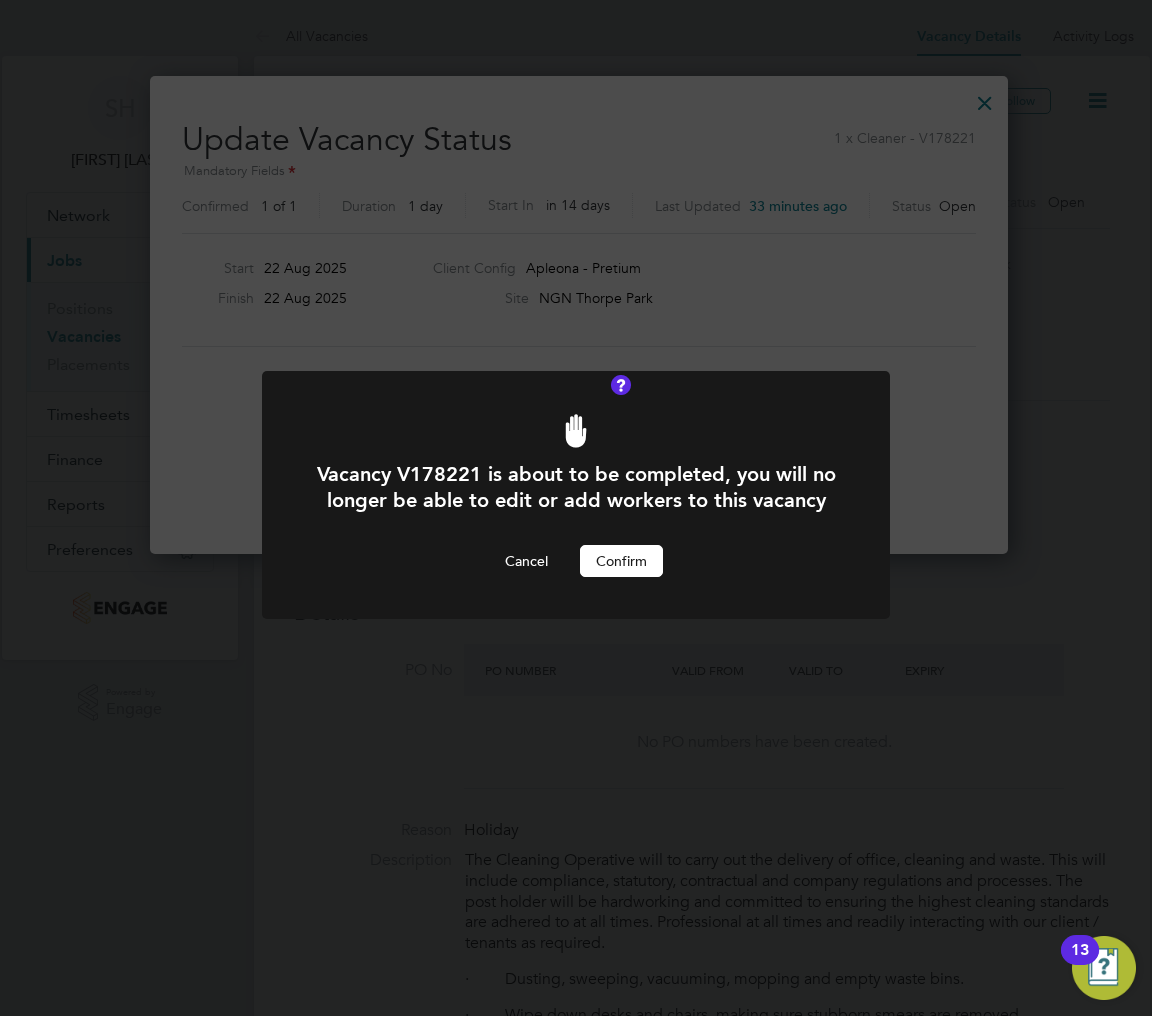 click on "Confirm" at bounding box center [621, 561] 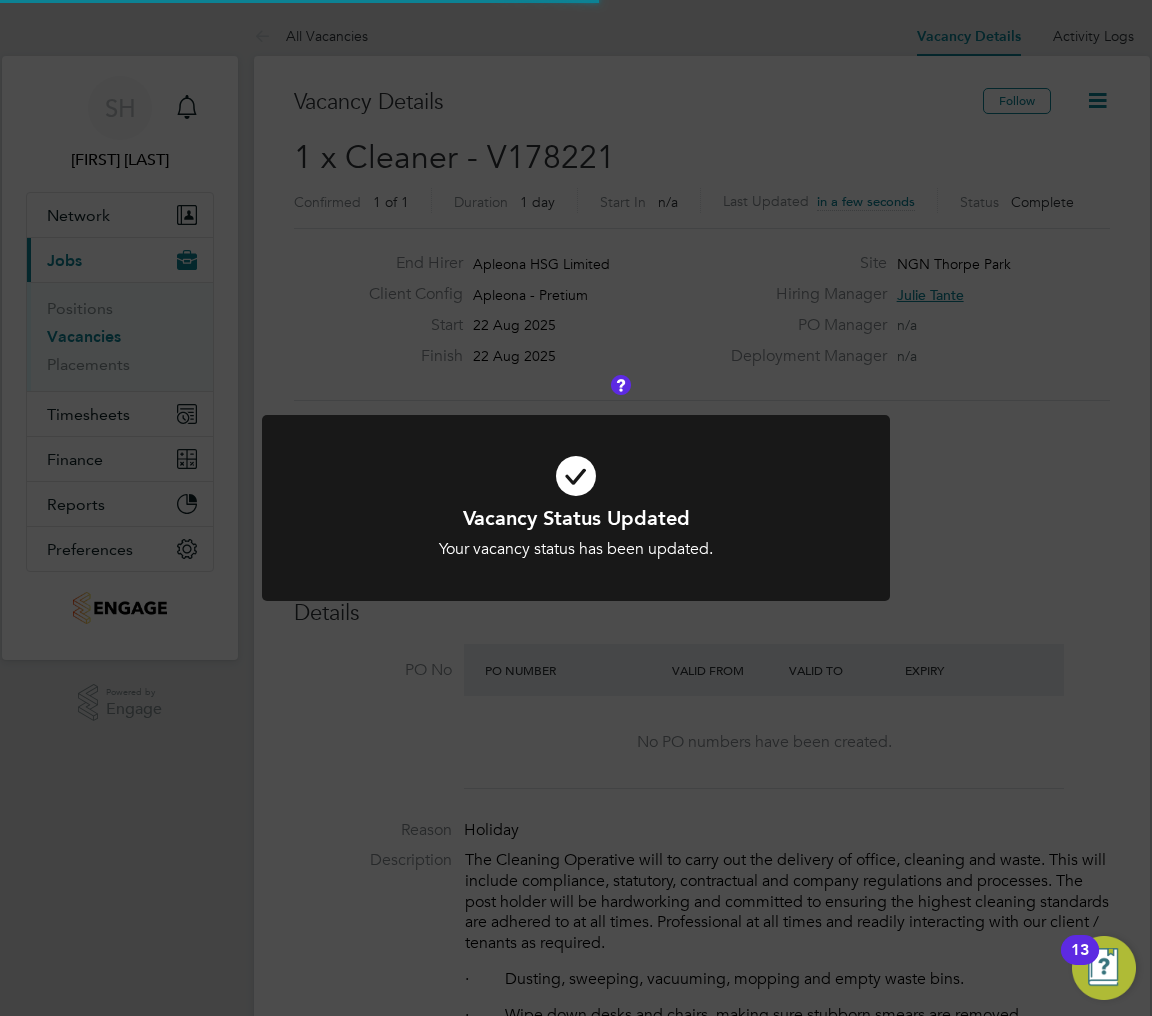 scroll, scrollTop: 10, scrollLeft: 9, axis: both 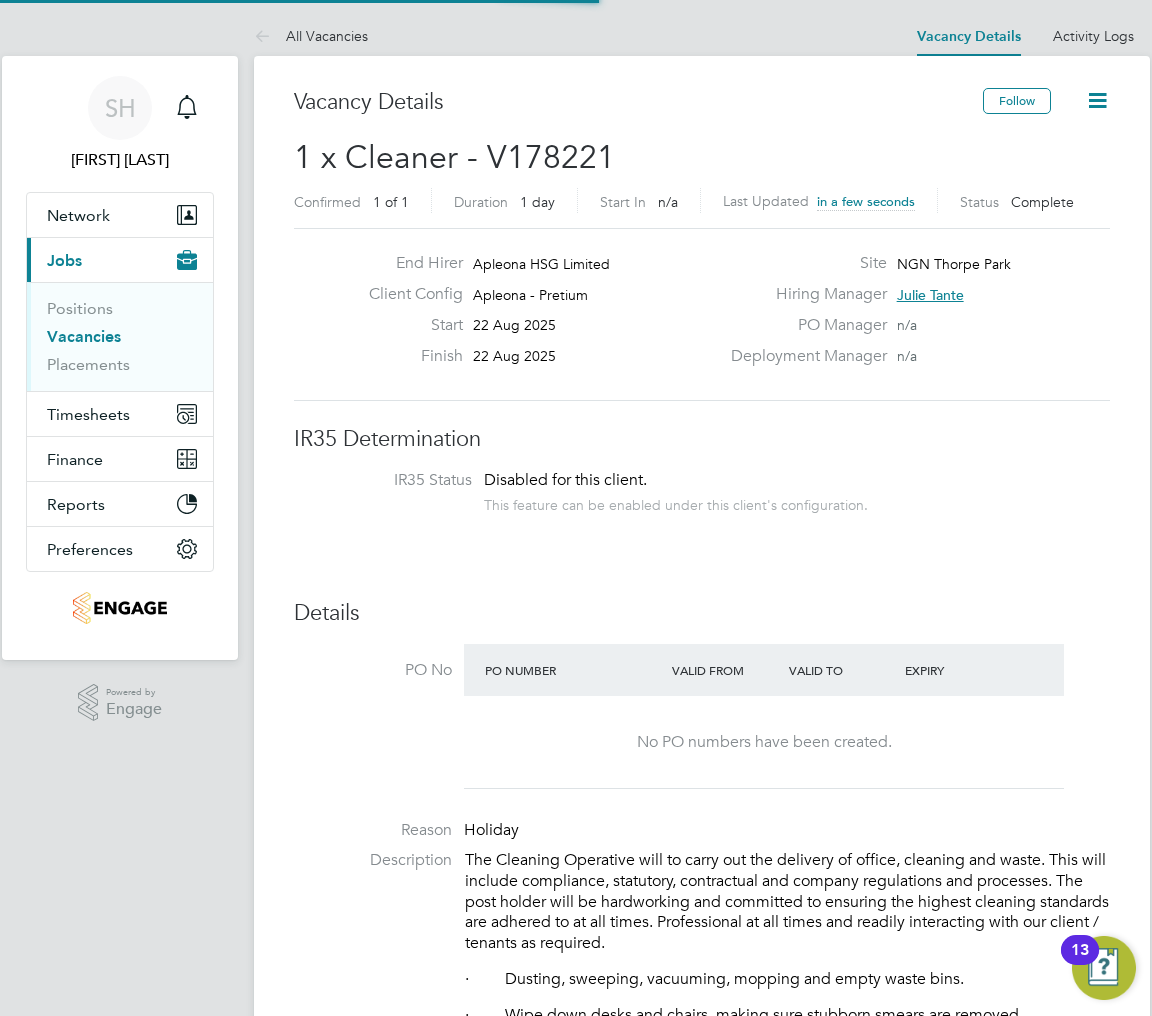 click on "Vacancies" at bounding box center (84, 336) 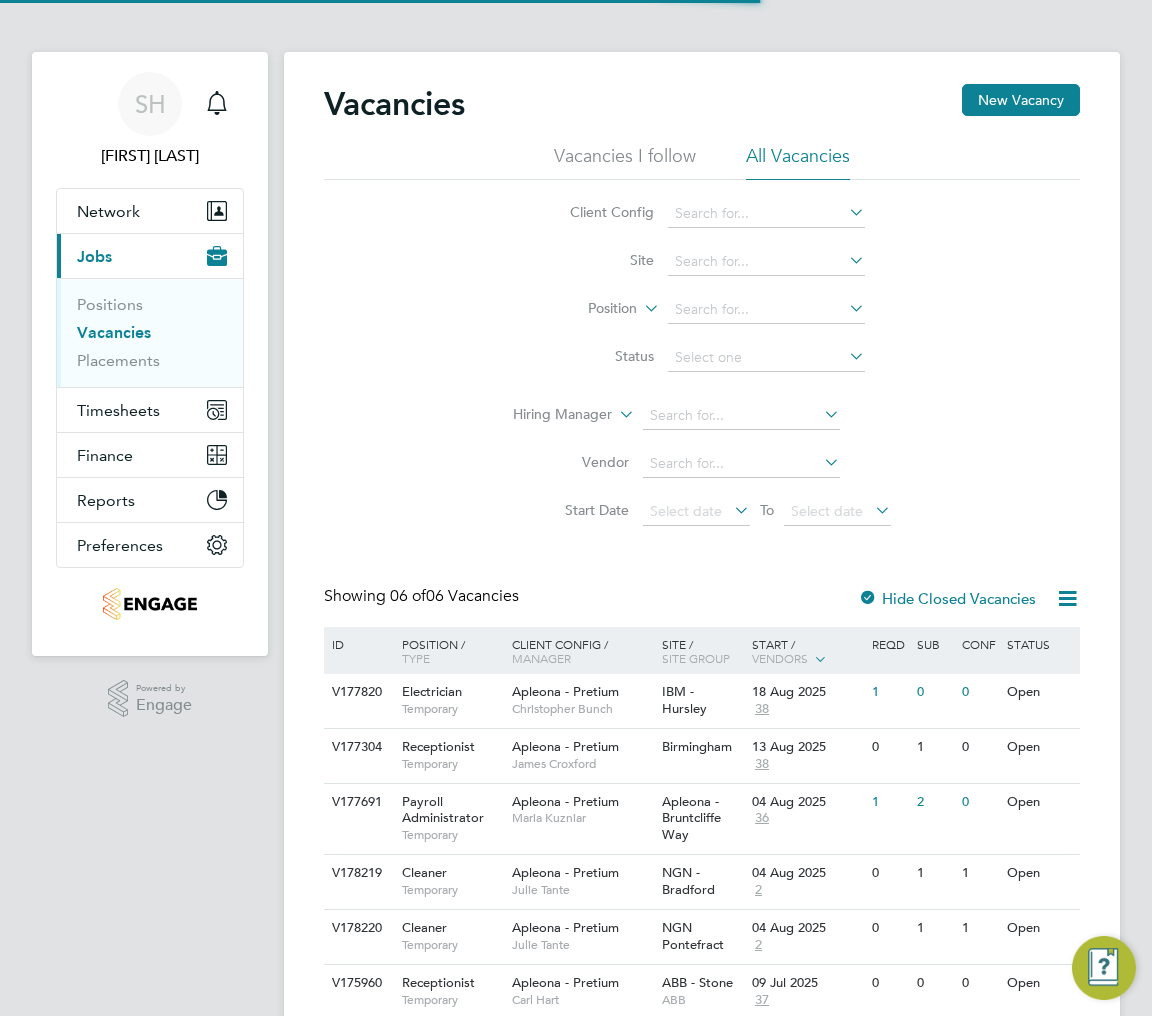 scroll, scrollTop: 81, scrollLeft: 0, axis: vertical 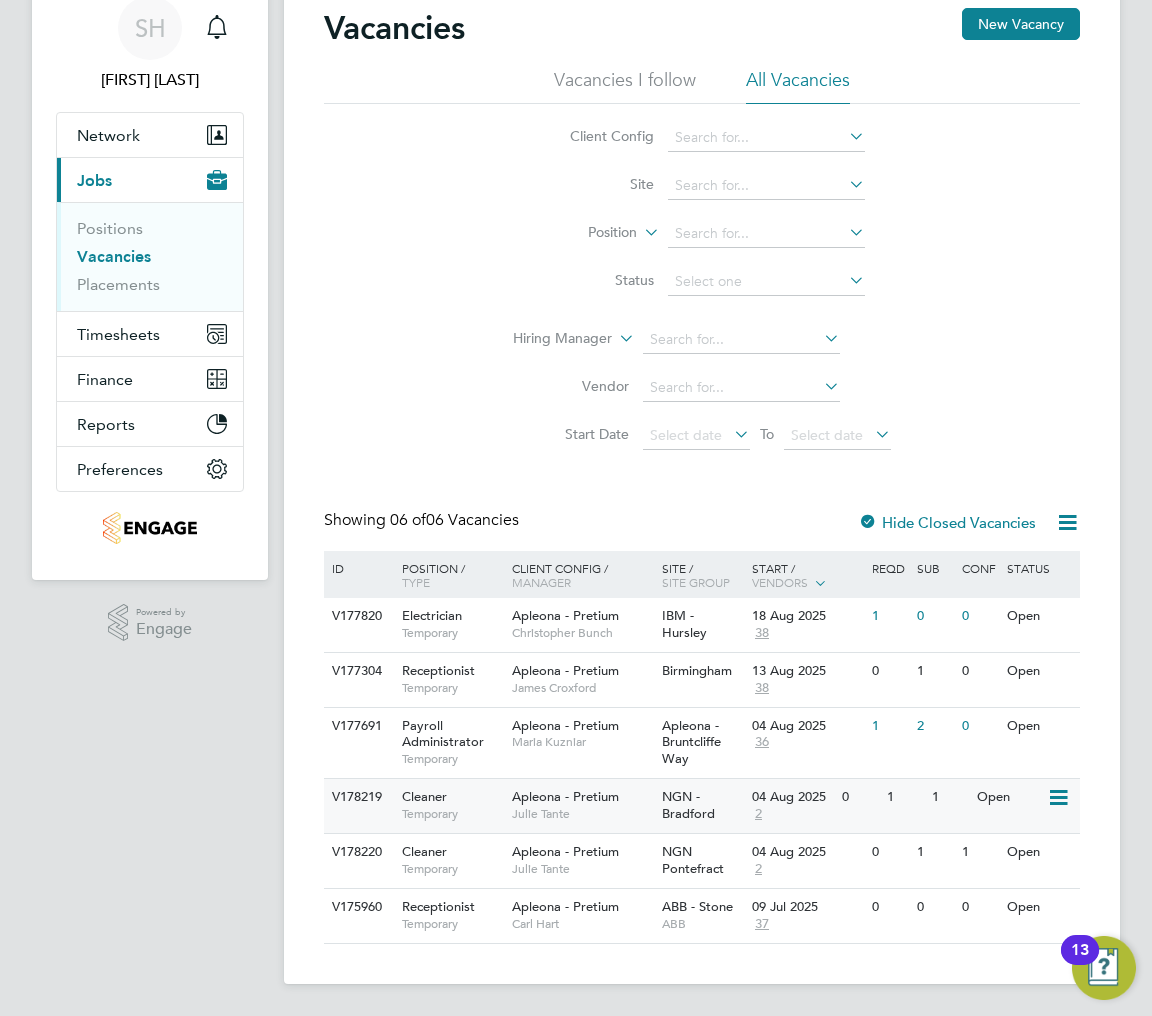 click on "NGN - Bradford" 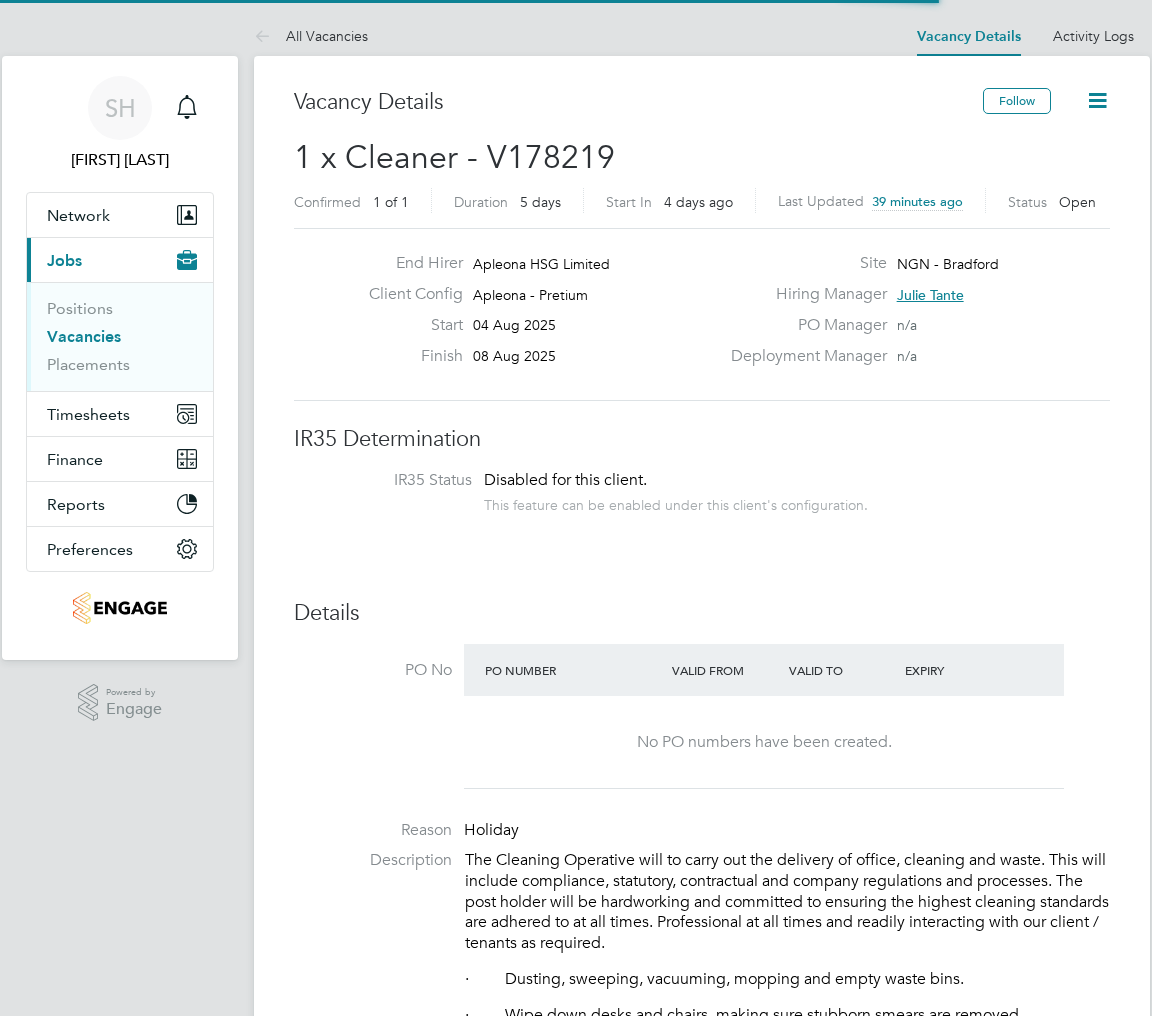 scroll, scrollTop: 0, scrollLeft: 0, axis: both 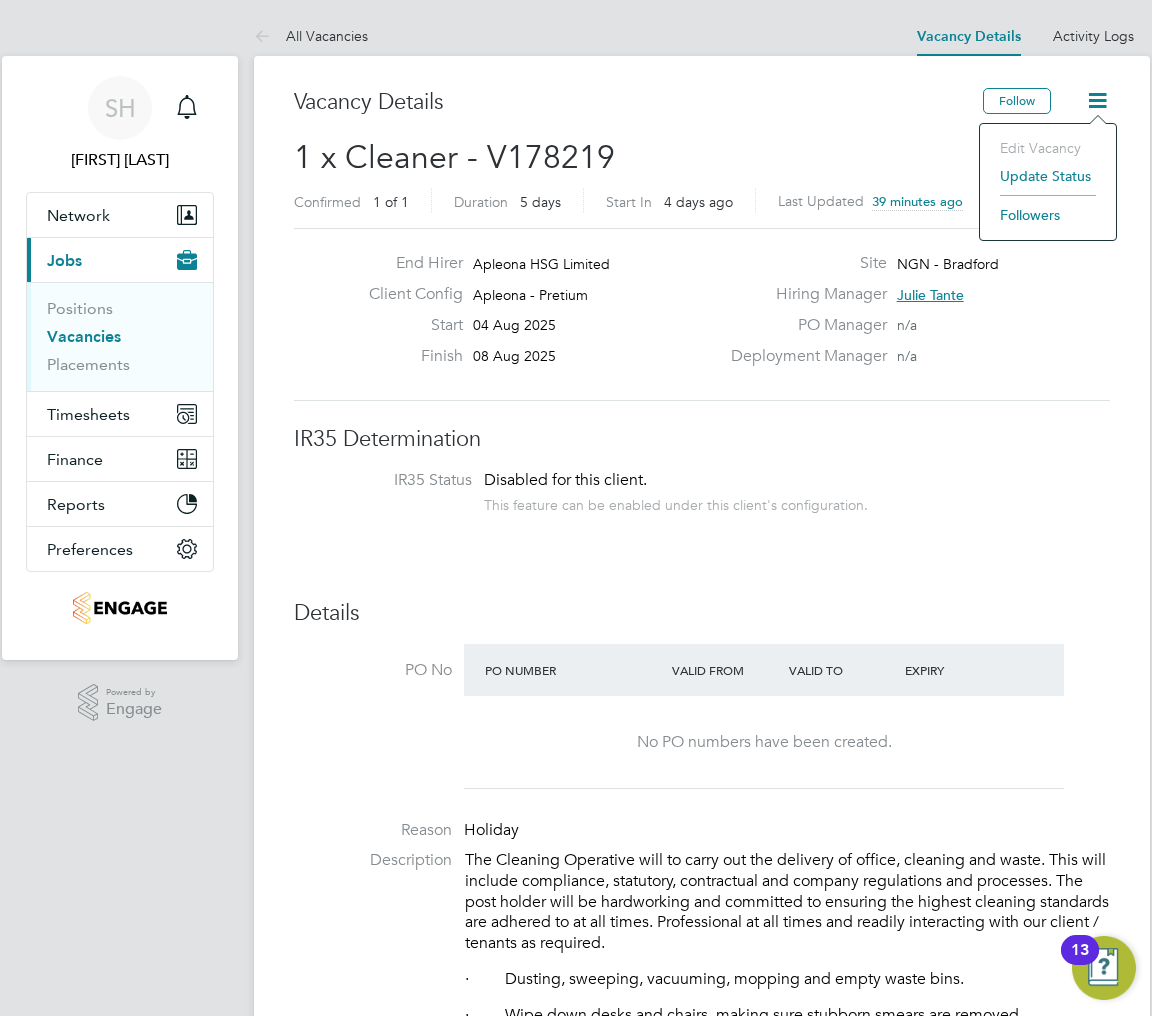 click on "Update Status" 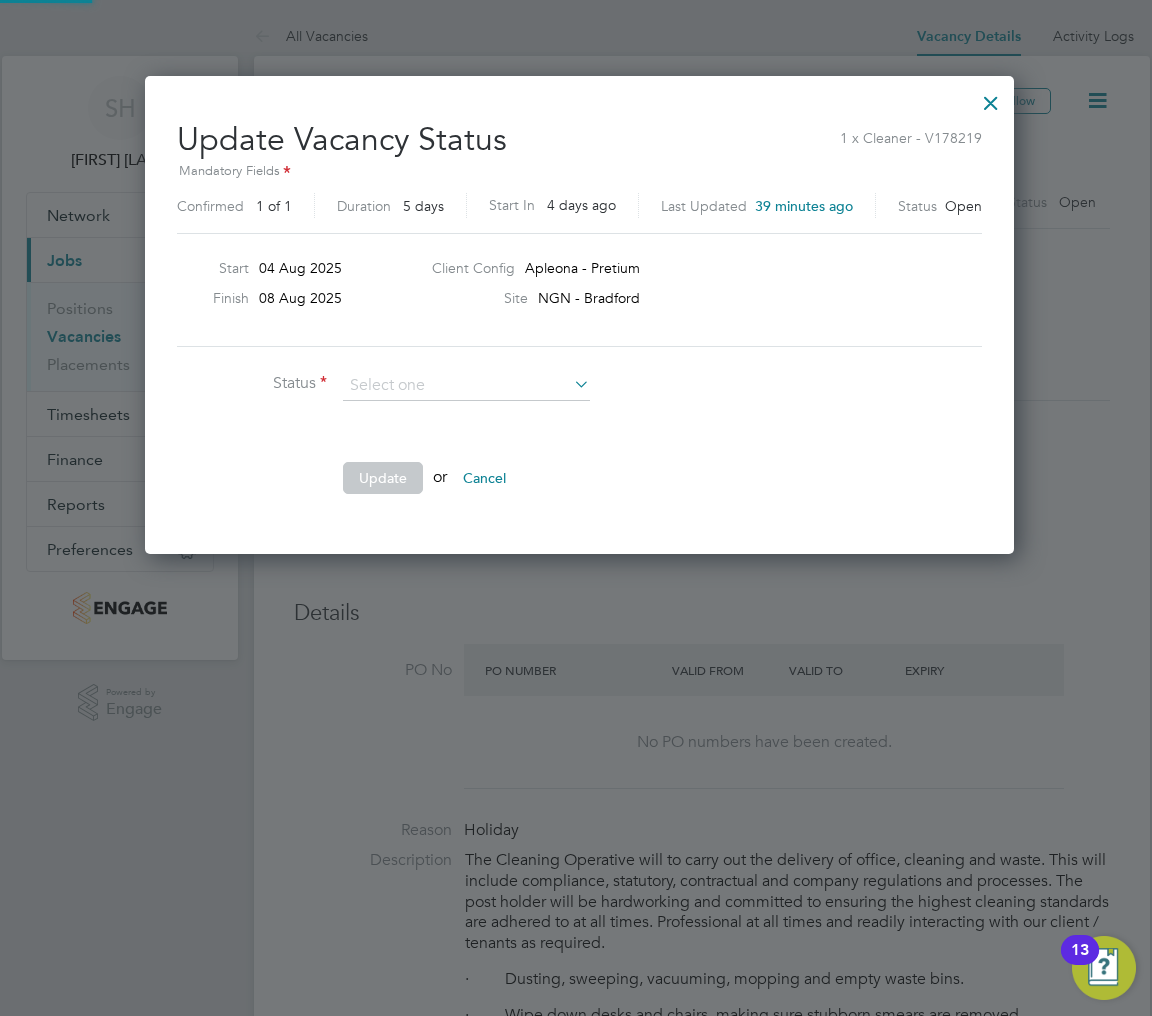 scroll, scrollTop: 9, scrollLeft: 9, axis: both 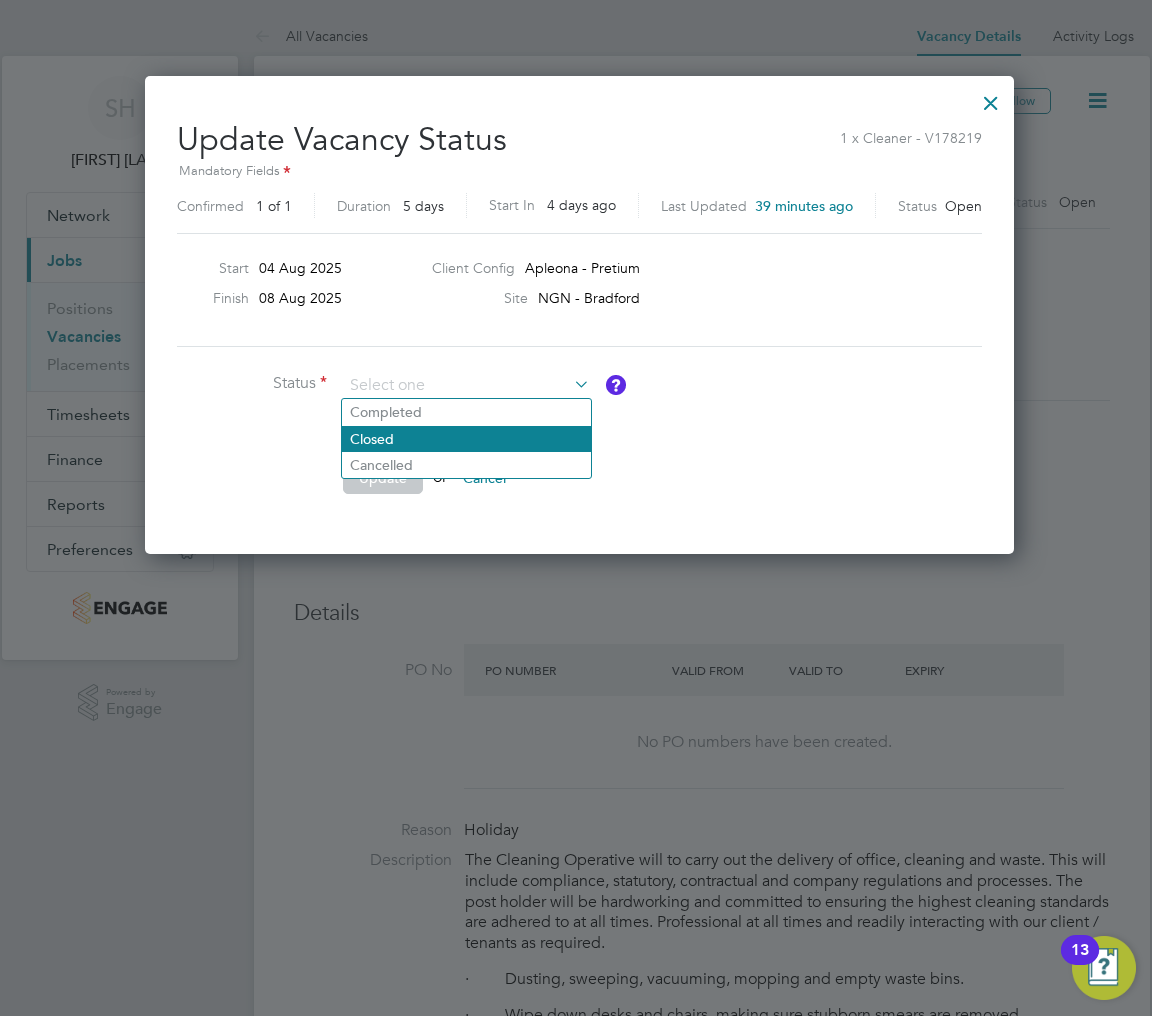 click on "Completed" 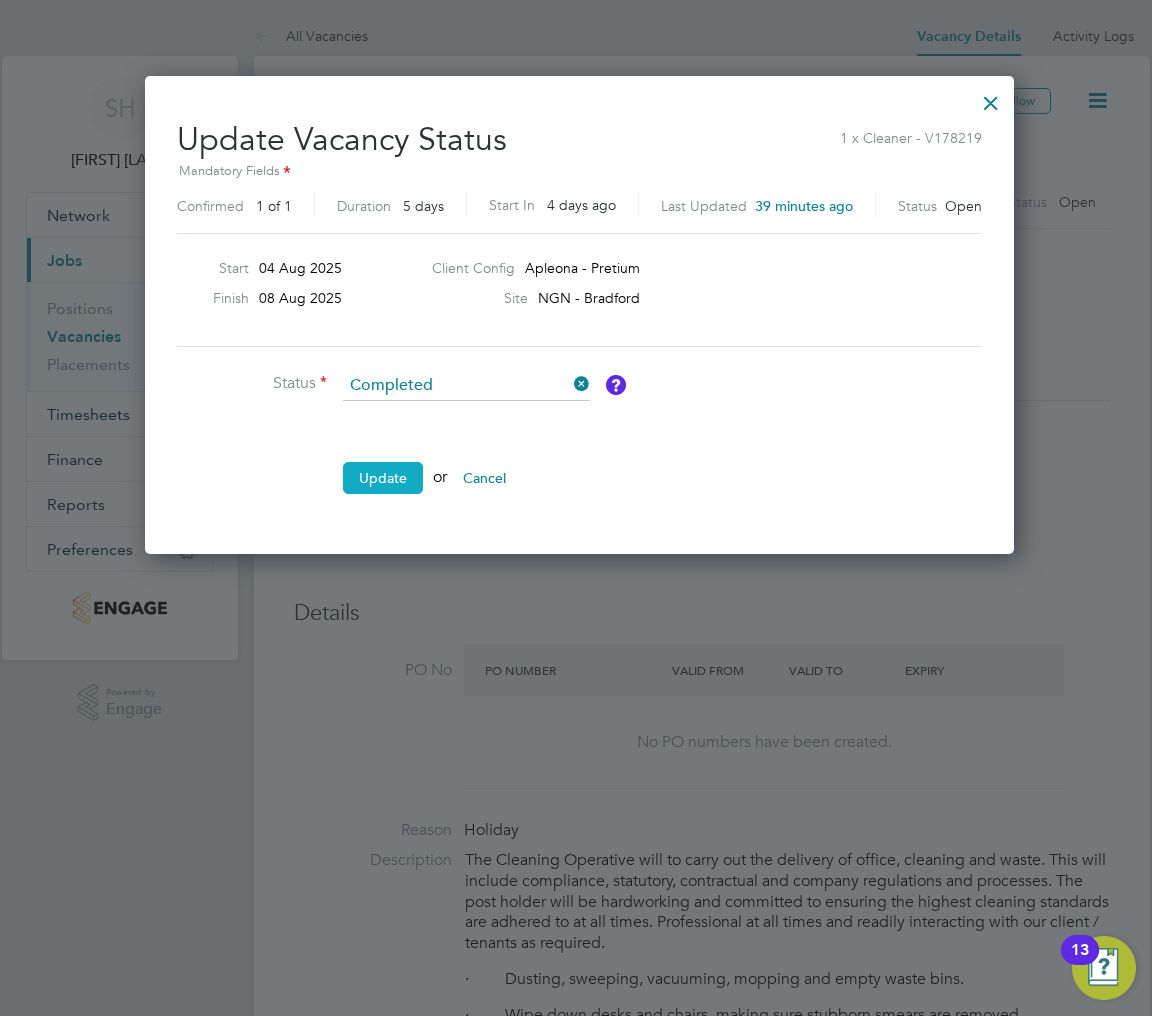 click on "Update" at bounding box center [383, 478] 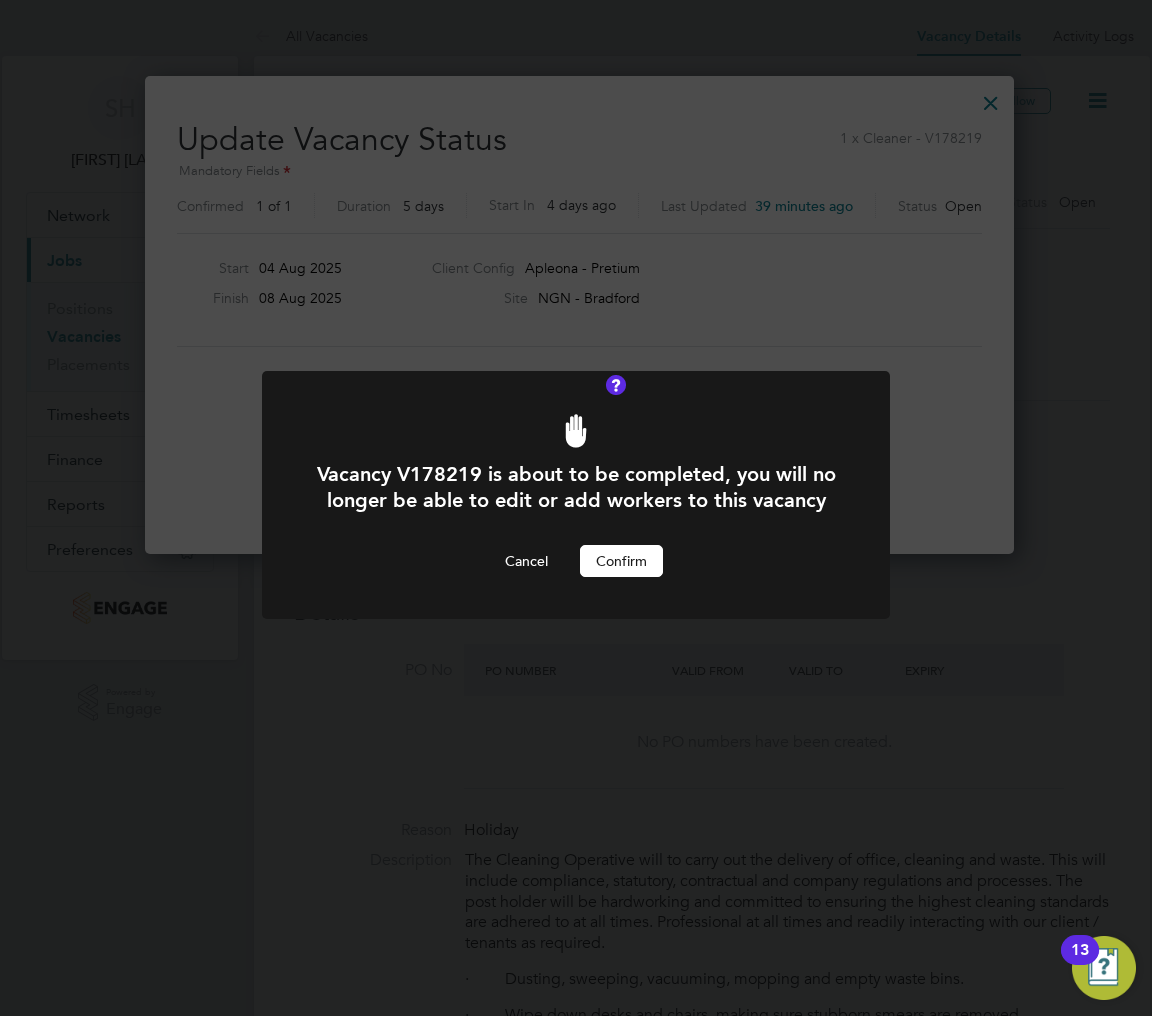 click on "Confirm" at bounding box center (621, 561) 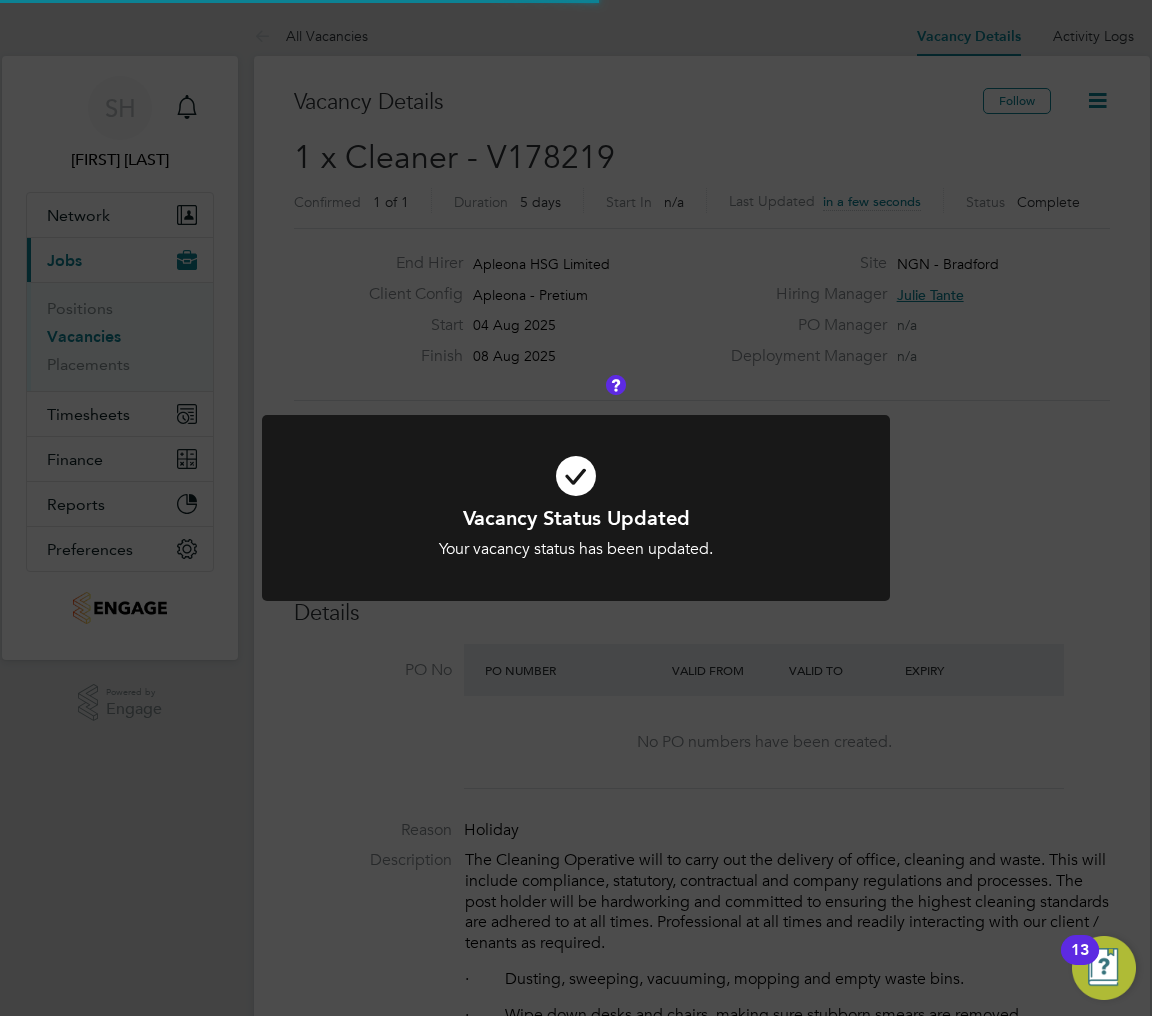 scroll, scrollTop: 10, scrollLeft: 9, axis: both 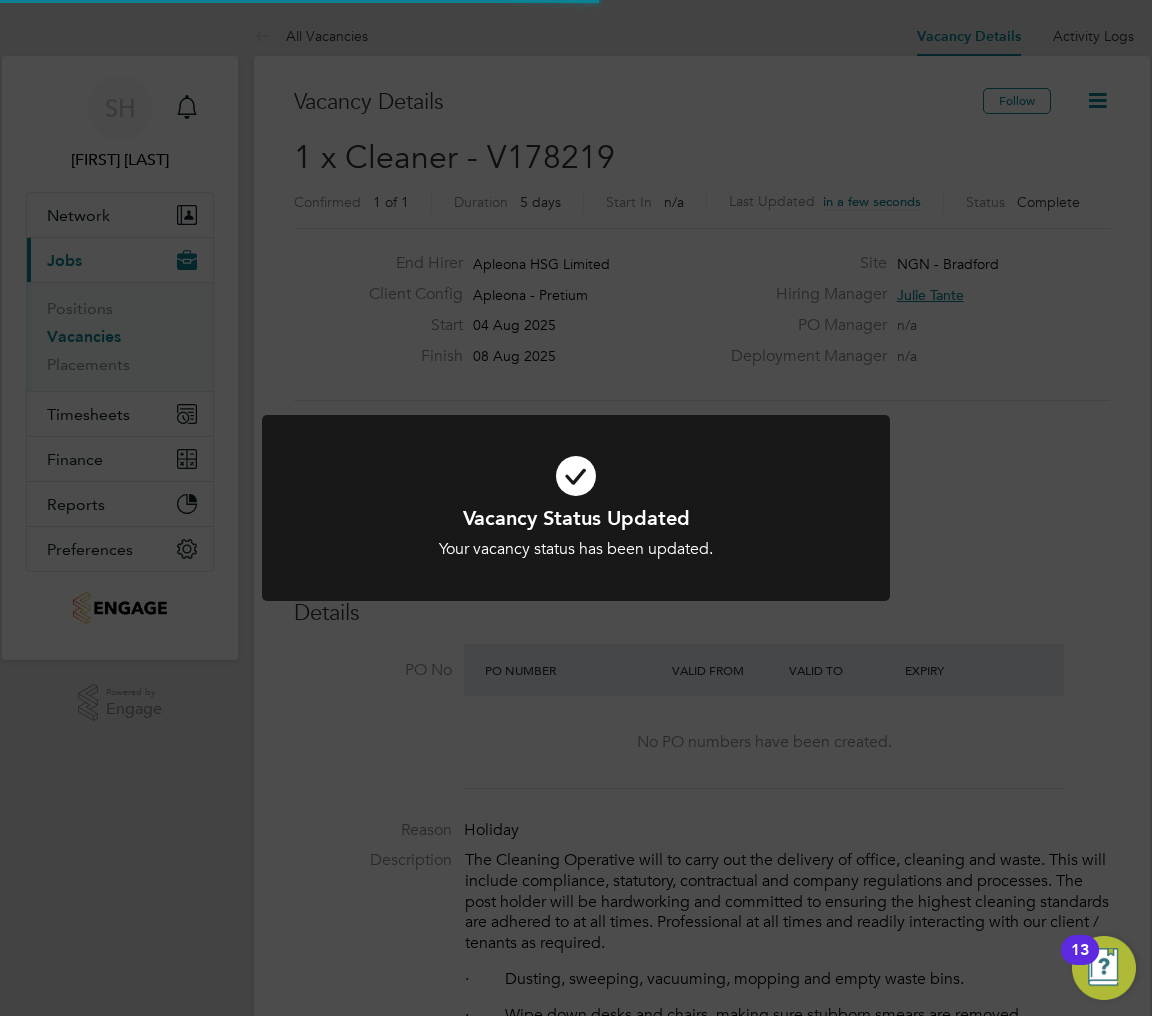 click on "Vacancy Status Updated Your vacancy status has been updated. Cancel Okay" 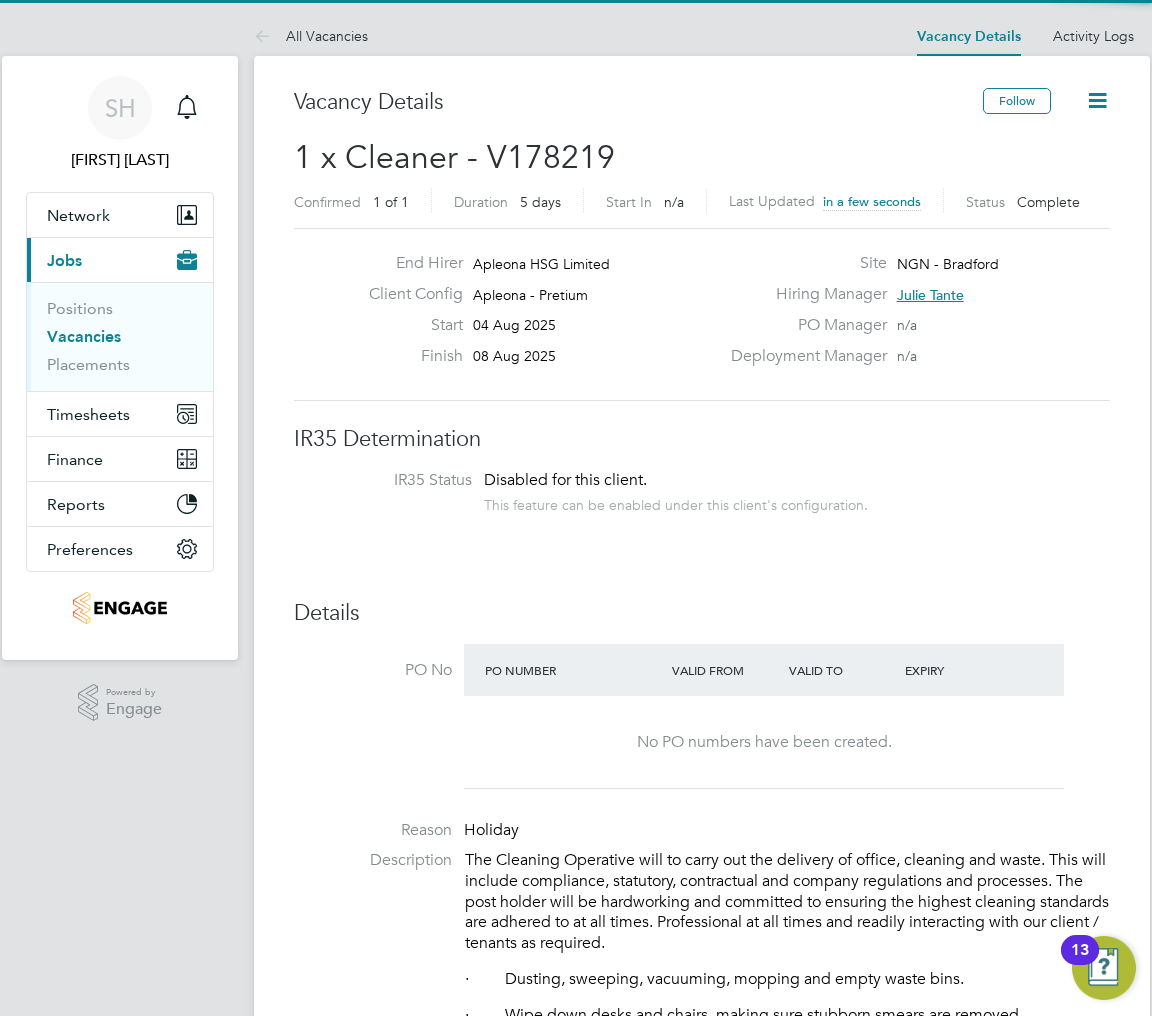 click on "Vacancies" at bounding box center (84, 336) 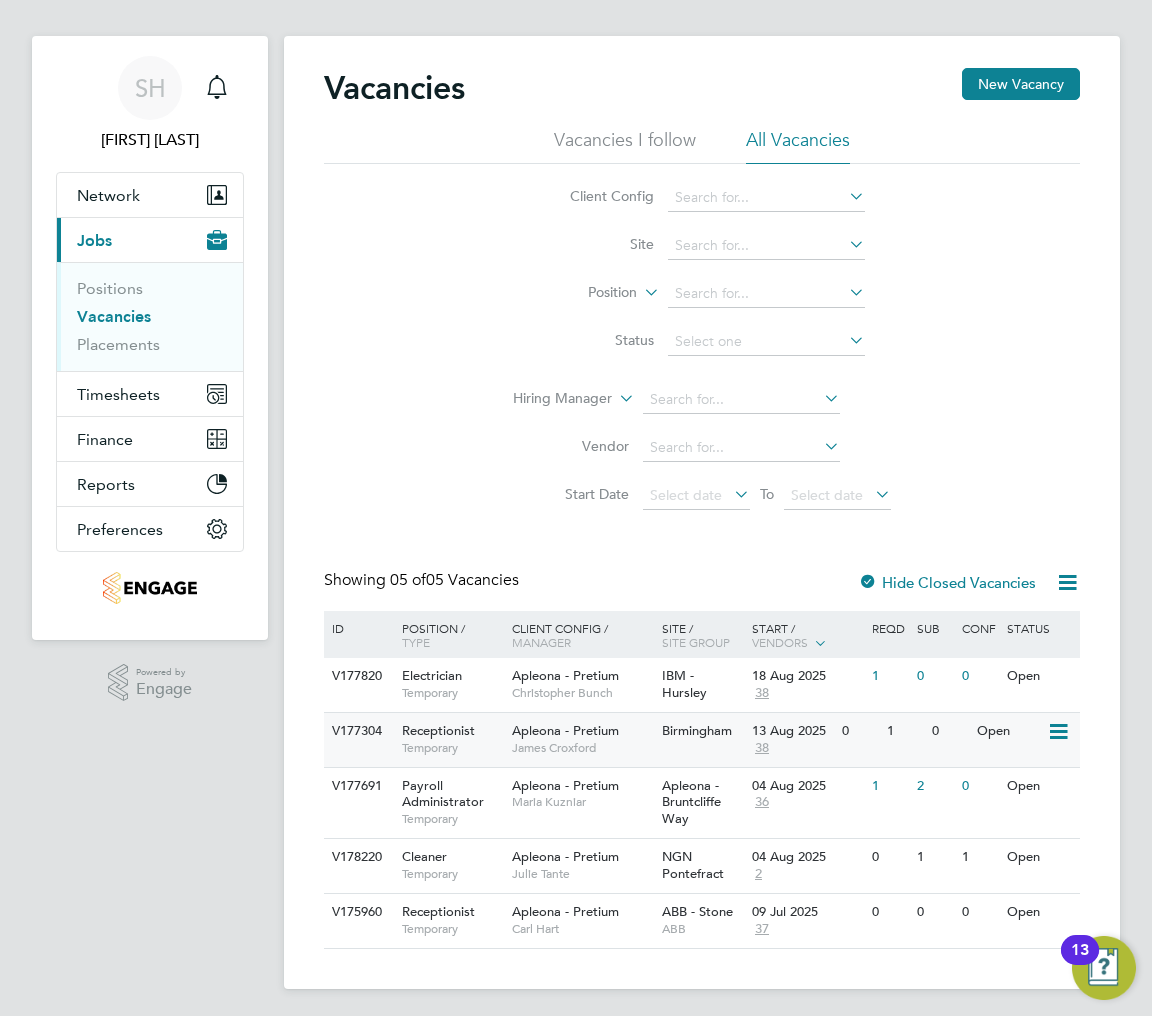 scroll, scrollTop: 26, scrollLeft: 0, axis: vertical 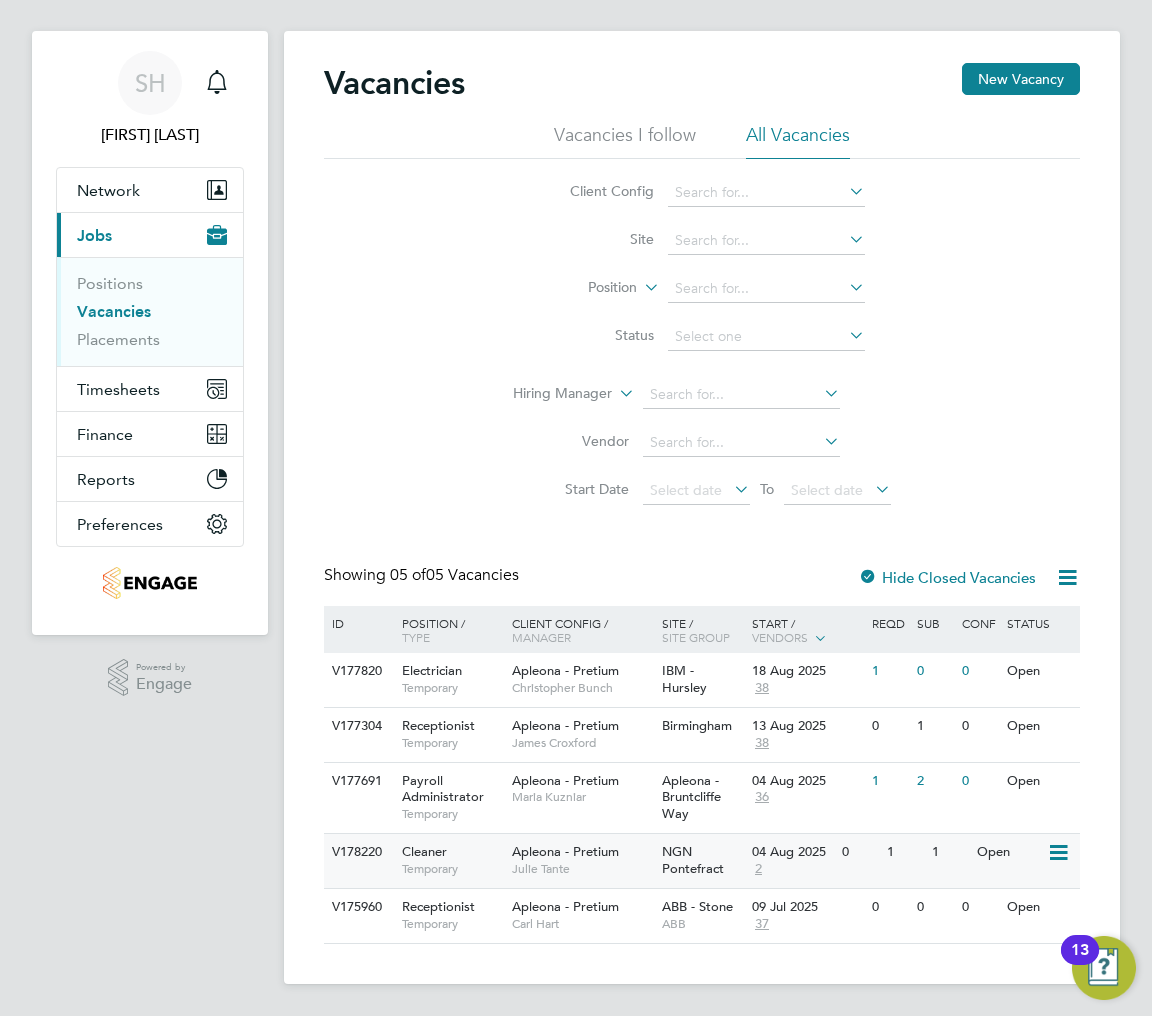 click on "NGN Pontefract" 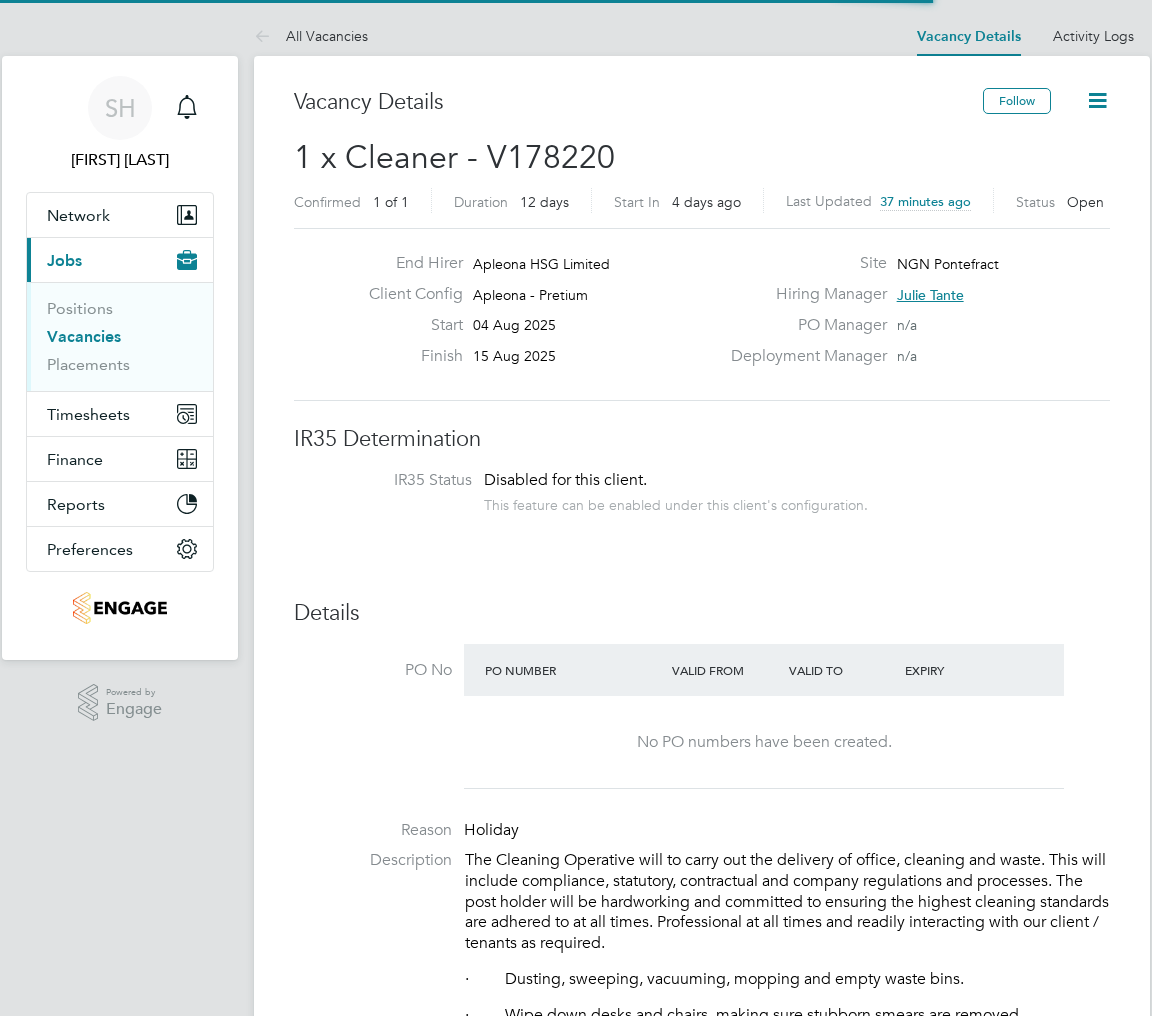 scroll, scrollTop: 0, scrollLeft: 0, axis: both 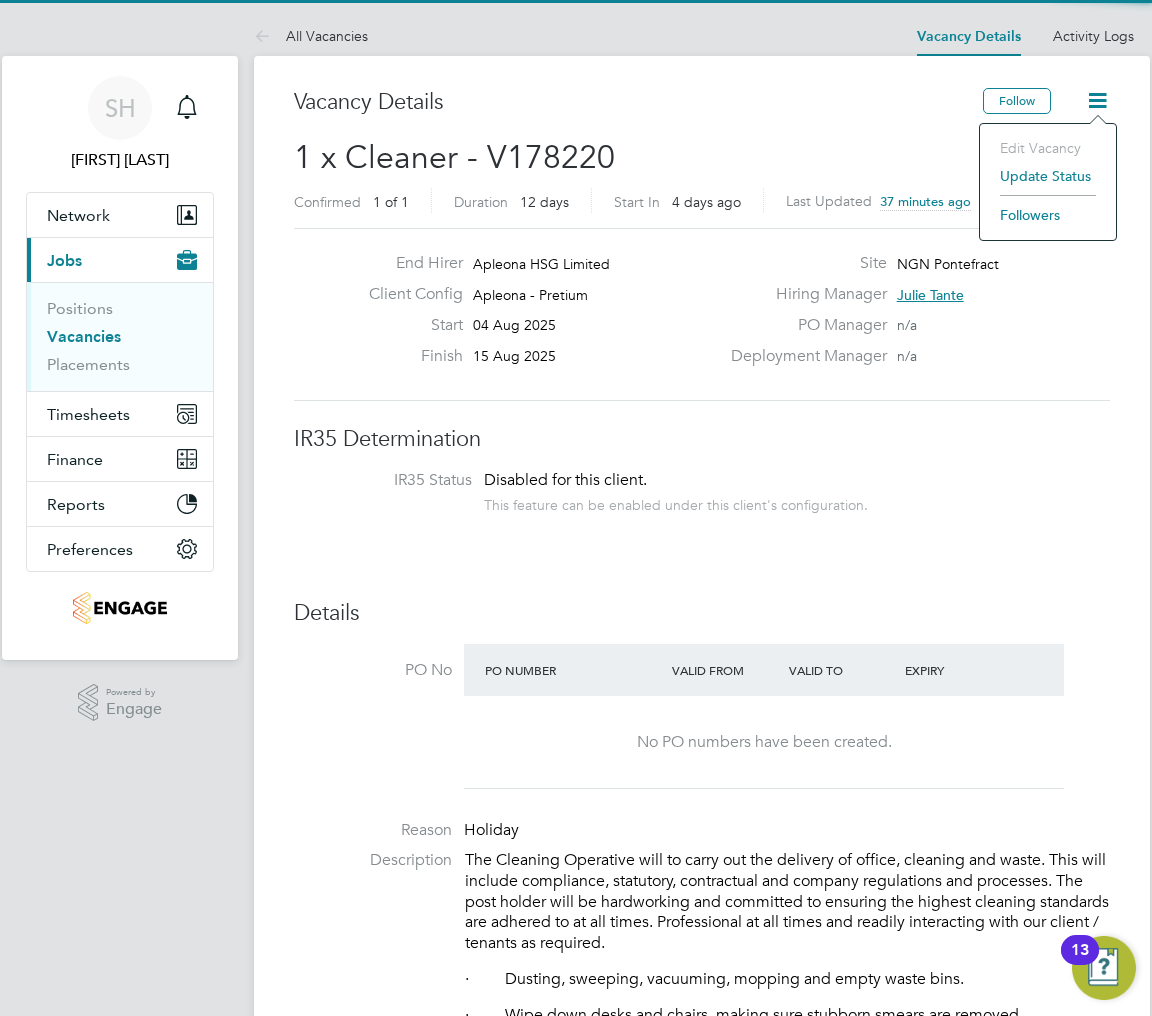 click on "Update Status" 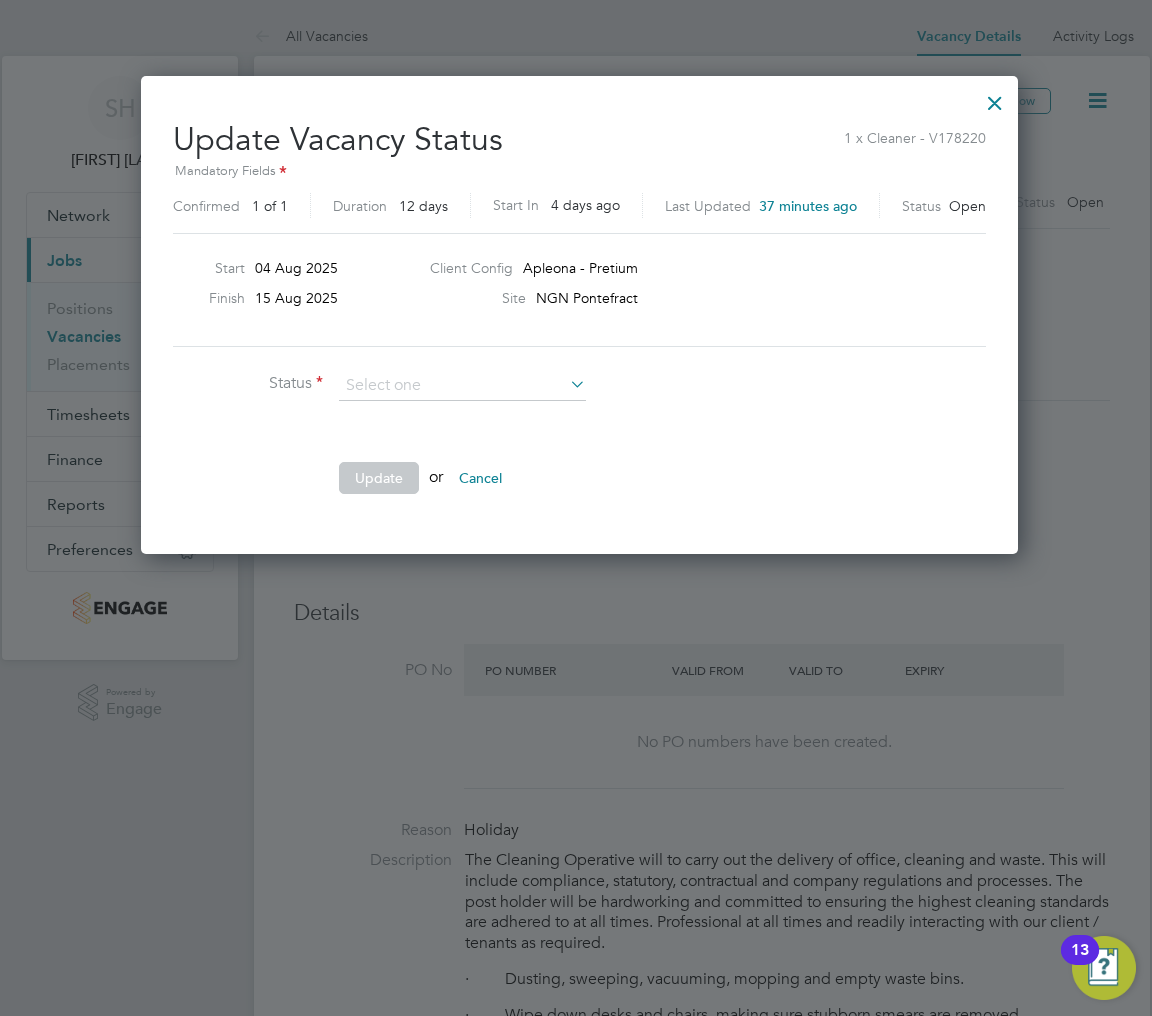 scroll, scrollTop: 9, scrollLeft: 10, axis: both 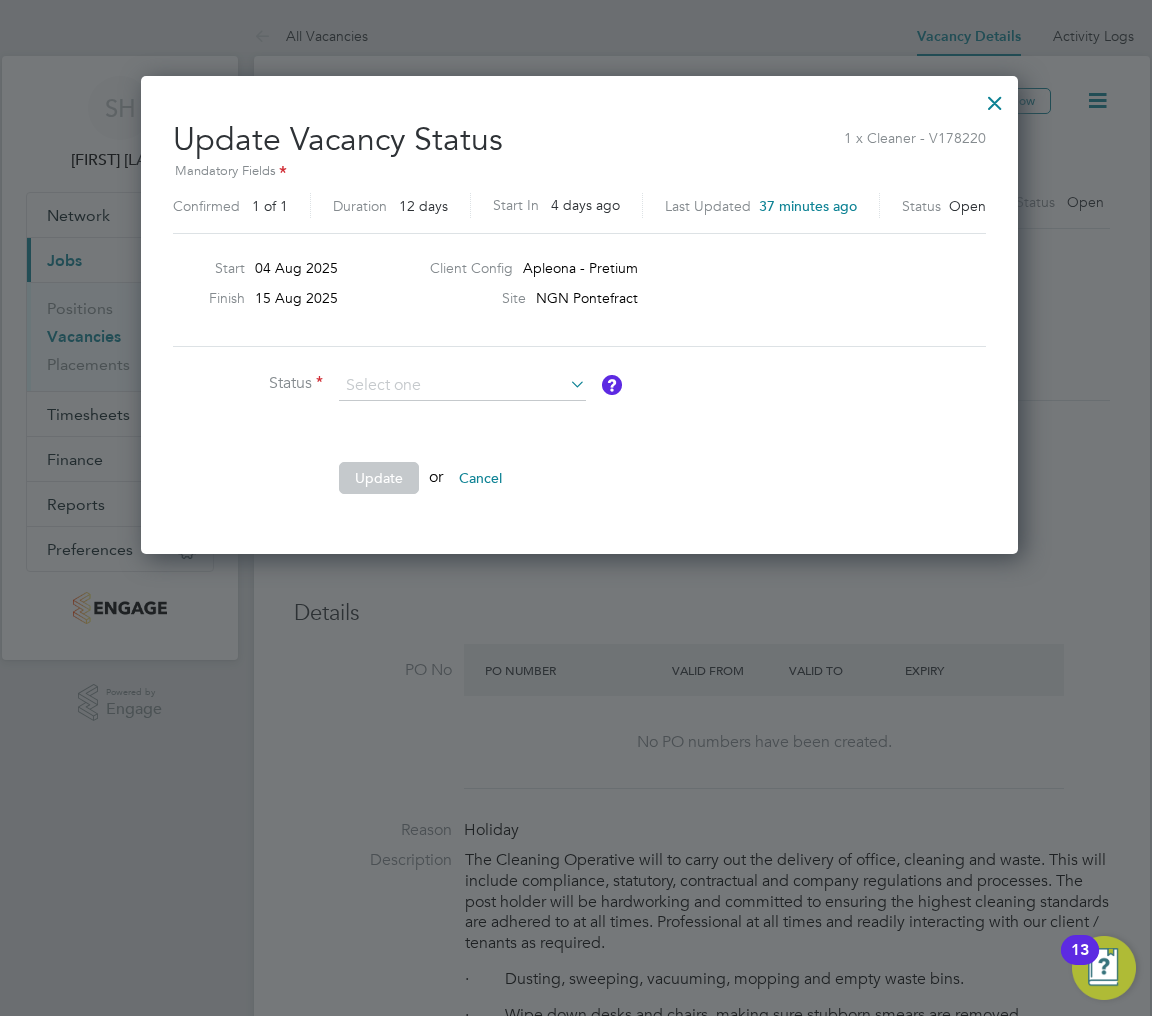 click on "Completed" 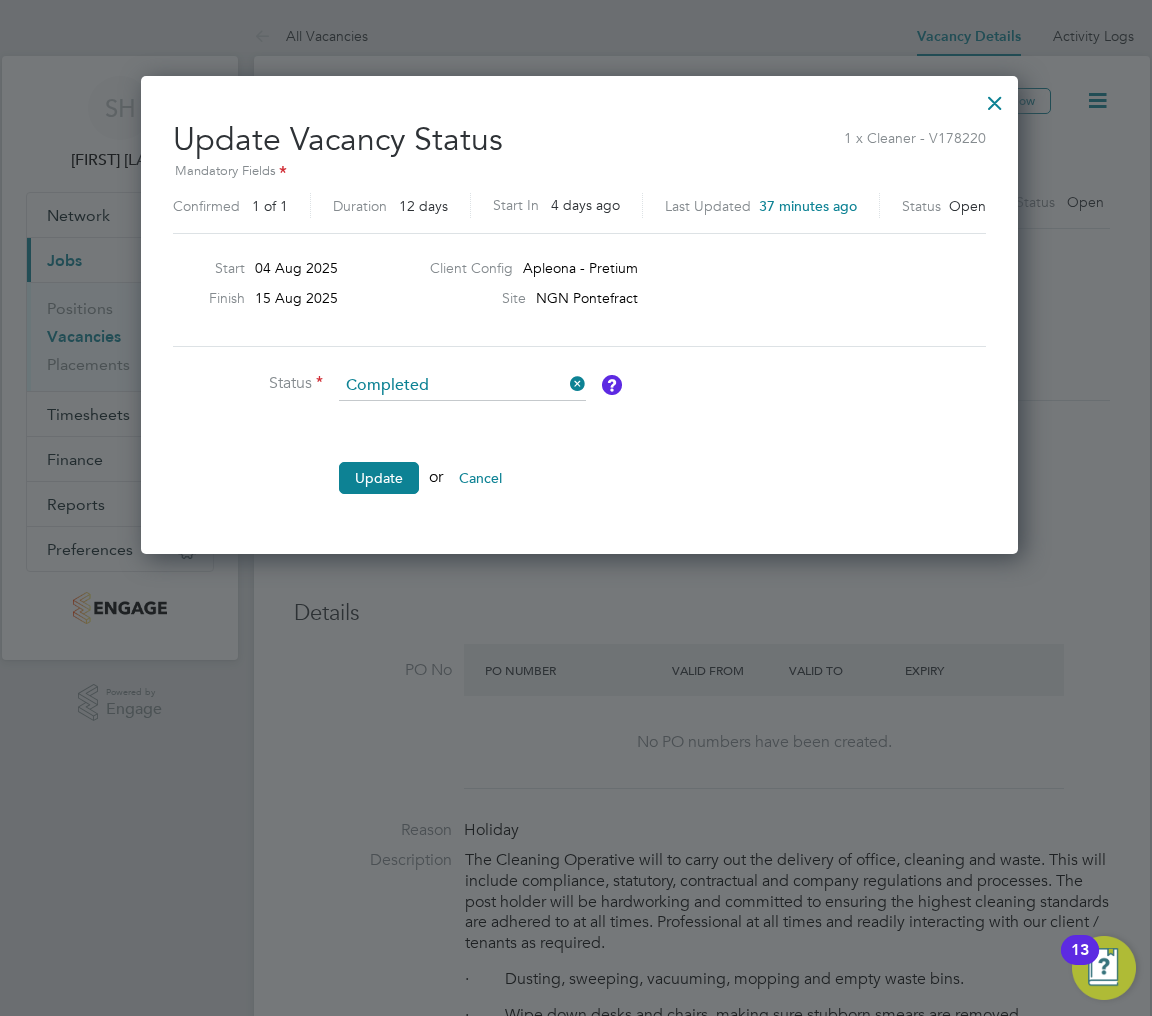 click on "Update" at bounding box center (379, 478) 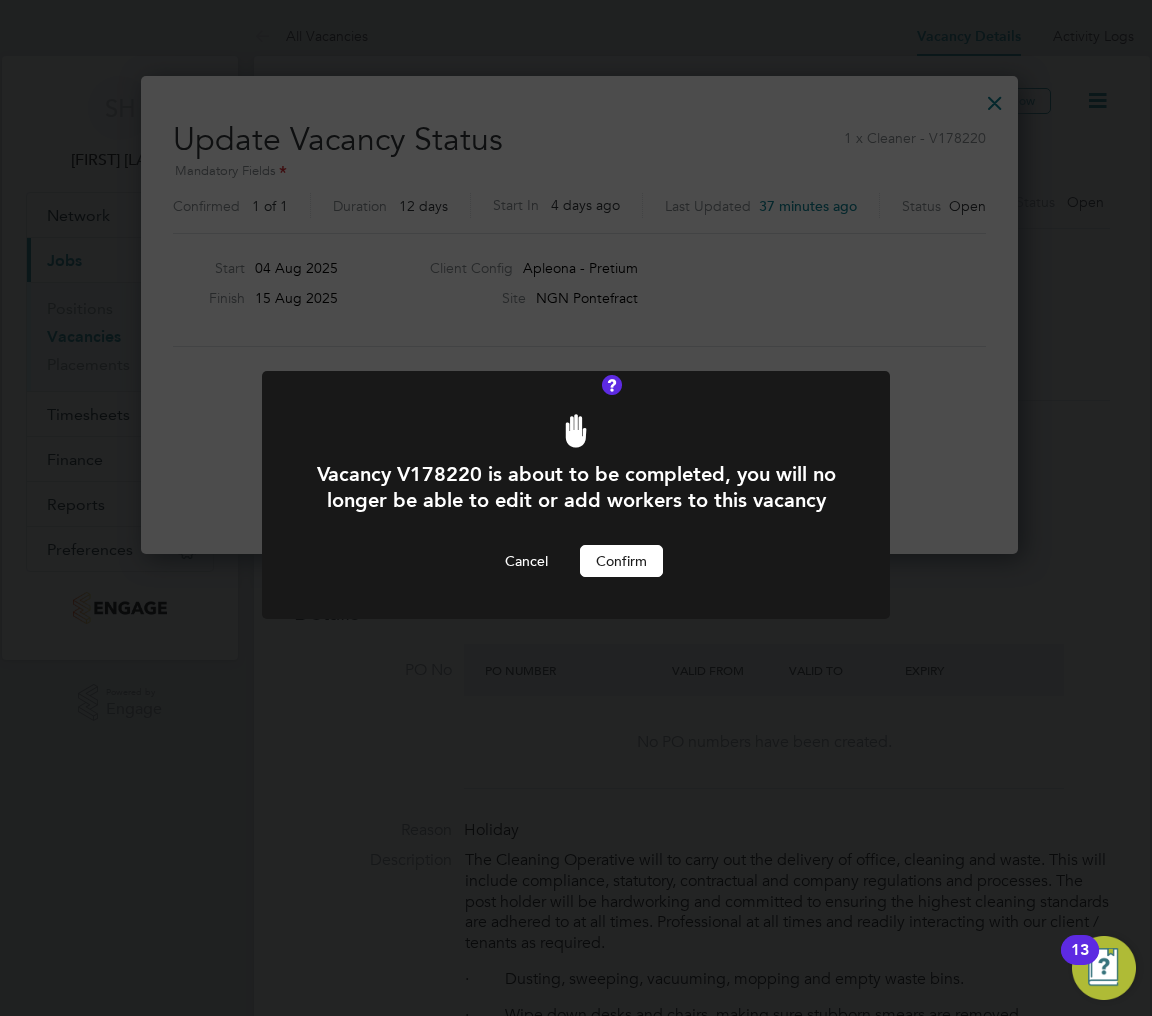 click on "Confirm" at bounding box center (621, 561) 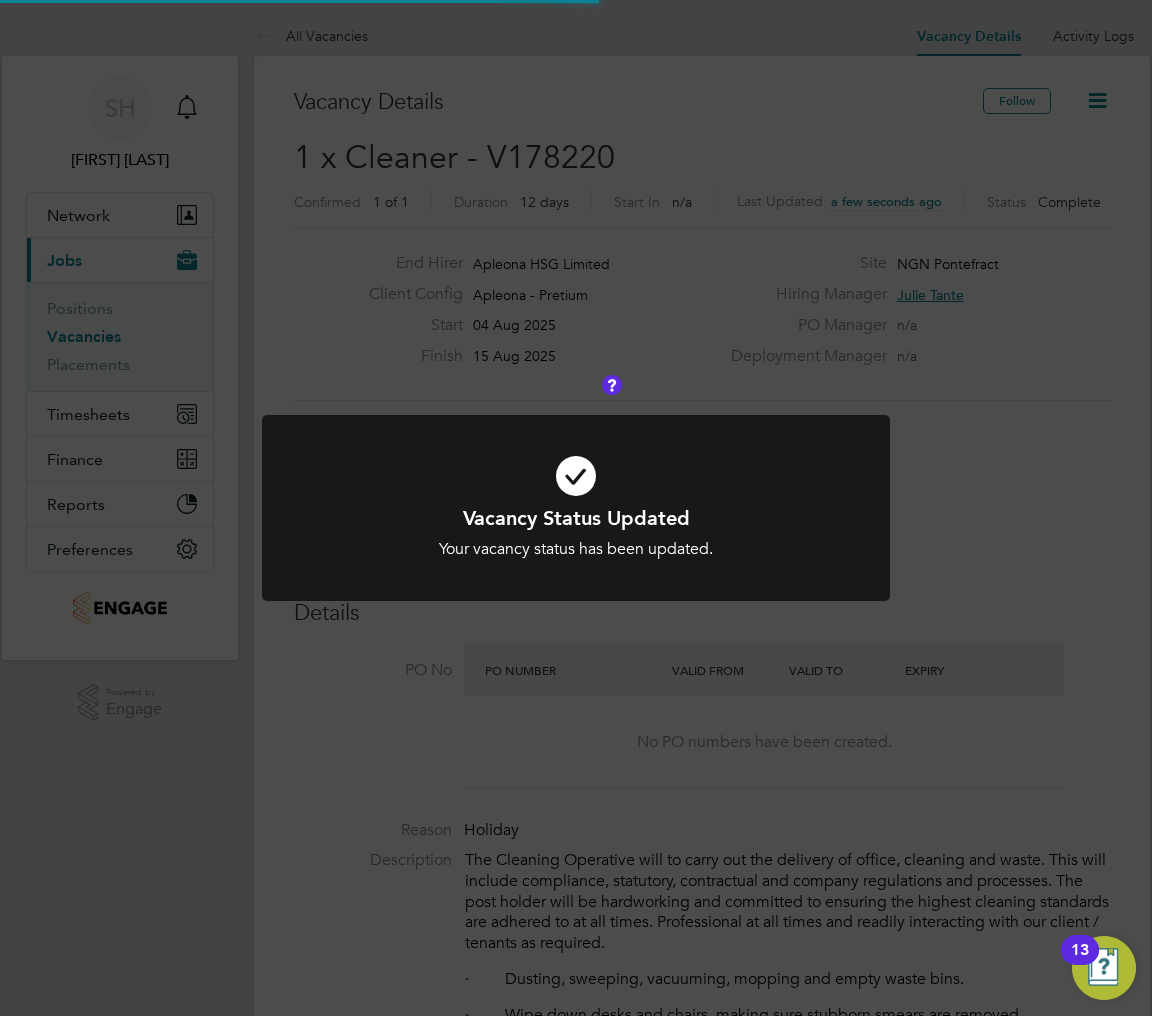 scroll, scrollTop: 10, scrollLeft: 9, axis: both 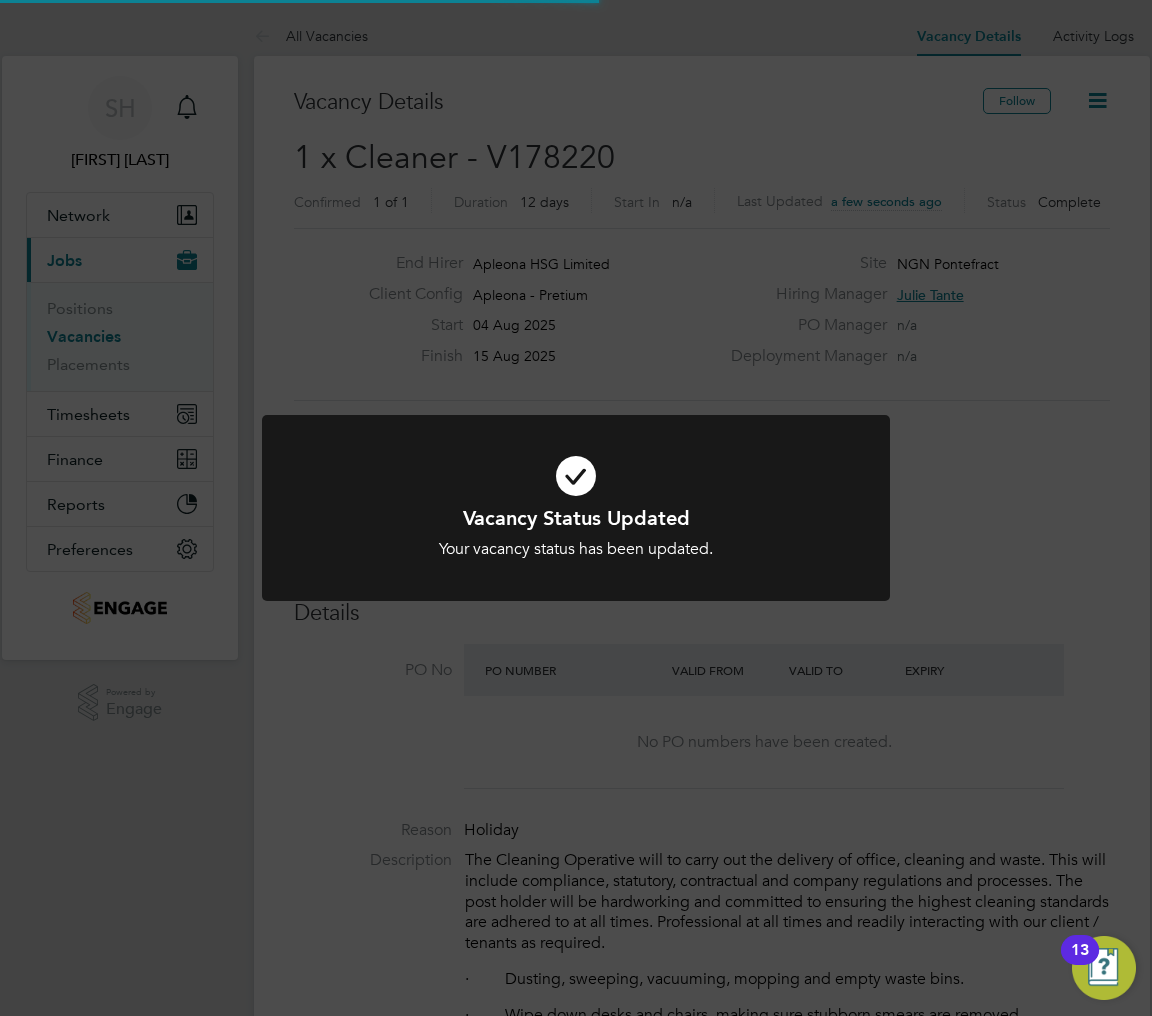 click on "Your vacancy status has been updated." at bounding box center [576, 549] 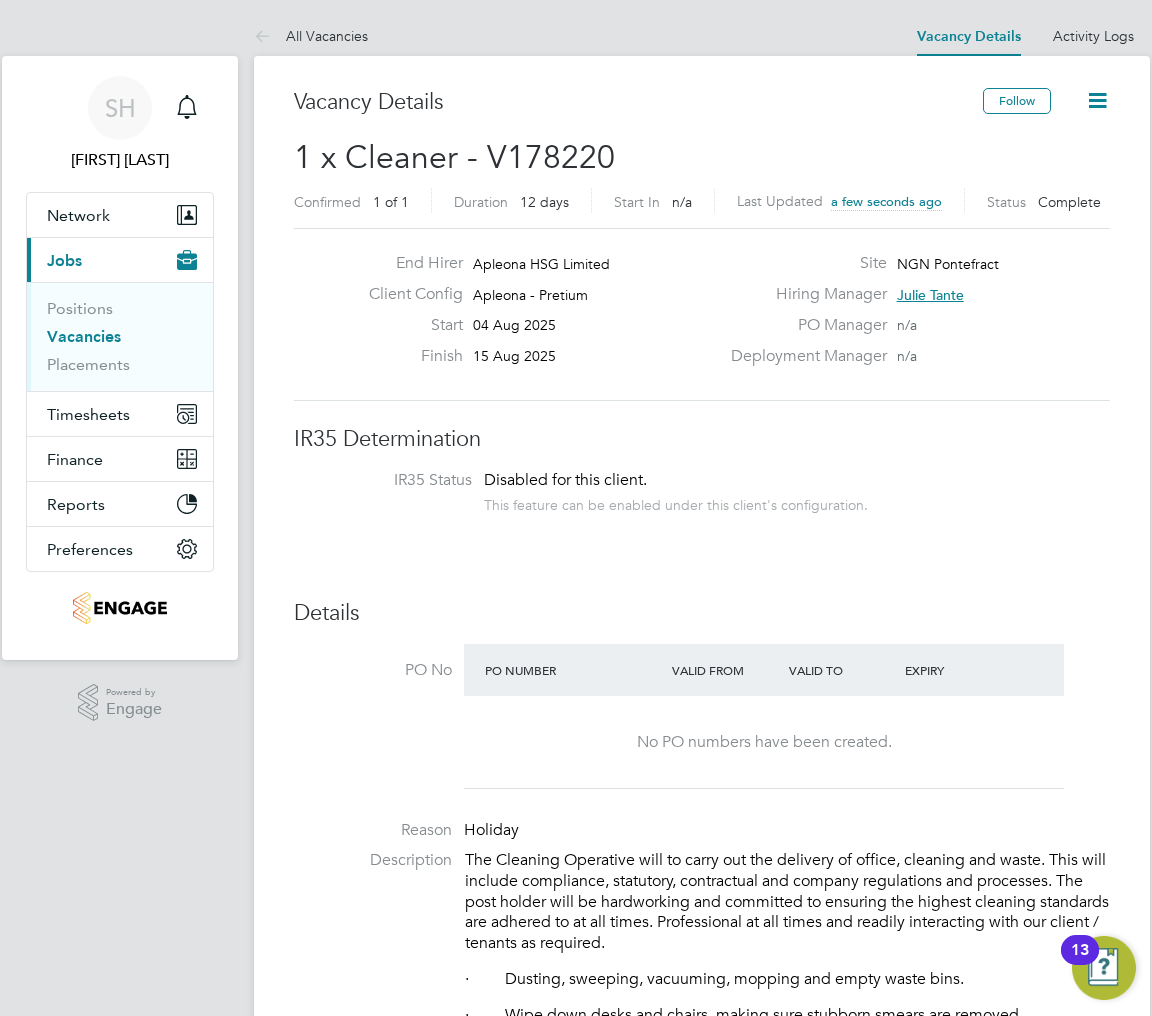 click on "Vacancies" at bounding box center (84, 336) 